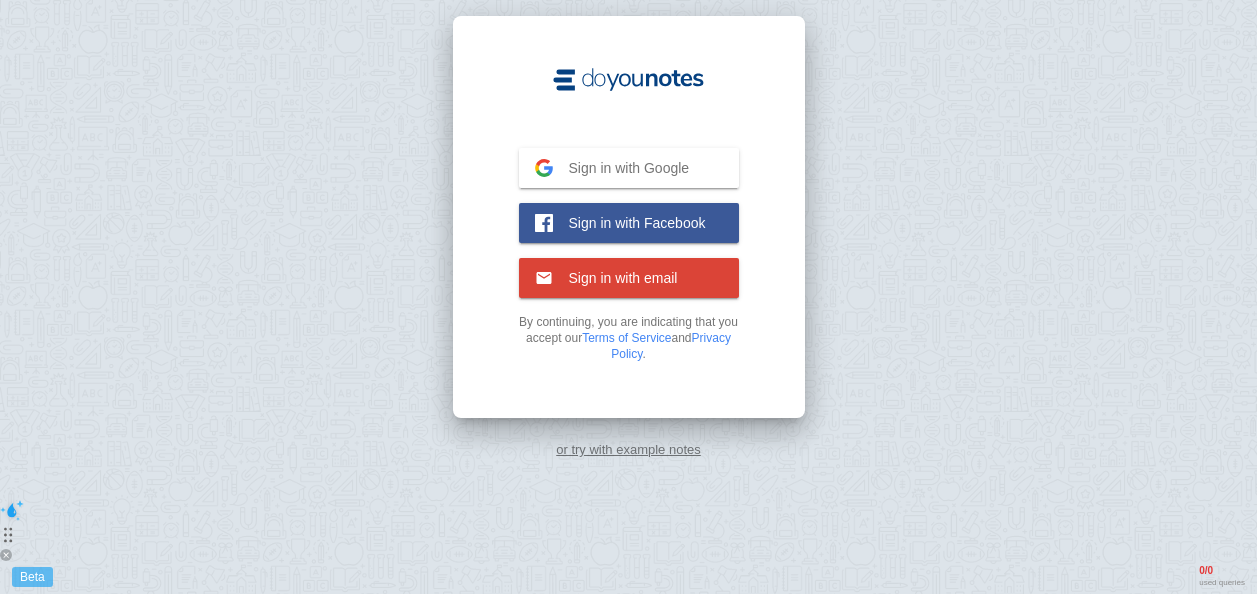 scroll, scrollTop: 0, scrollLeft: 0, axis: both 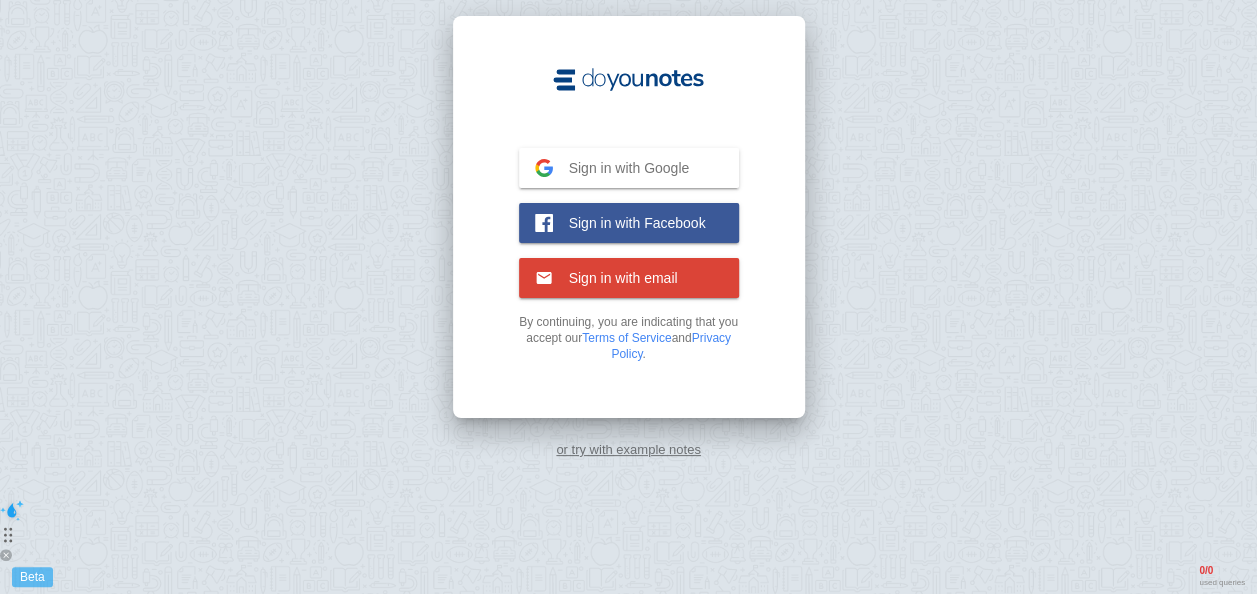 click on "Sign in with Google" at bounding box center [621, 168] 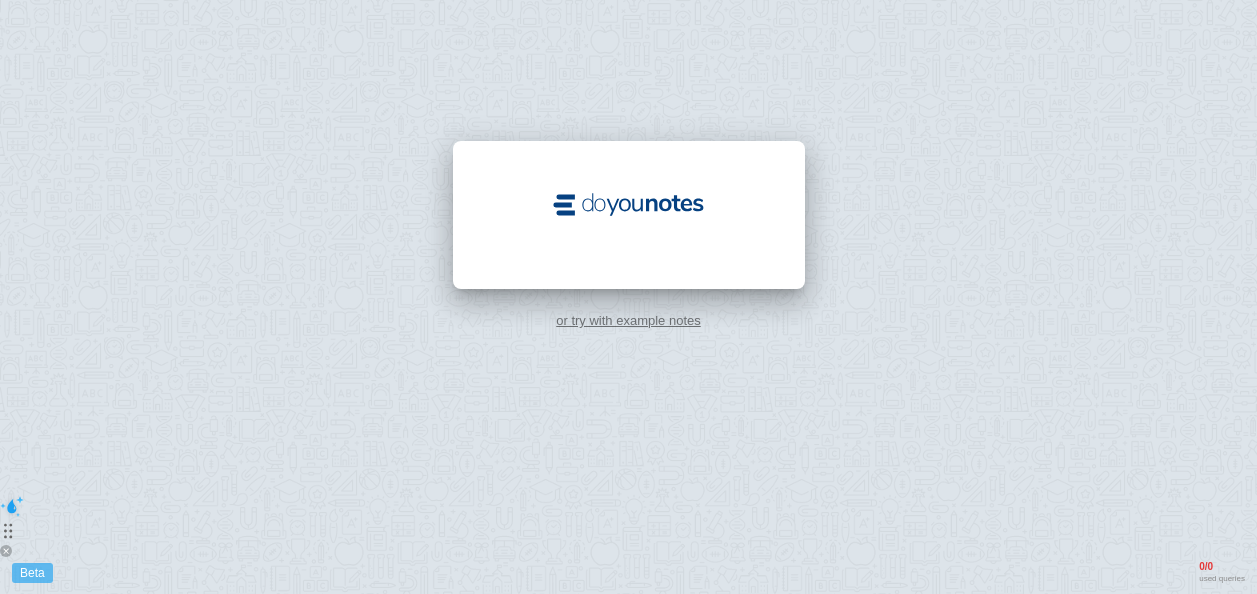 scroll, scrollTop: 0, scrollLeft: 0, axis: both 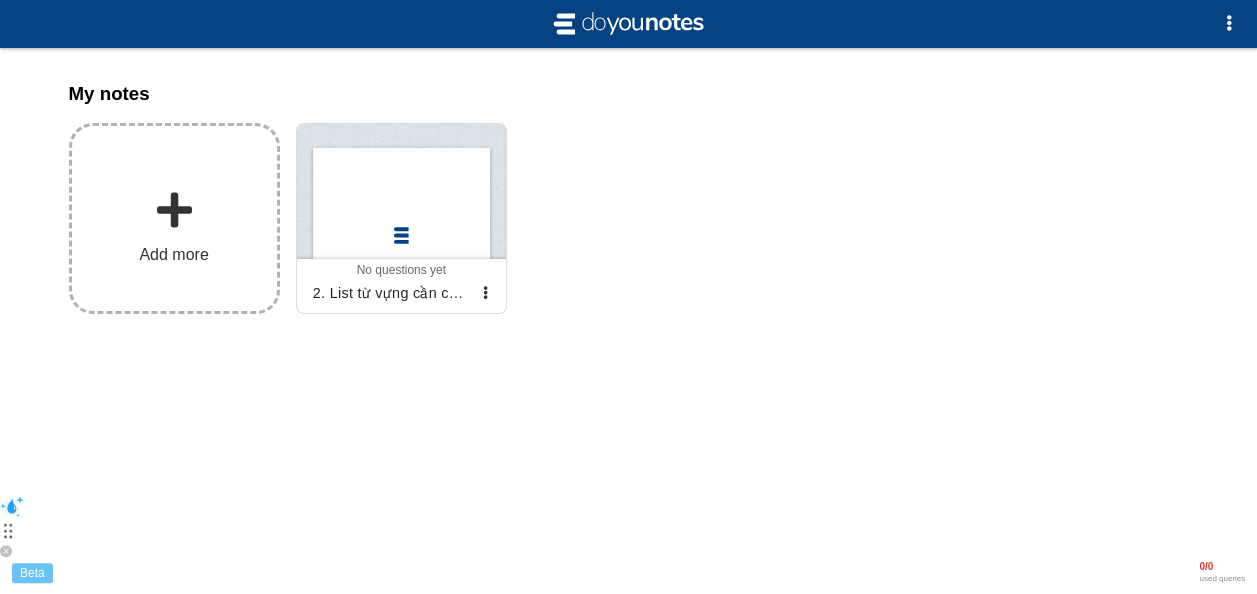 click on "Add more" at bounding box center [174, 218] 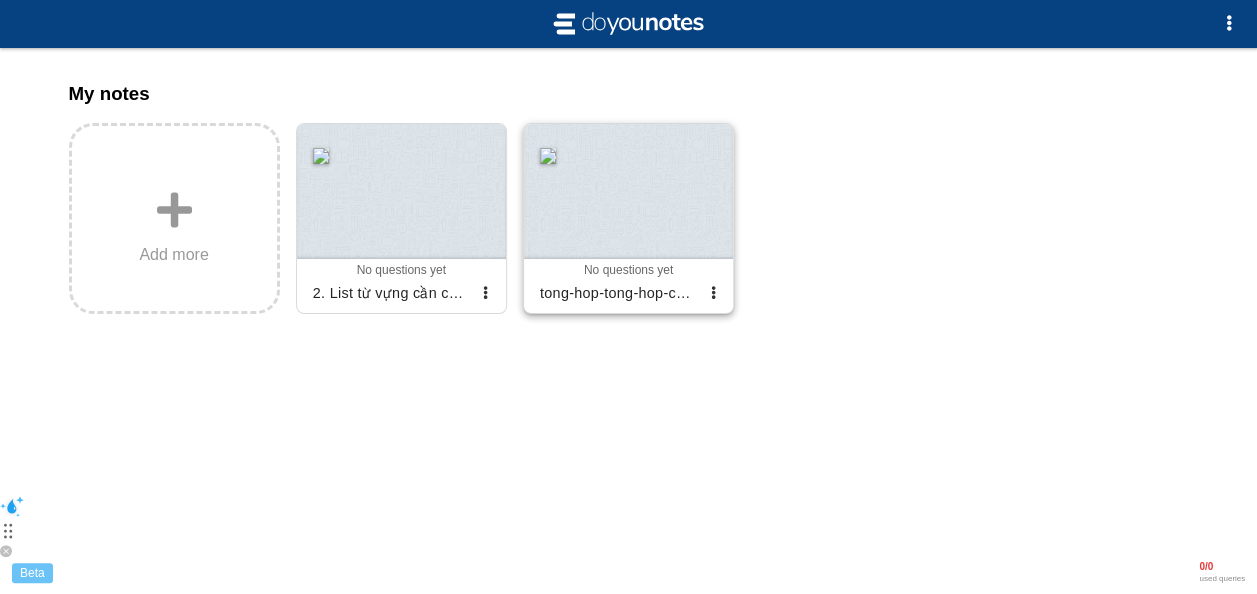 click at bounding box center (628, 191) 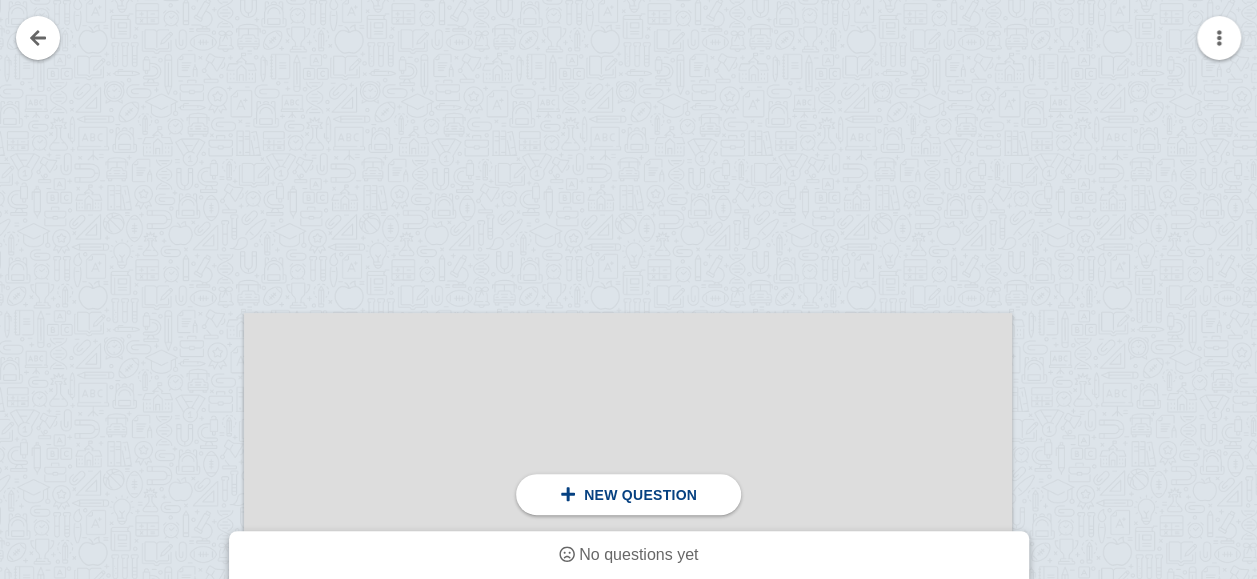 click at bounding box center [628, 36935] 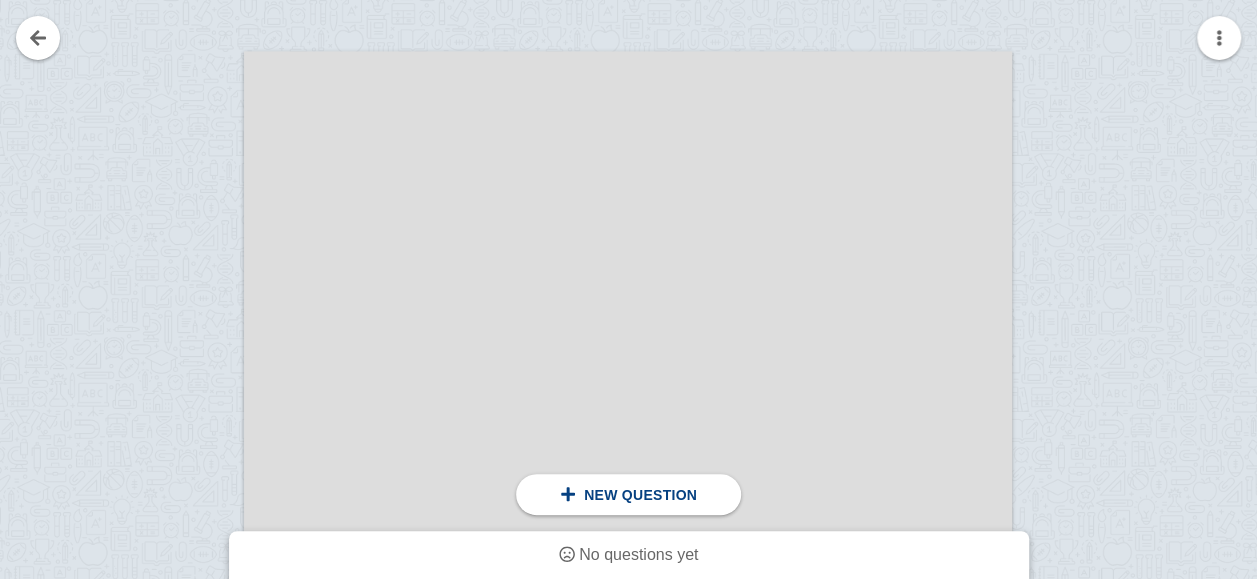 scroll, scrollTop: 1400, scrollLeft: 0, axis: vertical 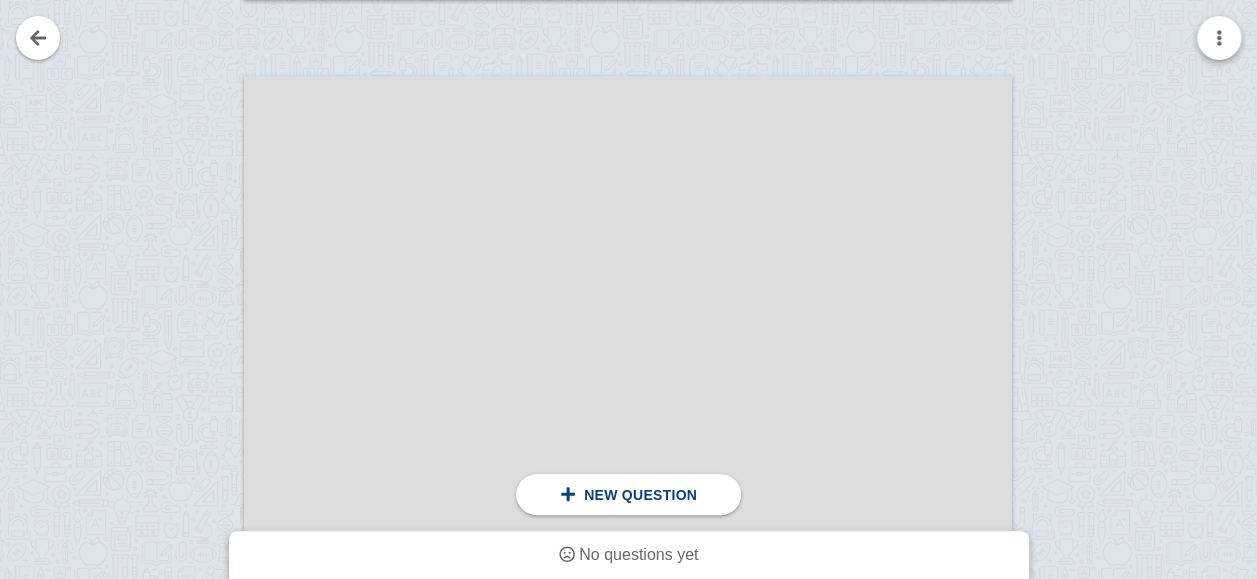 click at bounding box center (1219, 38) 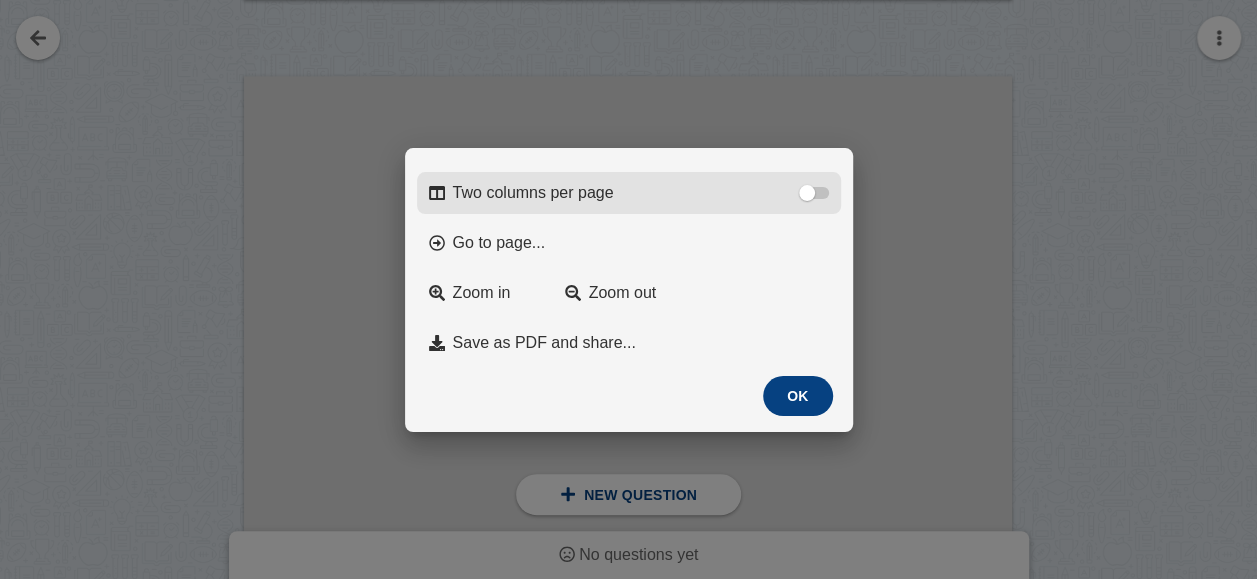 click on "Two columns per page" at bounding box center (629, 193) 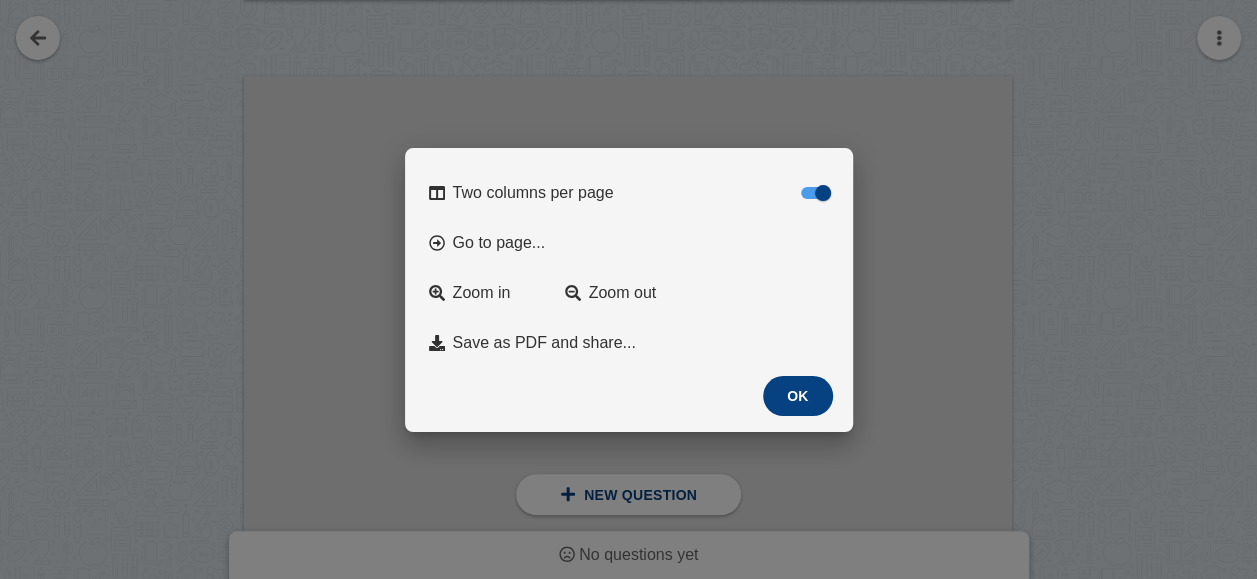 click on "OK" at bounding box center [798, 396] 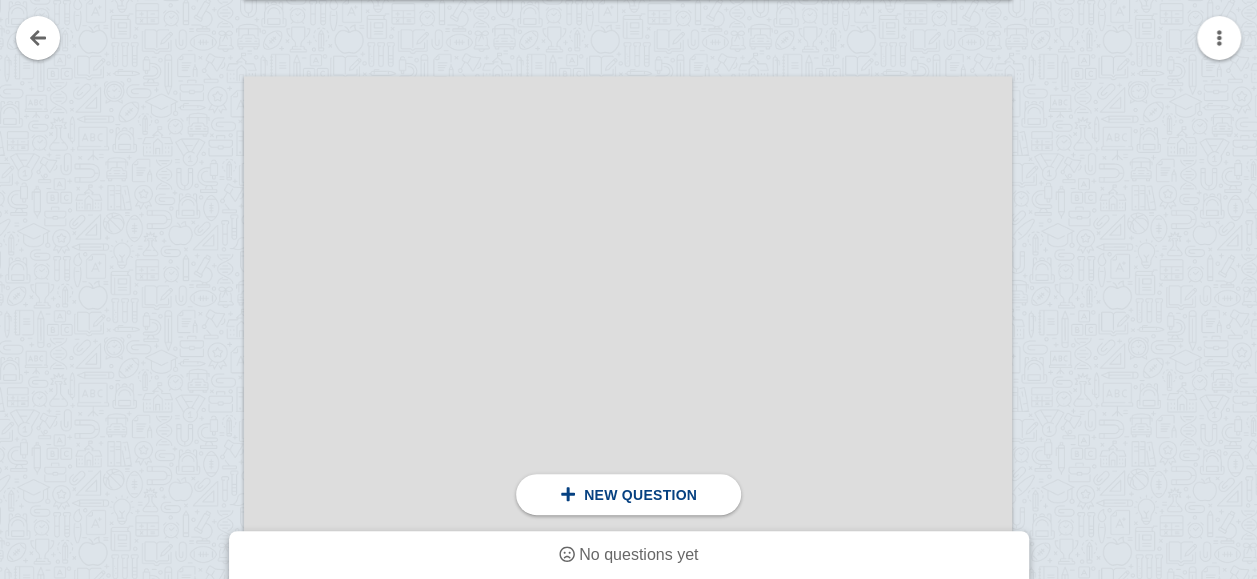 scroll, scrollTop: 1600, scrollLeft: 0, axis: vertical 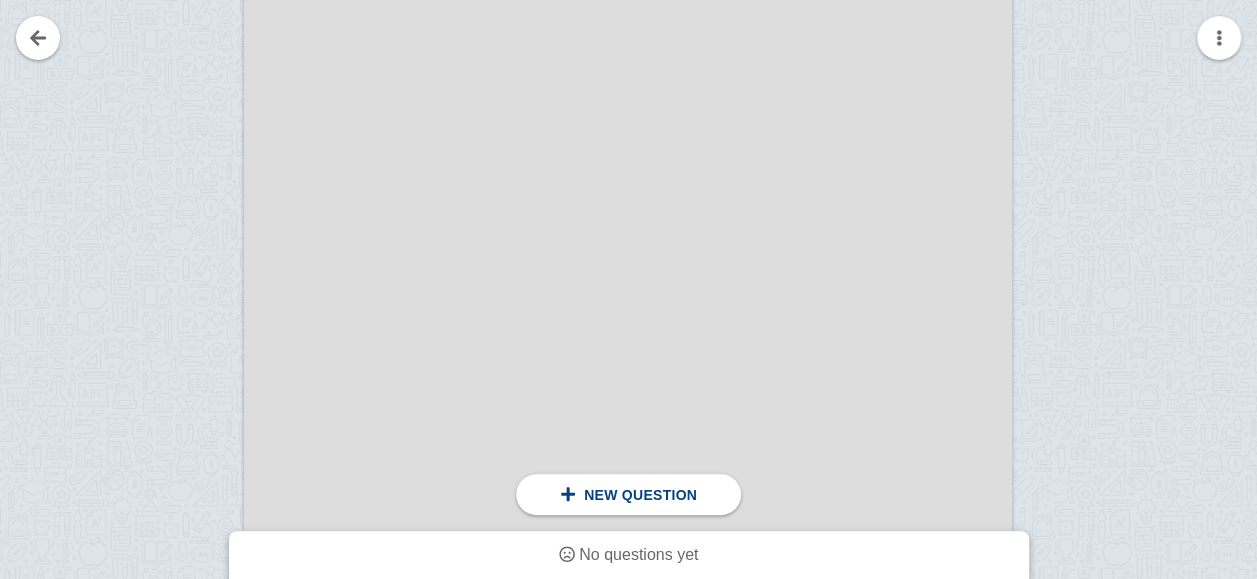 click at bounding box center [819, 419] 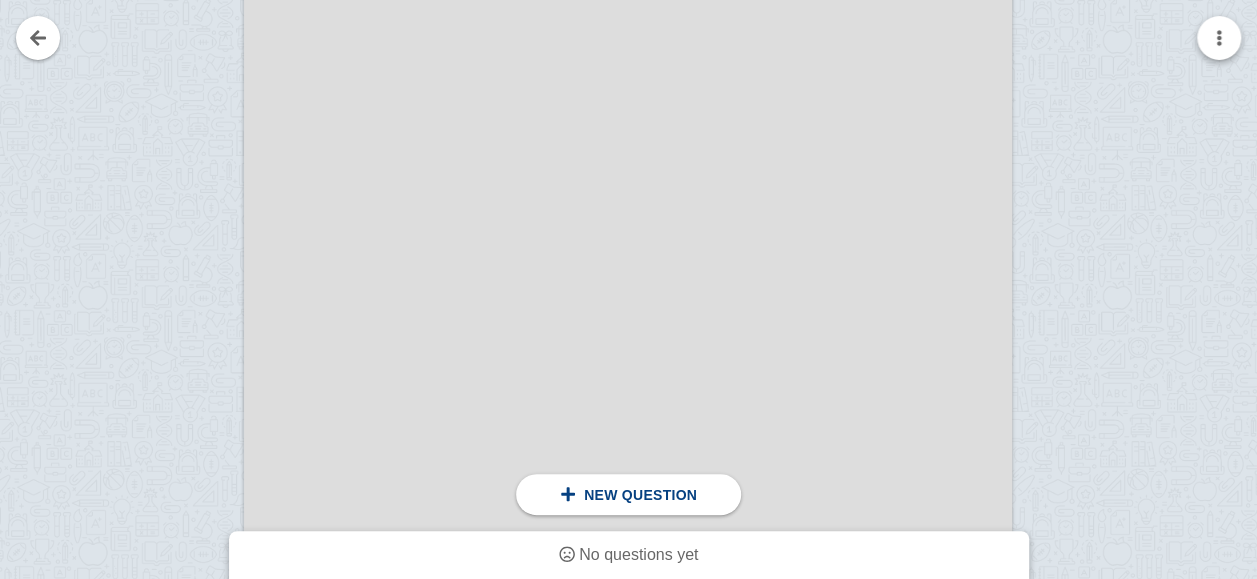 click at bounding box center [1219, 38] 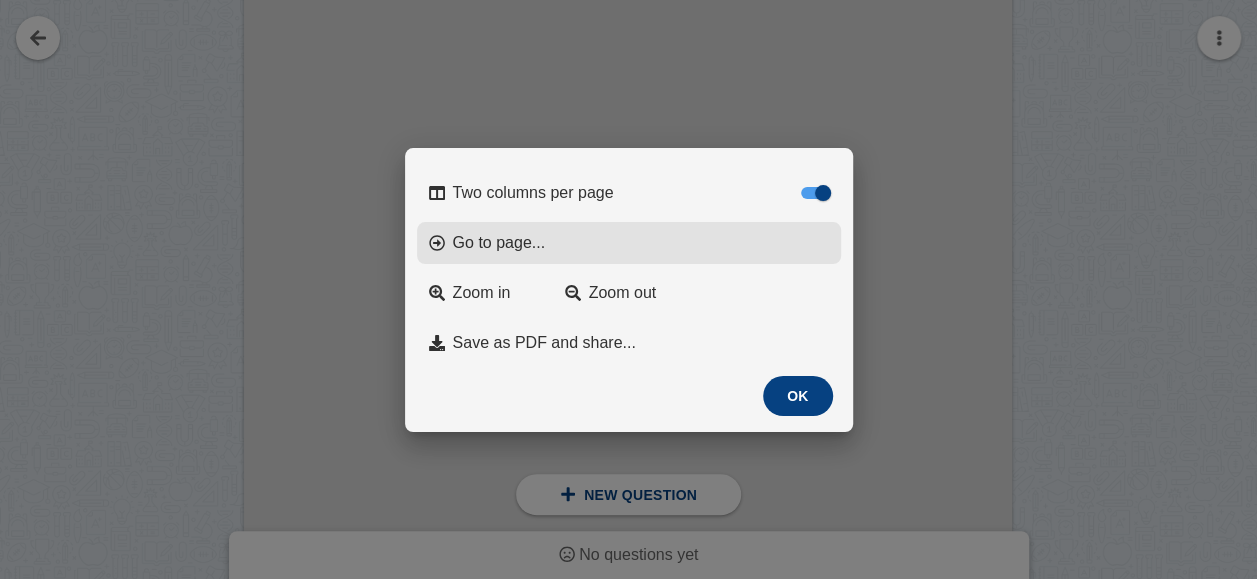 click on "Go to page..." at bounding box center (629, 243) 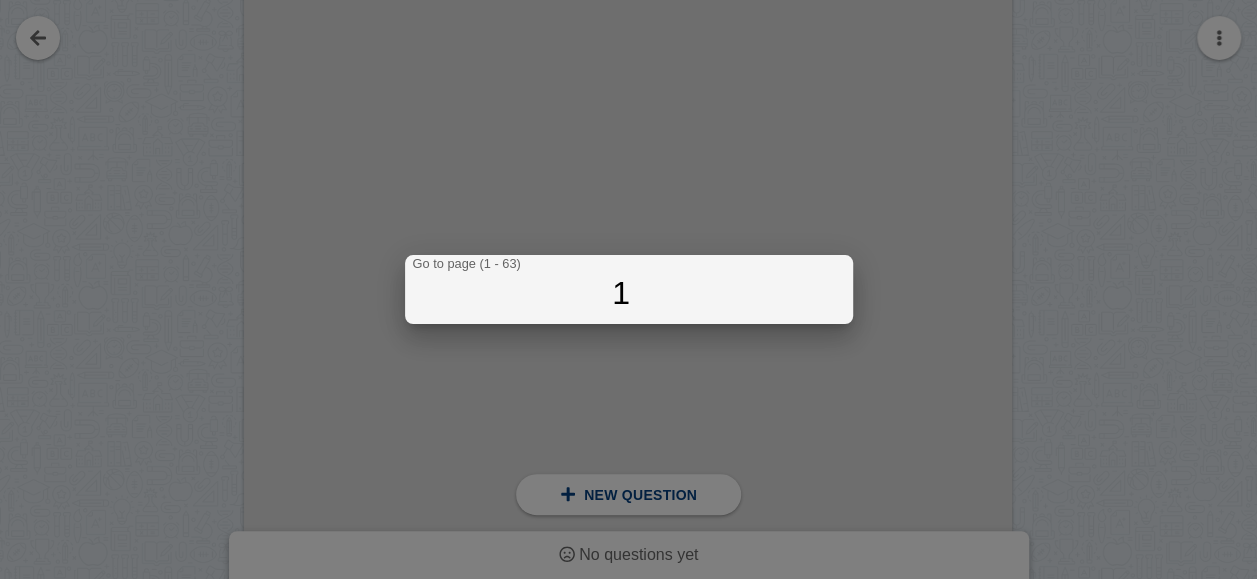 drag, startPoint x: 808, startPoint y: 256, endPoint x: 825, endPoint y: 252, distance: 17.464249 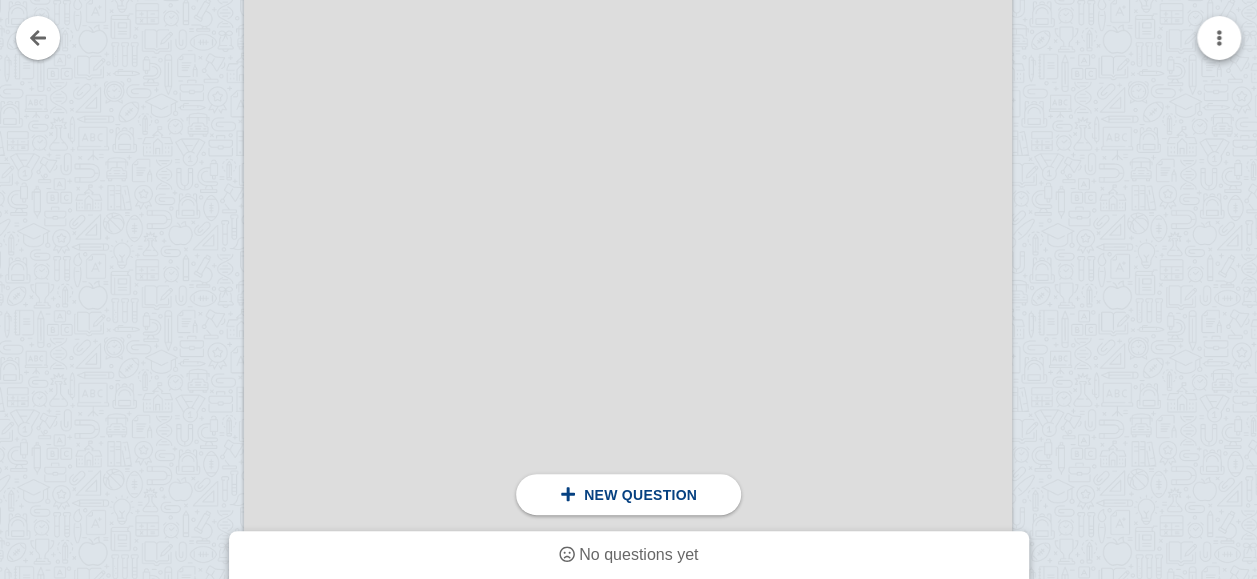 click at bounding box center [1219, 38] 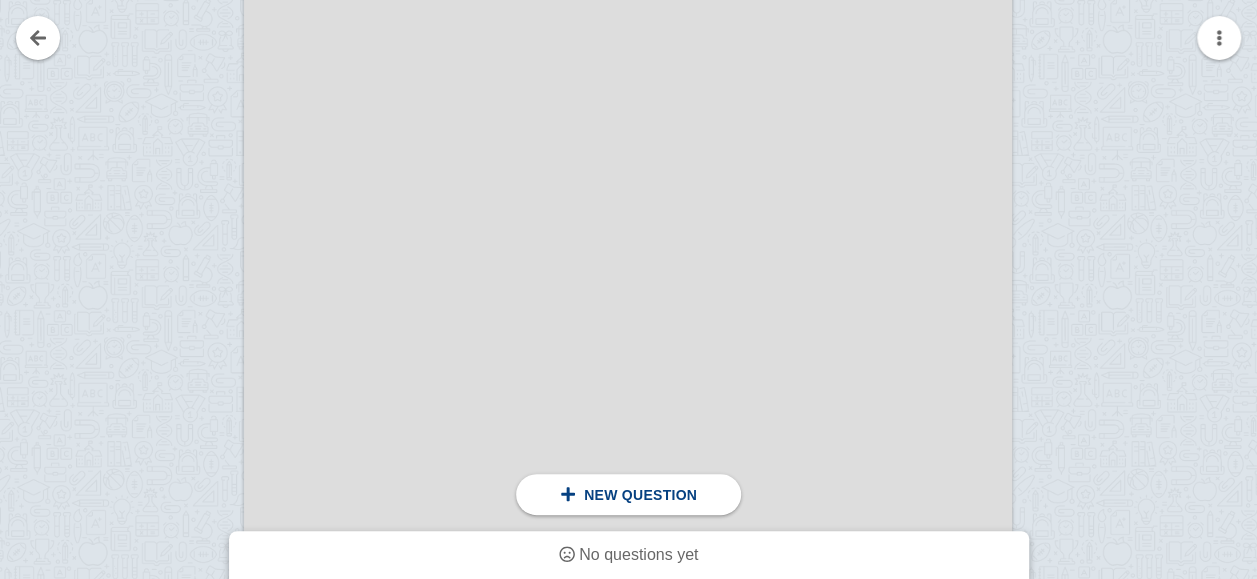 drag, startPoint x: 317, startPoint y: 373, endPoint x: 330, endPoint y: 364, distance: 15.811388 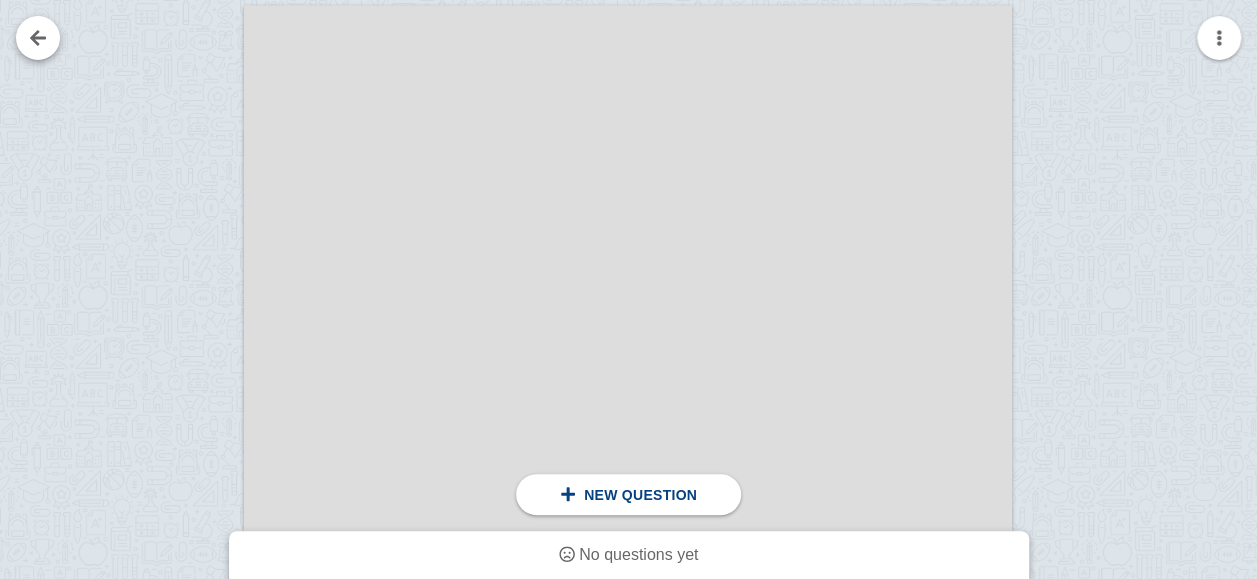click at bounding box center (38, 38) 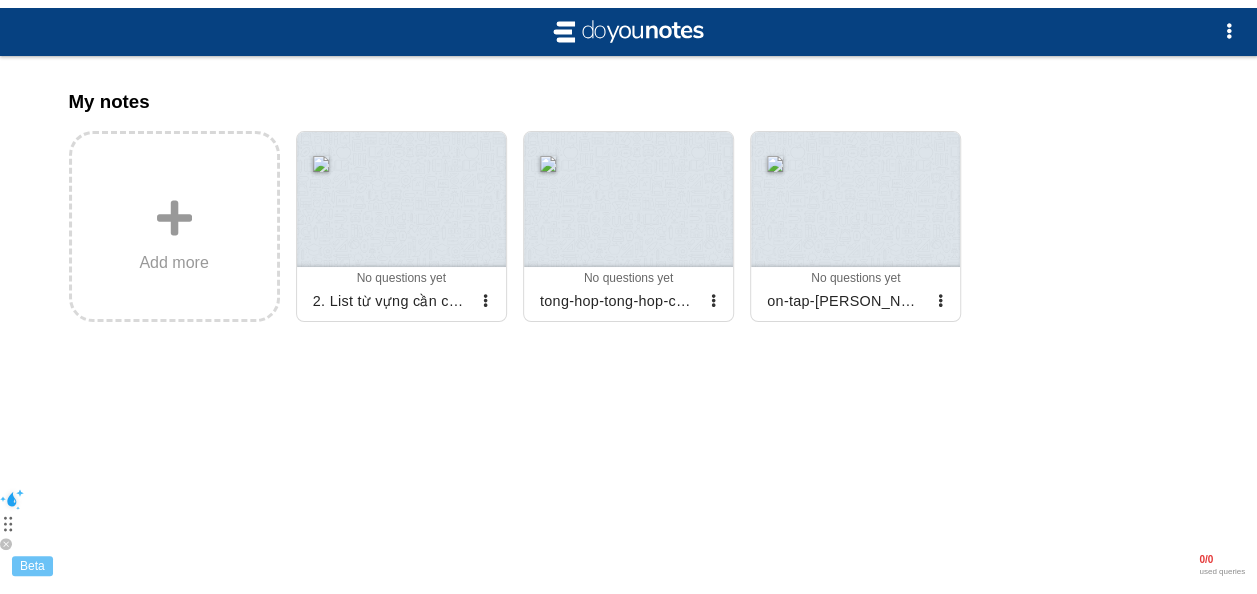 scroll, scrollTop: 0, scrollLeft: 0, axis: both 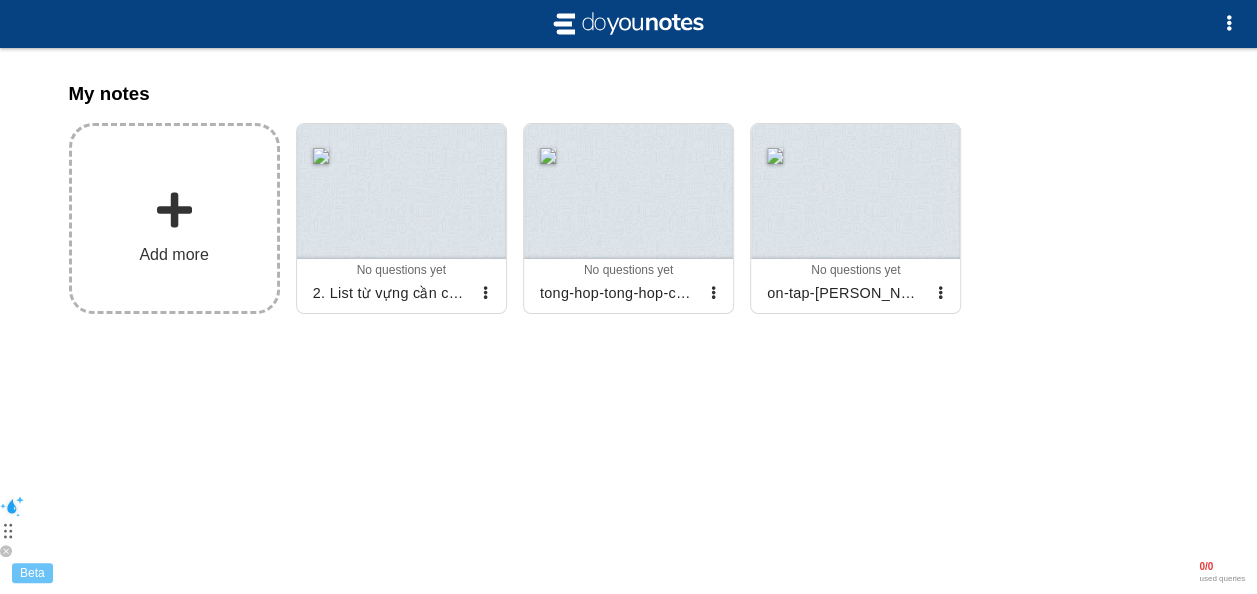 click on "Add more" at bounding box center (174, 218) 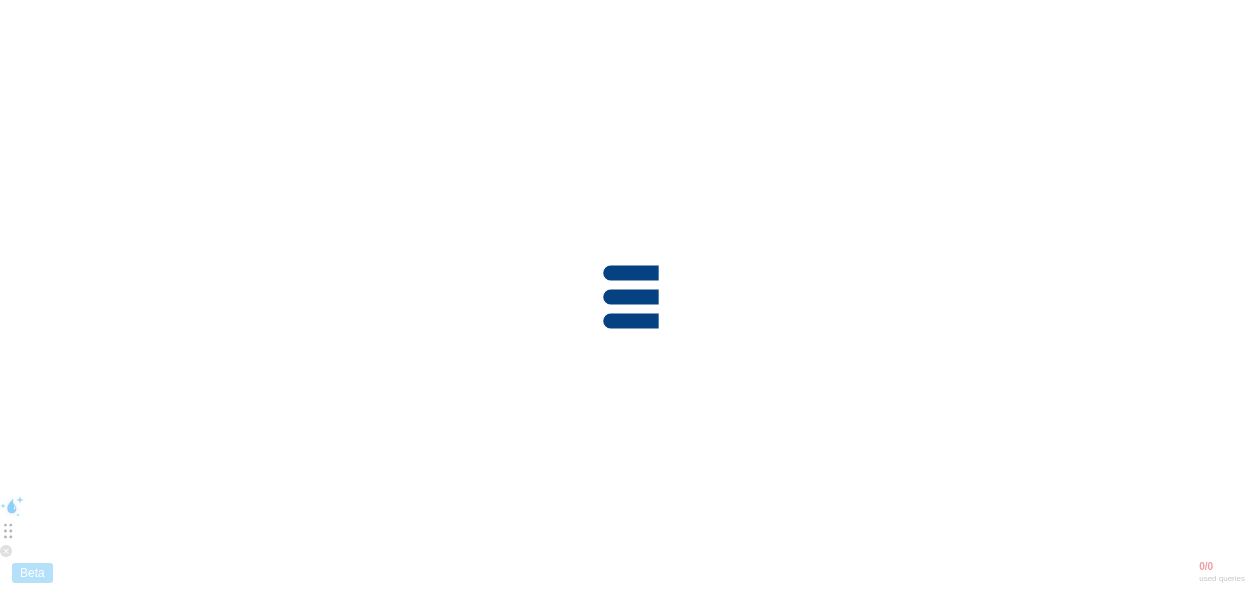 scroll, scrollTop: 0, scrollLeft: 0, axis: both 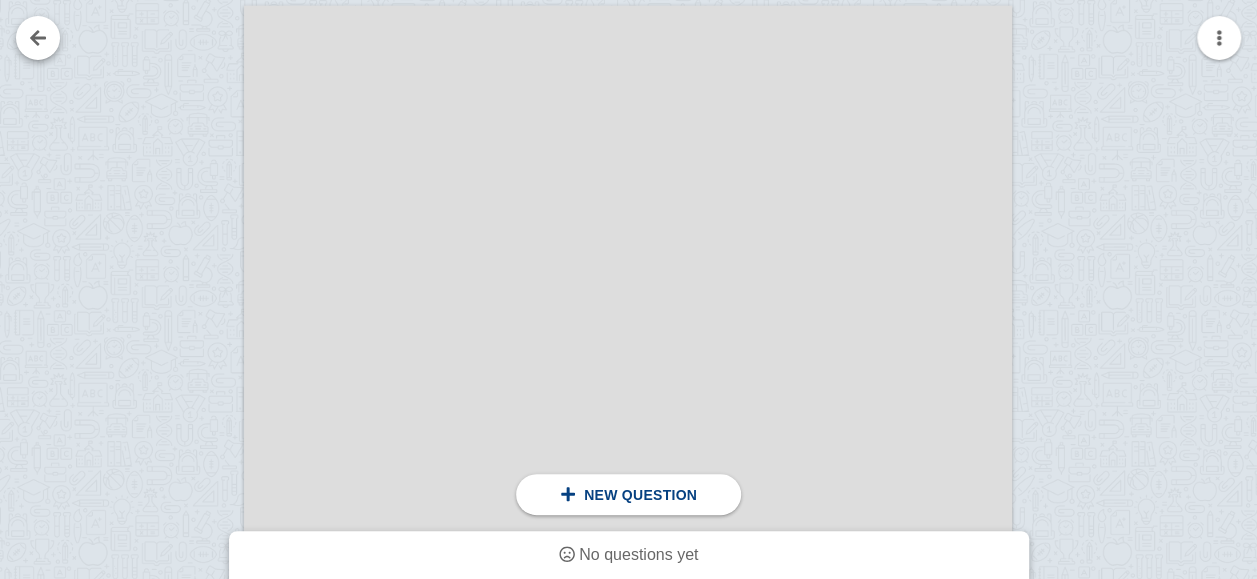 click at bounding box center [38, 38] 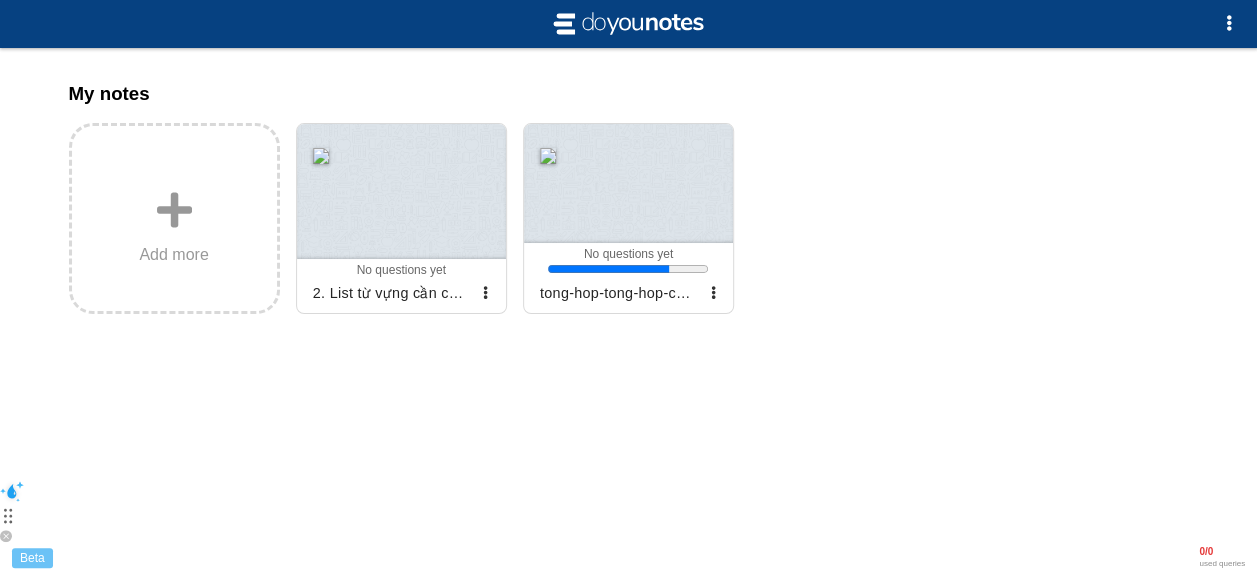 scroll, scrollTop: 0, scrollLeft: 0, axis: both 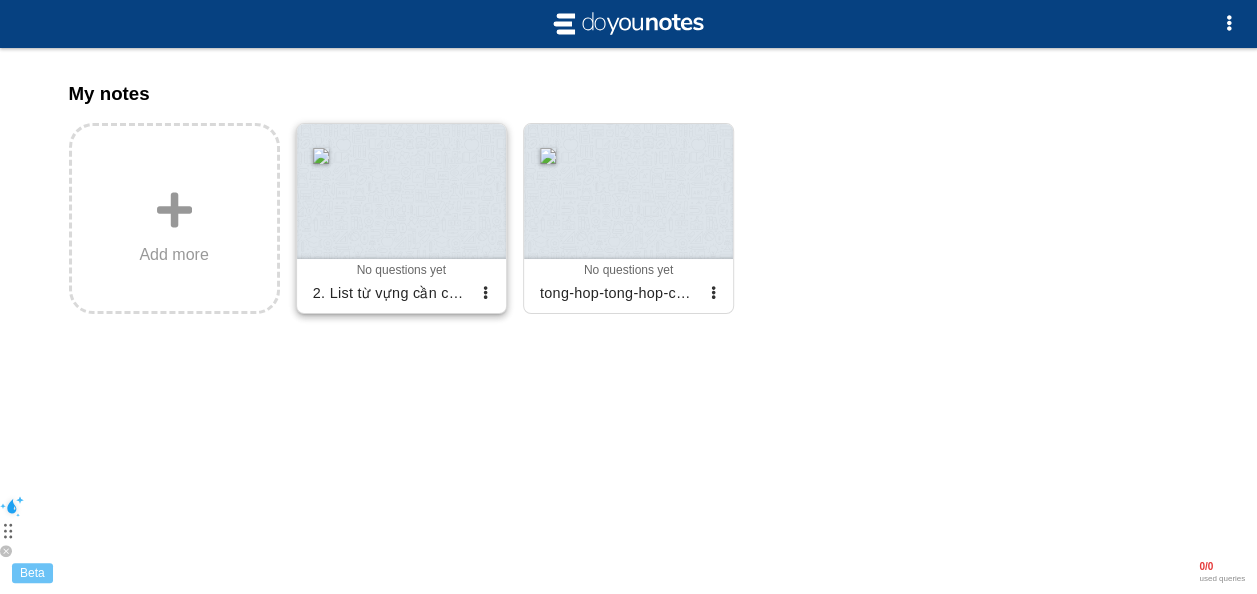 click at bounding box center [401, 191] 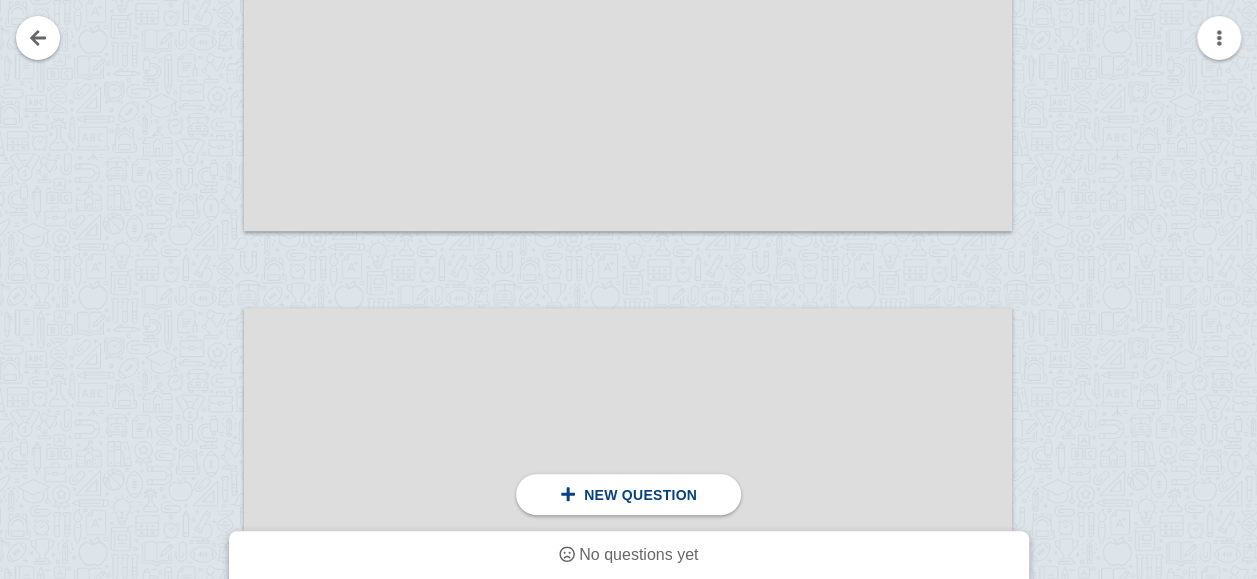 scroll, scrollTop: 5200, scrollLeft: 0, axis: vertical 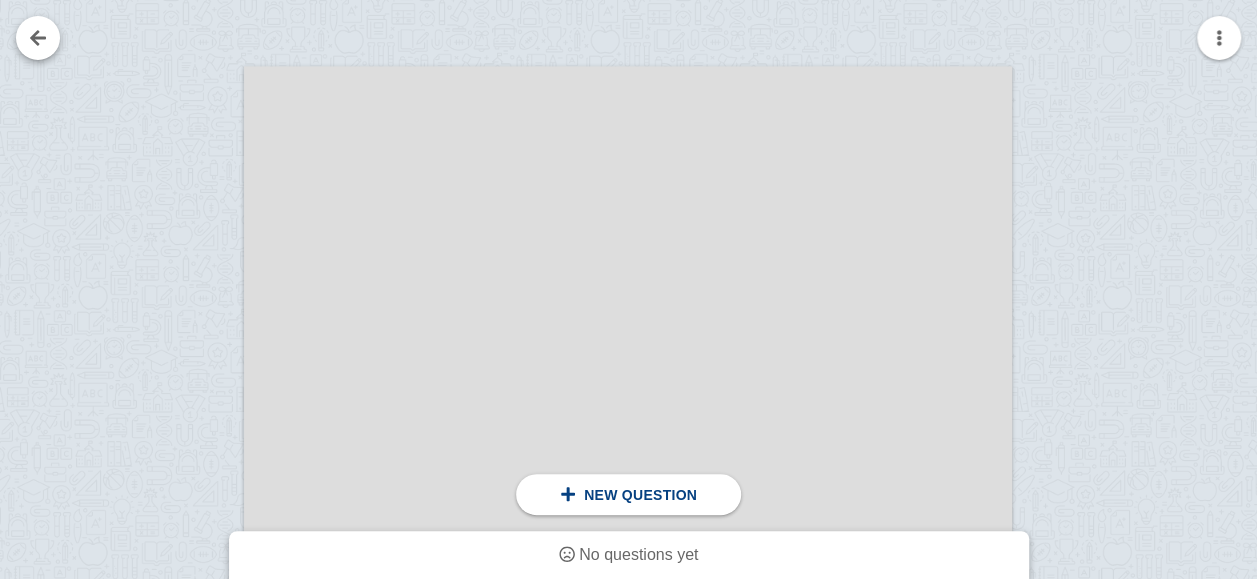 click at bounding box center [38, 38] 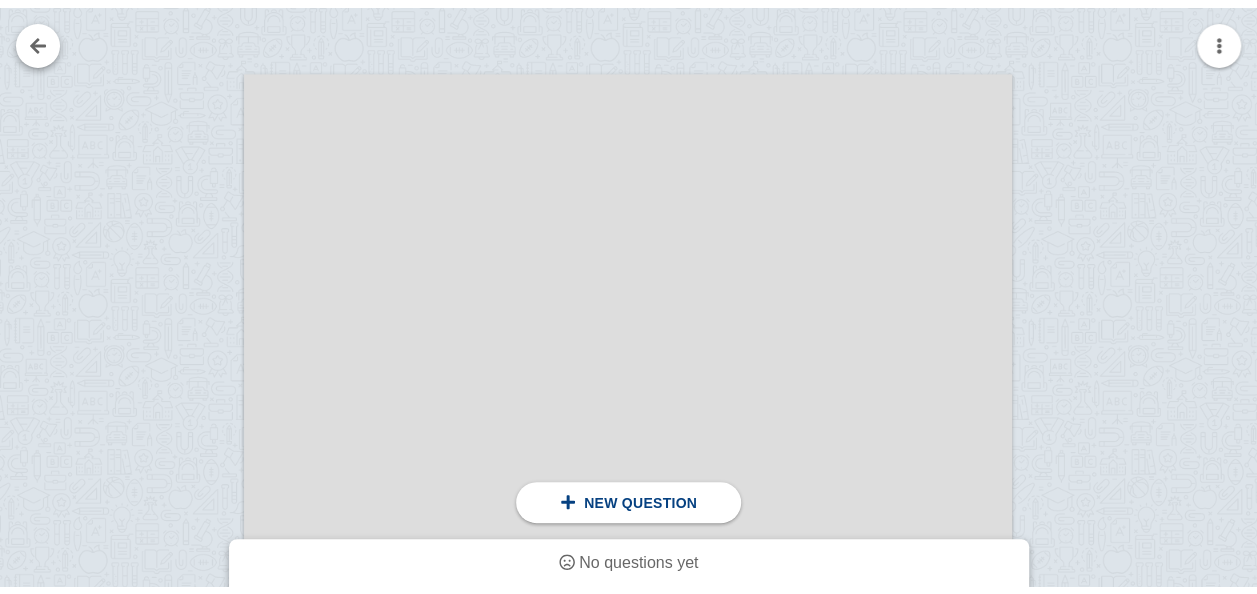 scroll, scrollTop: 0, scrollLeft: 0, axis: both 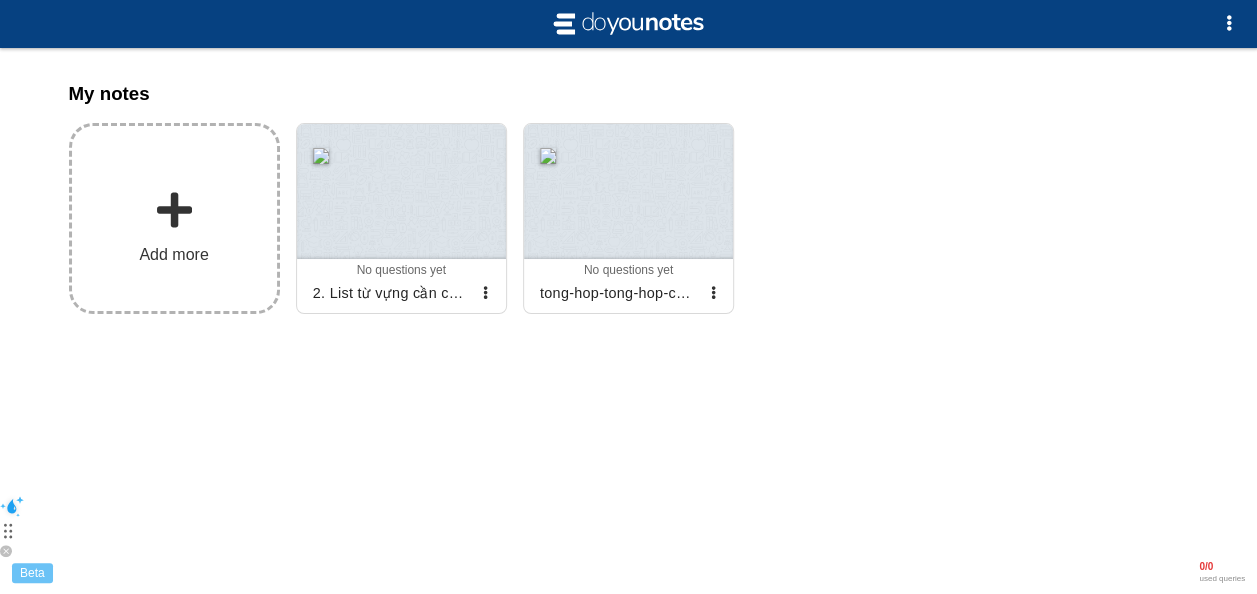 click on "Add more" at bounding box center (173, 255) 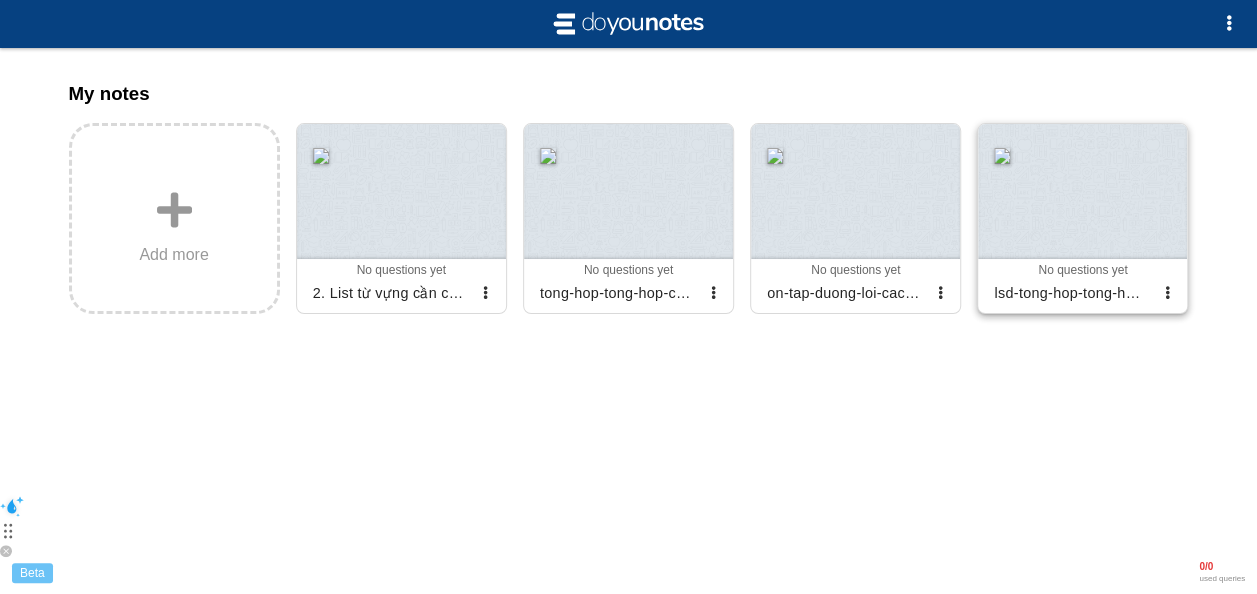 click at bounding box center (1082, 191) 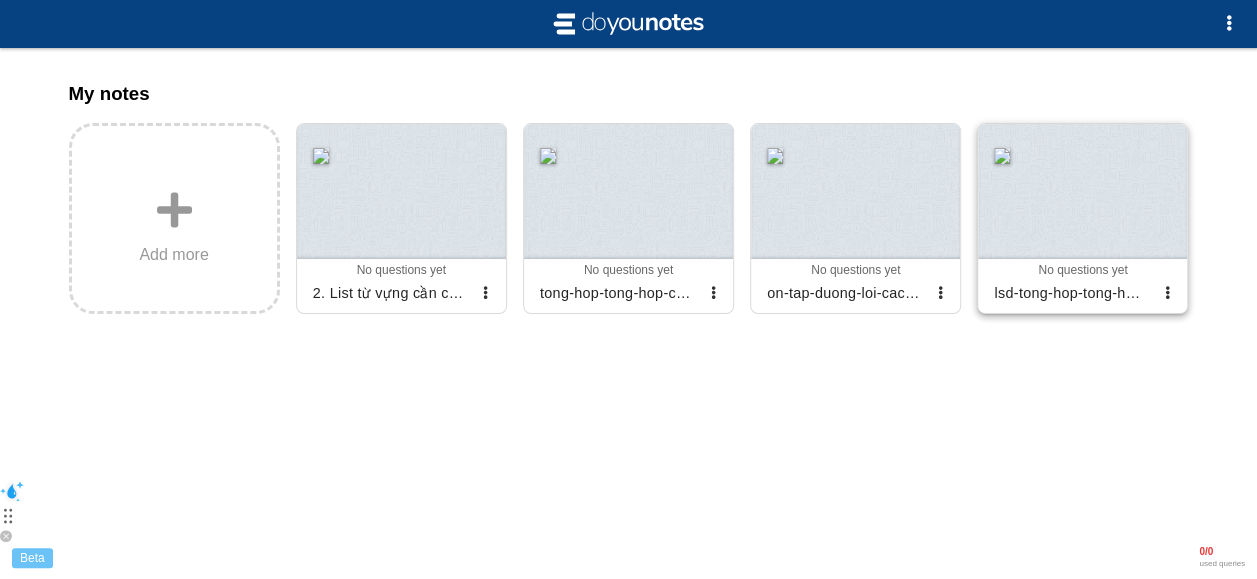 click at bounding box center (0, 0) 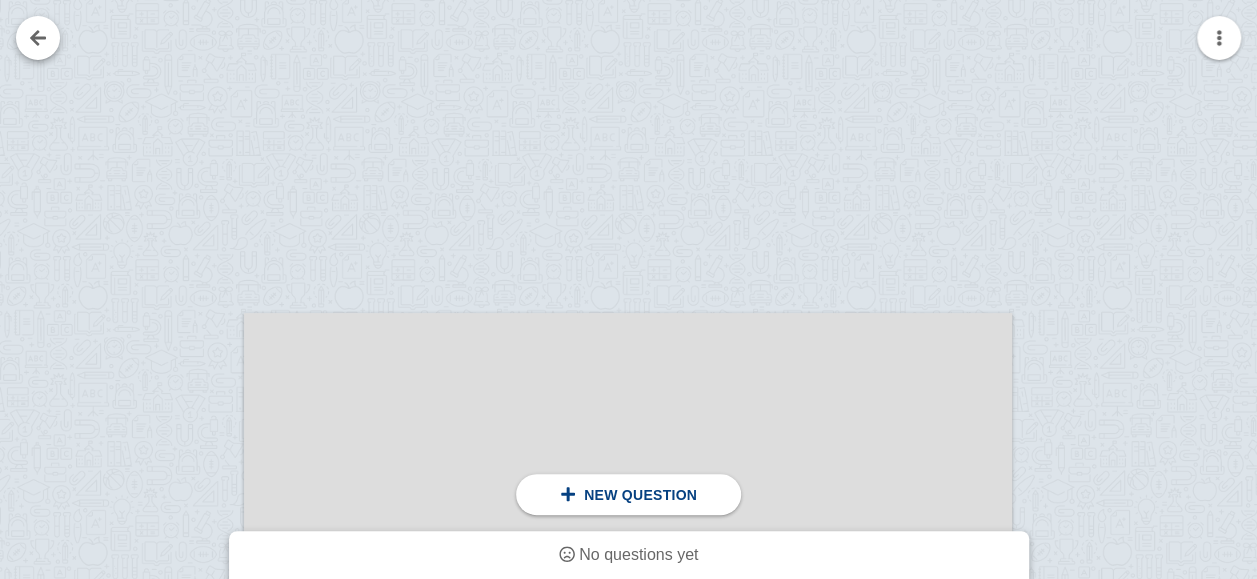 click at bounding box center [38, 38] 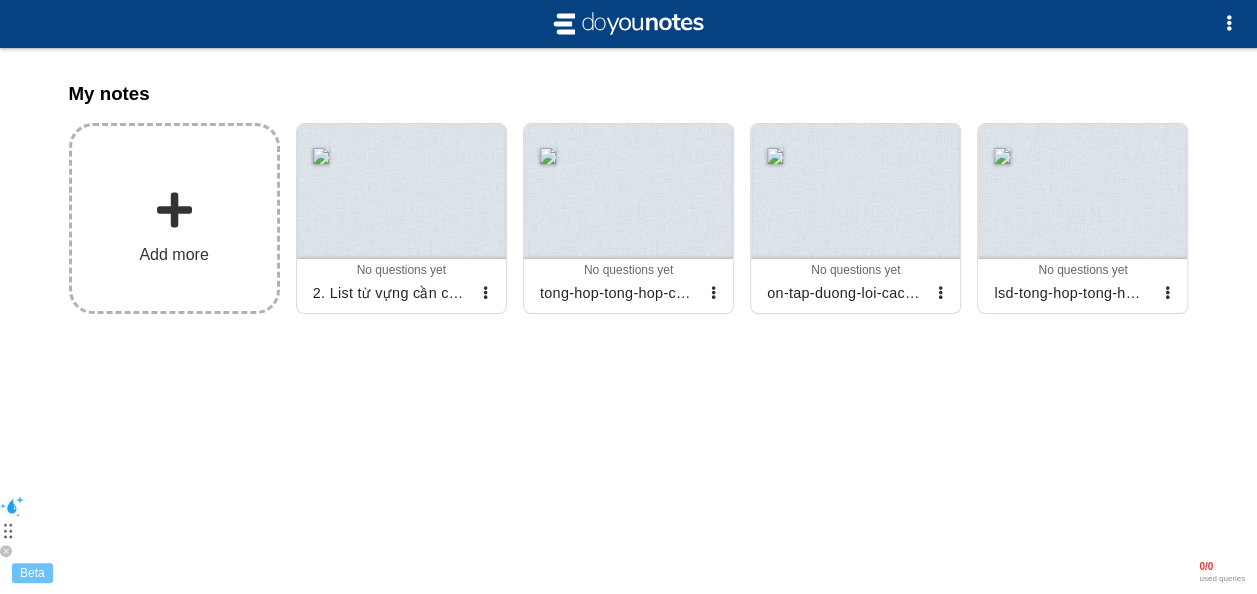 click on "Add more" at bounding box center [174, 218] 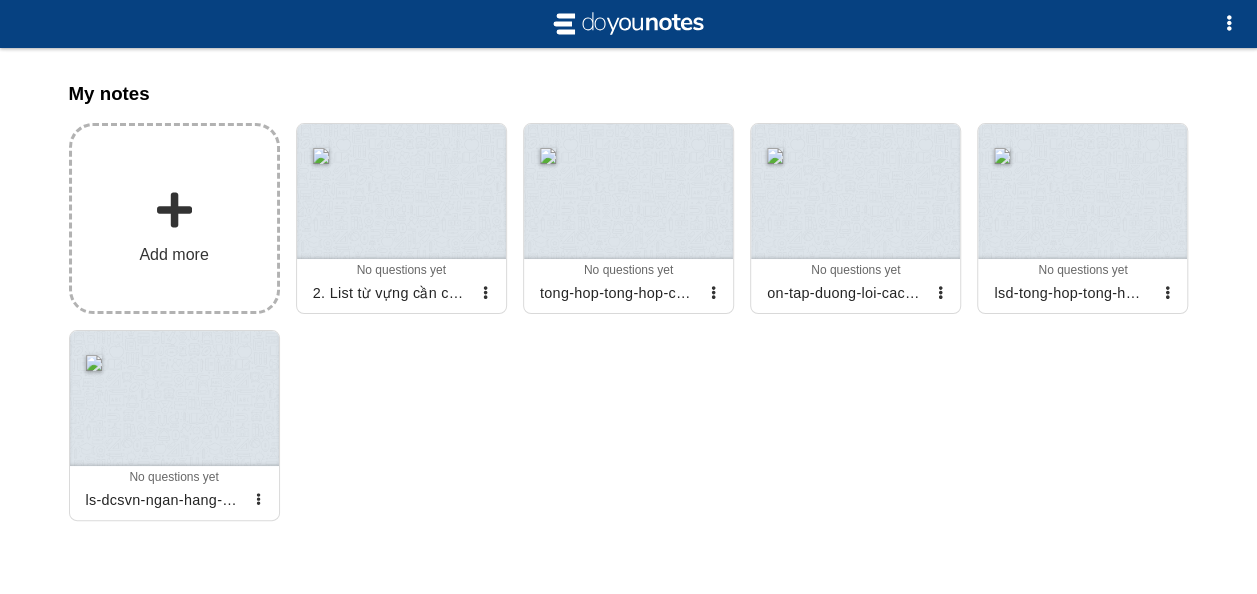 click on "Add more" at bounding box center [174, 218] 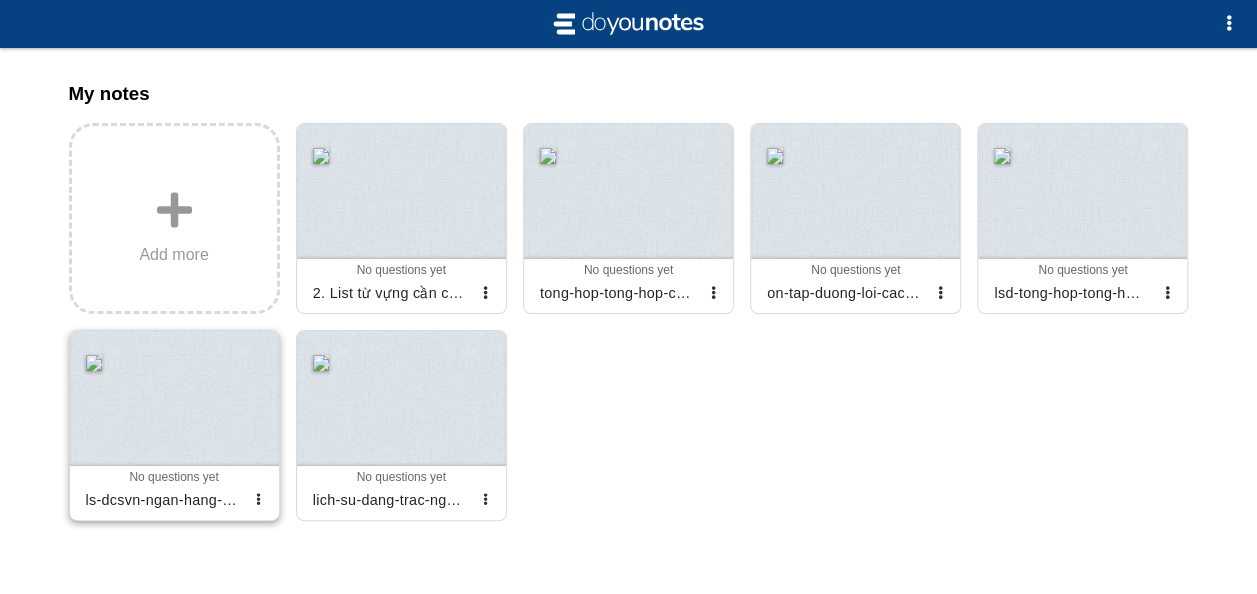 click at bounding box center (174, 398) 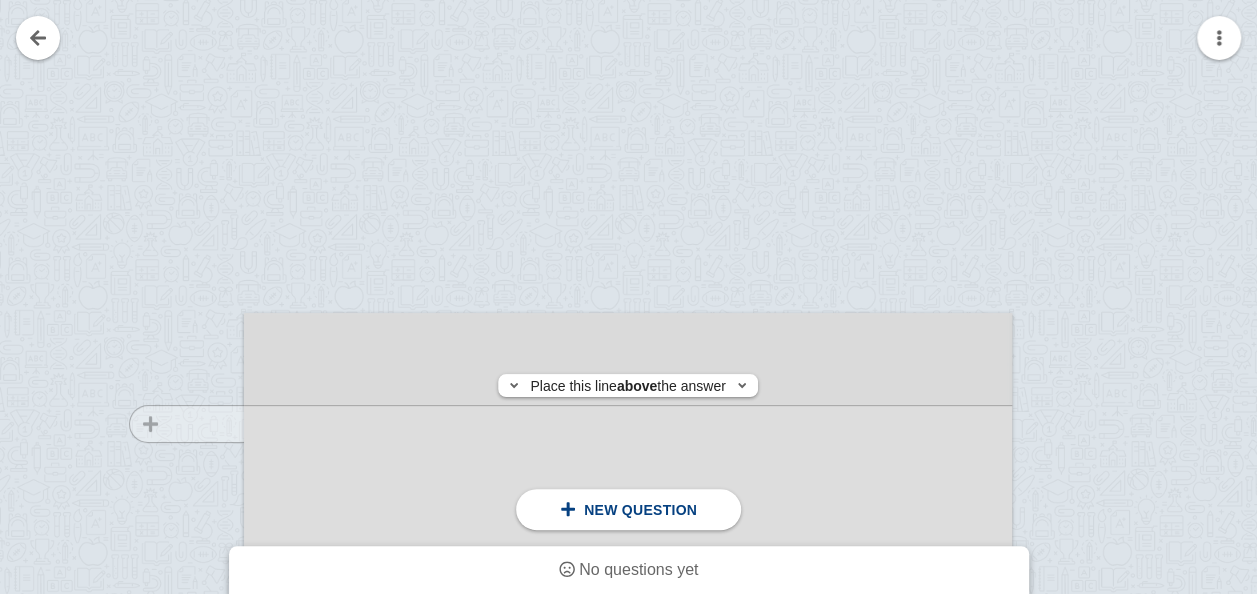 click at bounding box center (177, 875) 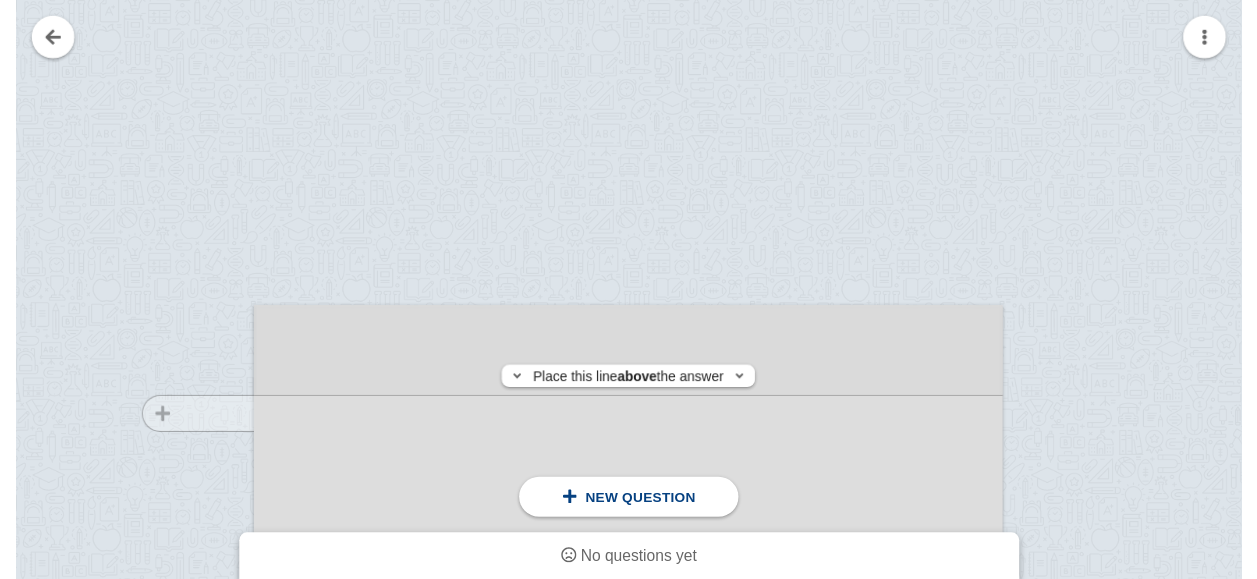 scroll, scrollTop: 208, scrollLeft: 0, axis: vertical 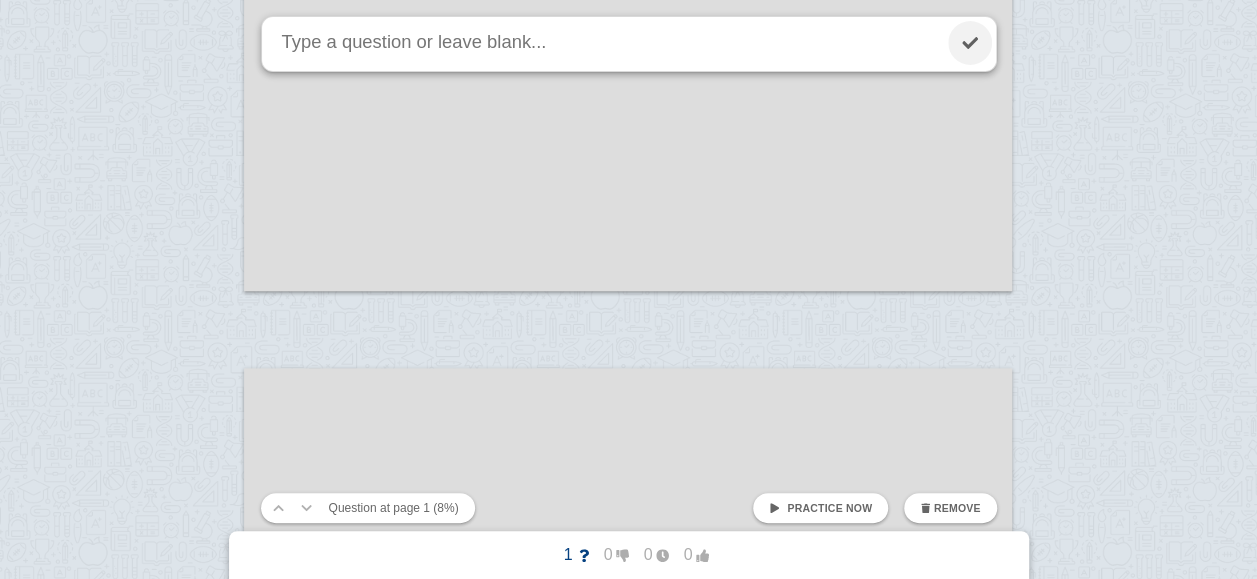 click at bounding box center (970, 43) 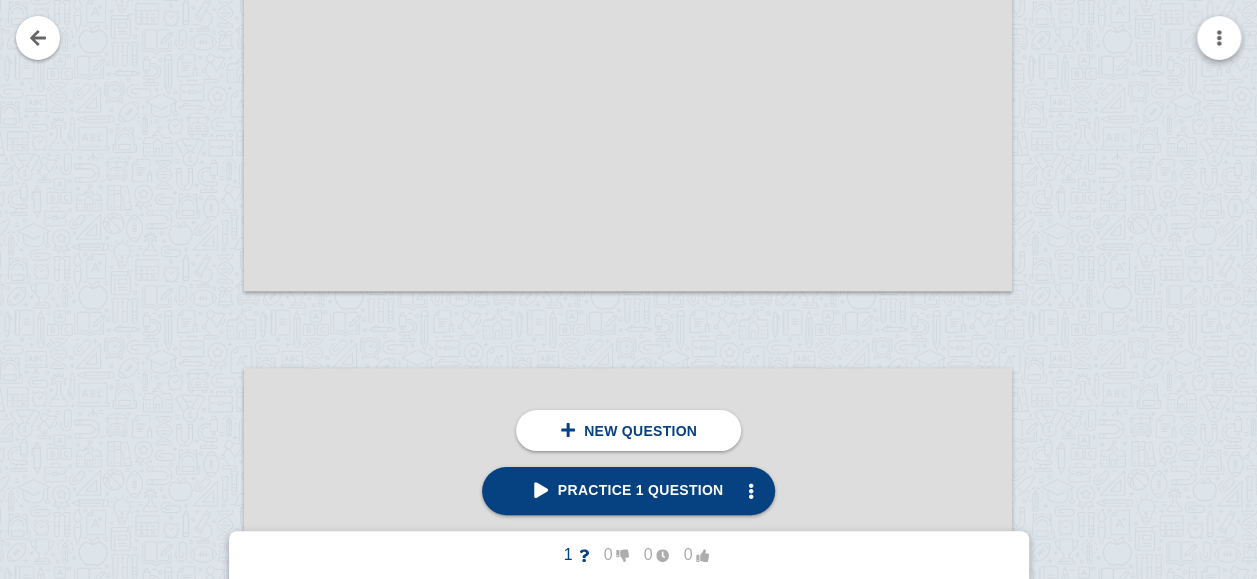 click at bounding box center [1219, 38] 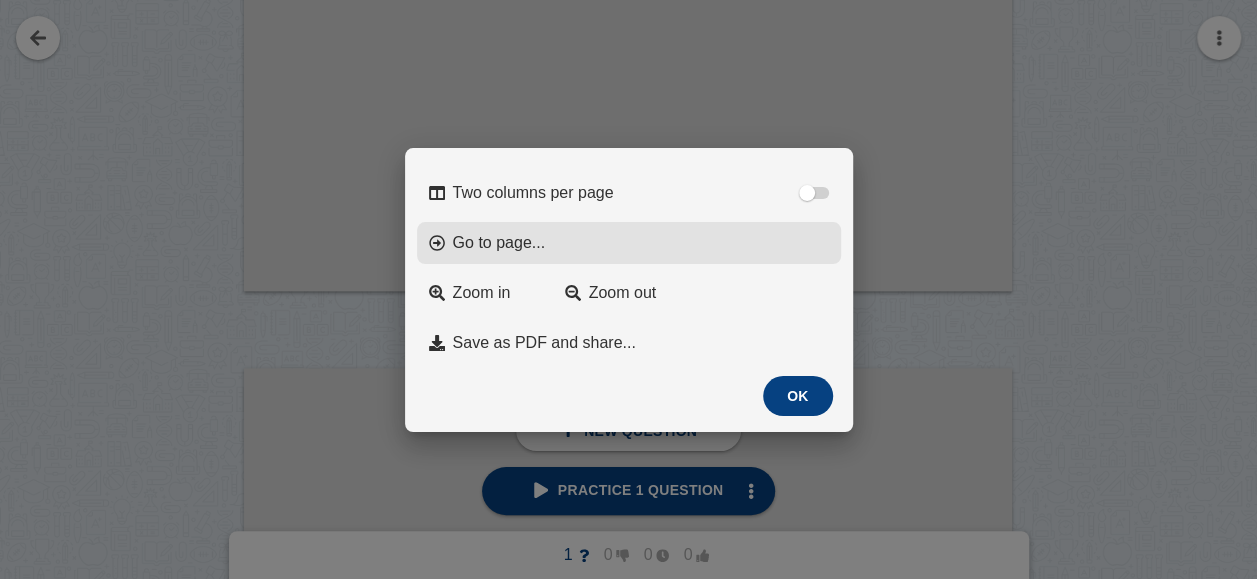 click on "Go to page..." at bounding box center (499, 243) 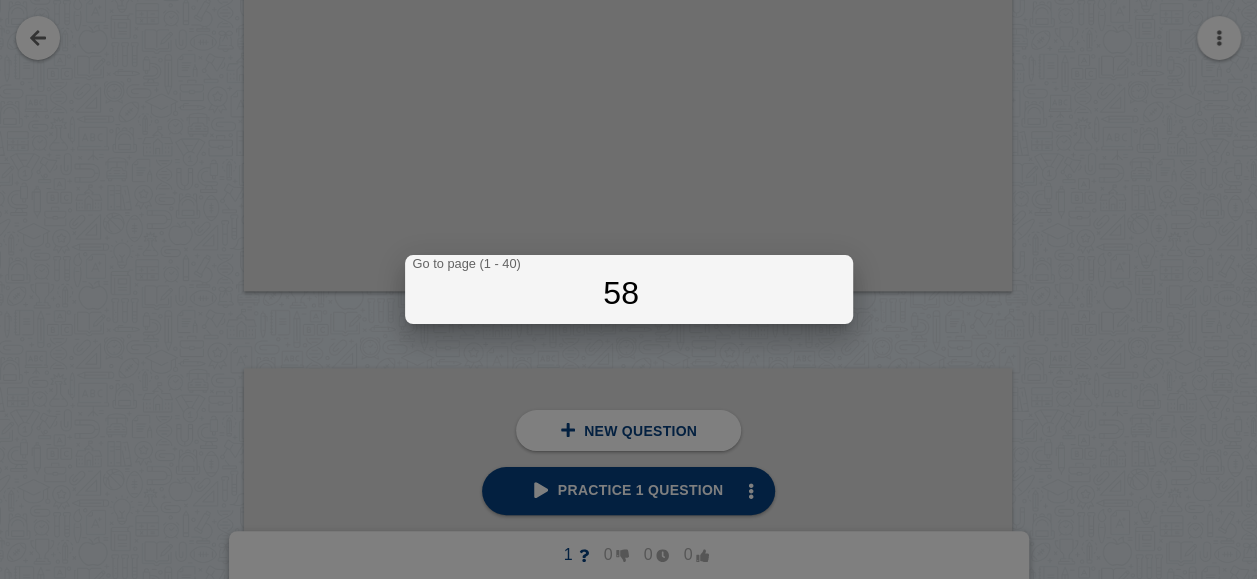 drag, startPoint x: 154, startPoint y: 178, endPoint x: 93, endPoint y: 156, distance: 64.84597 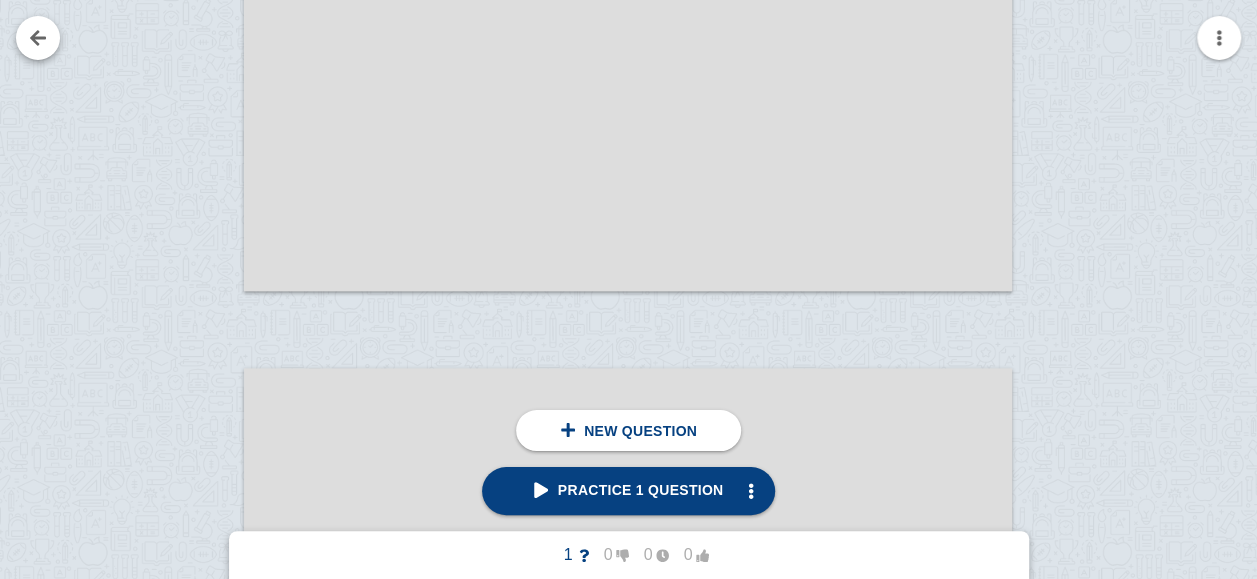 click at bounding box center (38, 38) 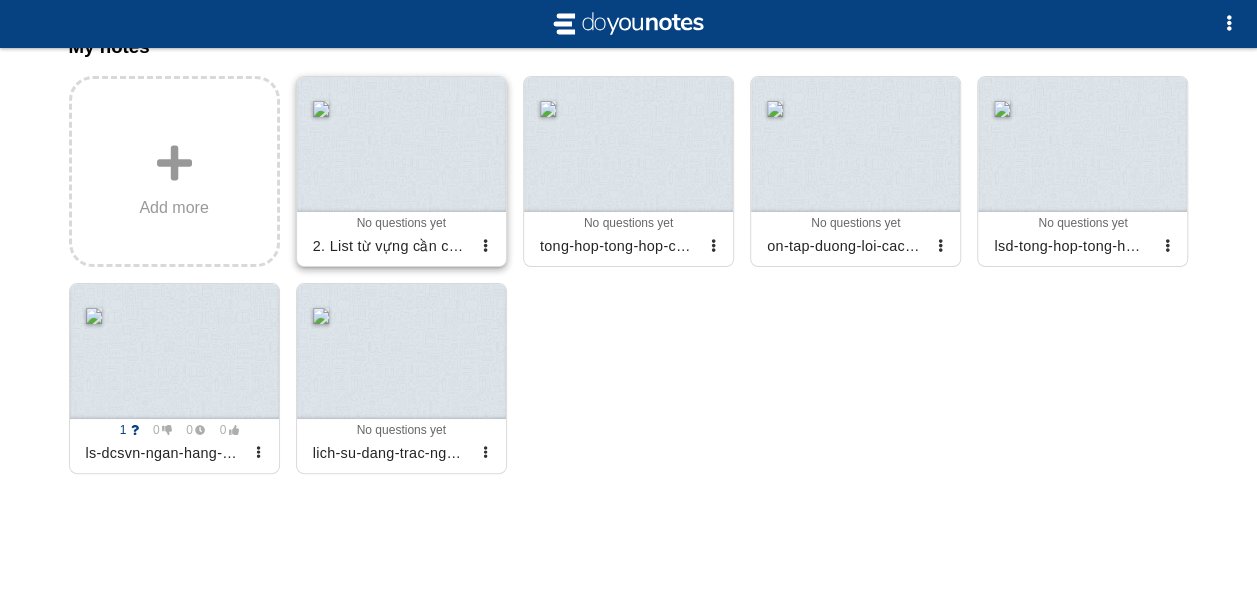 scroll, scrollTop: 308, scrollLeft: 0, axis: vertical 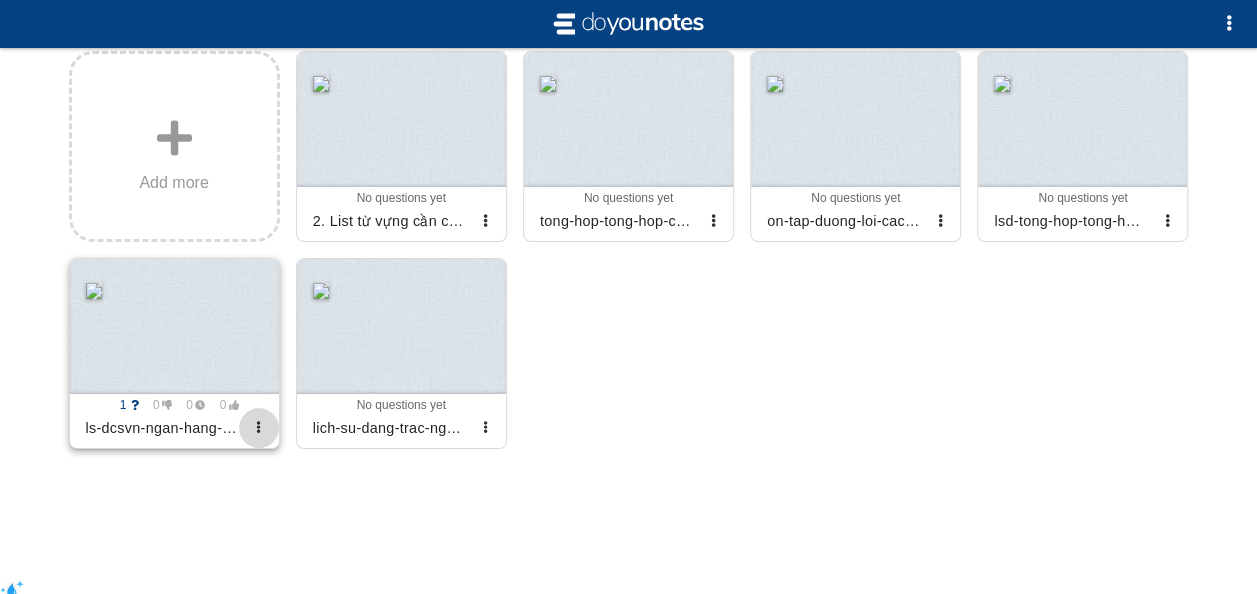 click at bounding box center (258, 427) 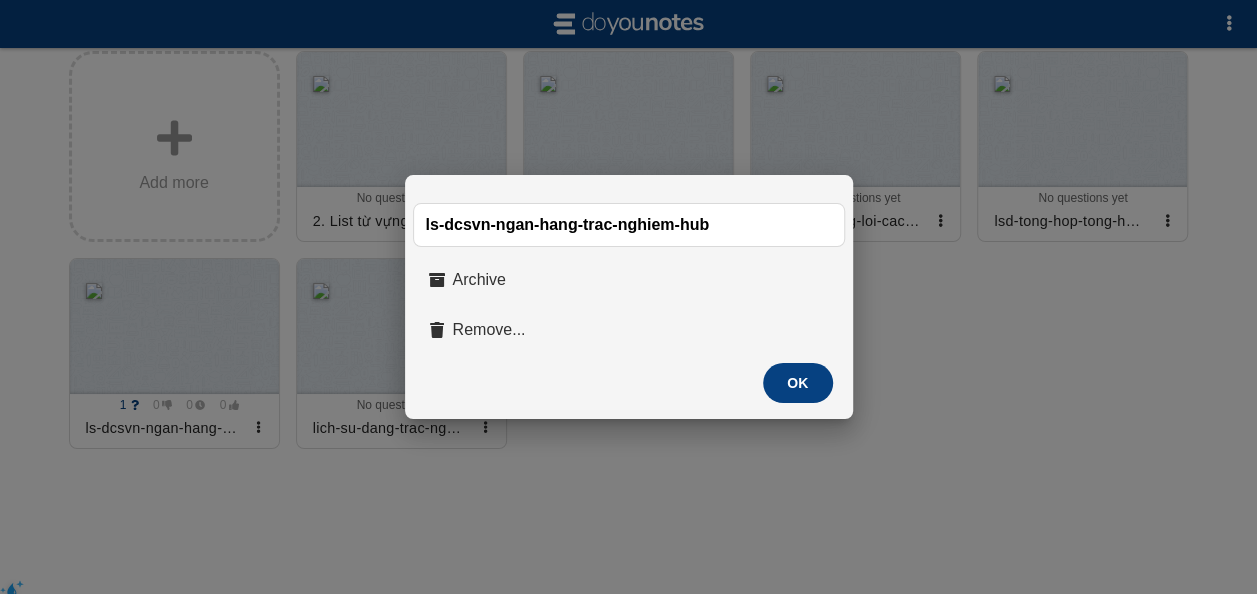 click on "OK" at bounding box center (798, 383) 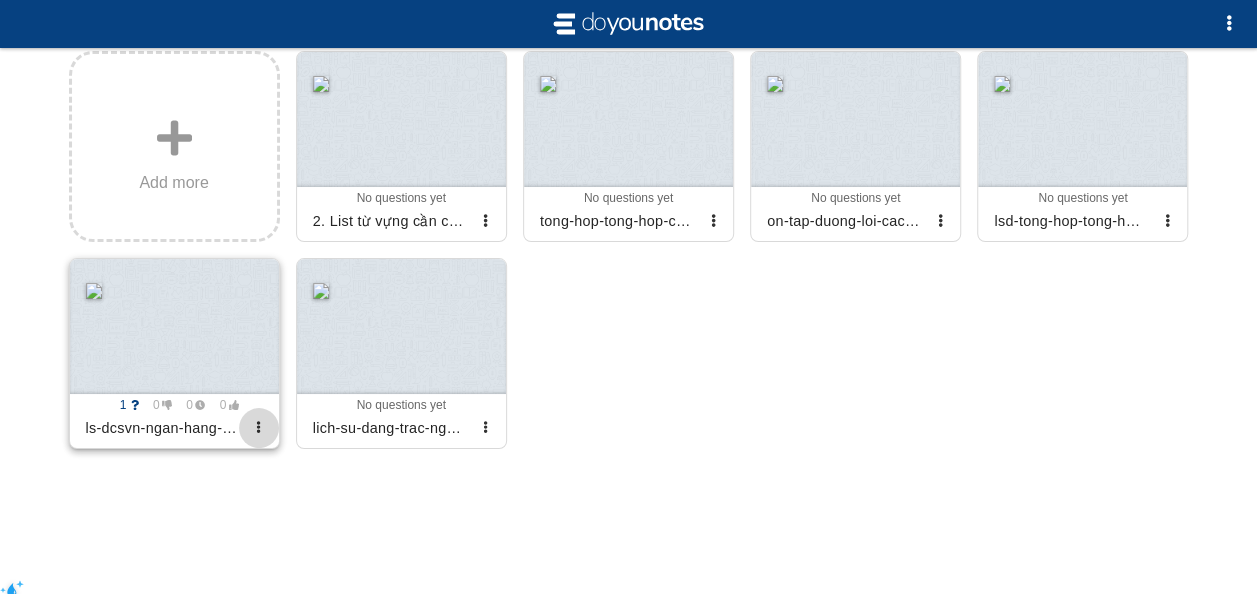 click at bounding box center (259, 428) 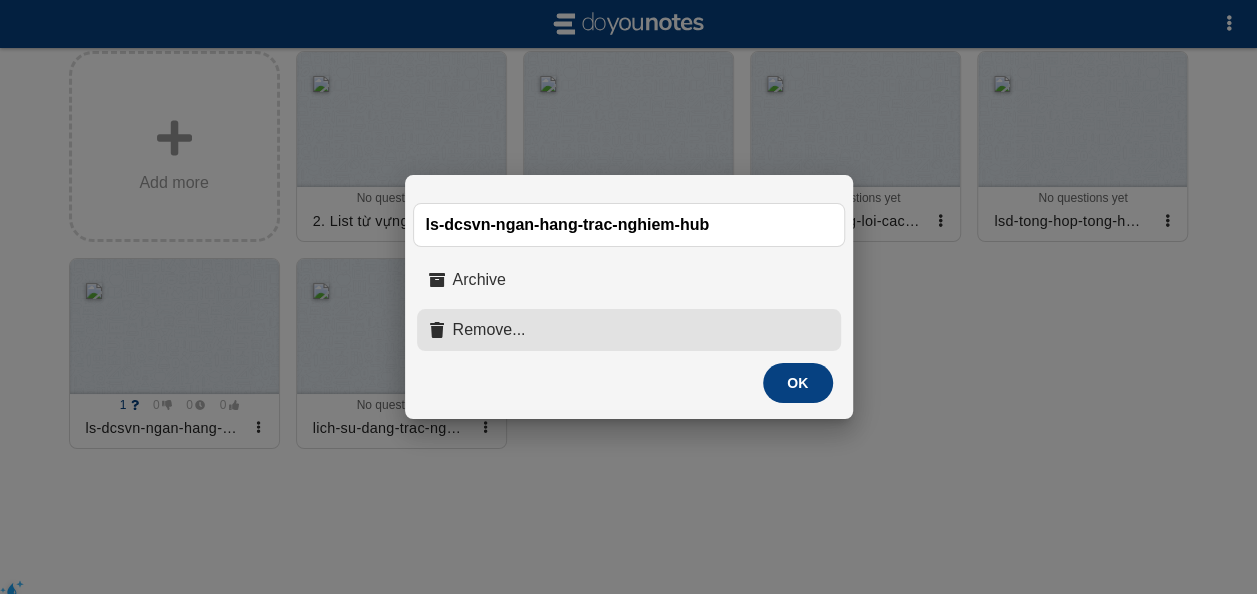 click on "Remove..." at bounding box center (629, 330) 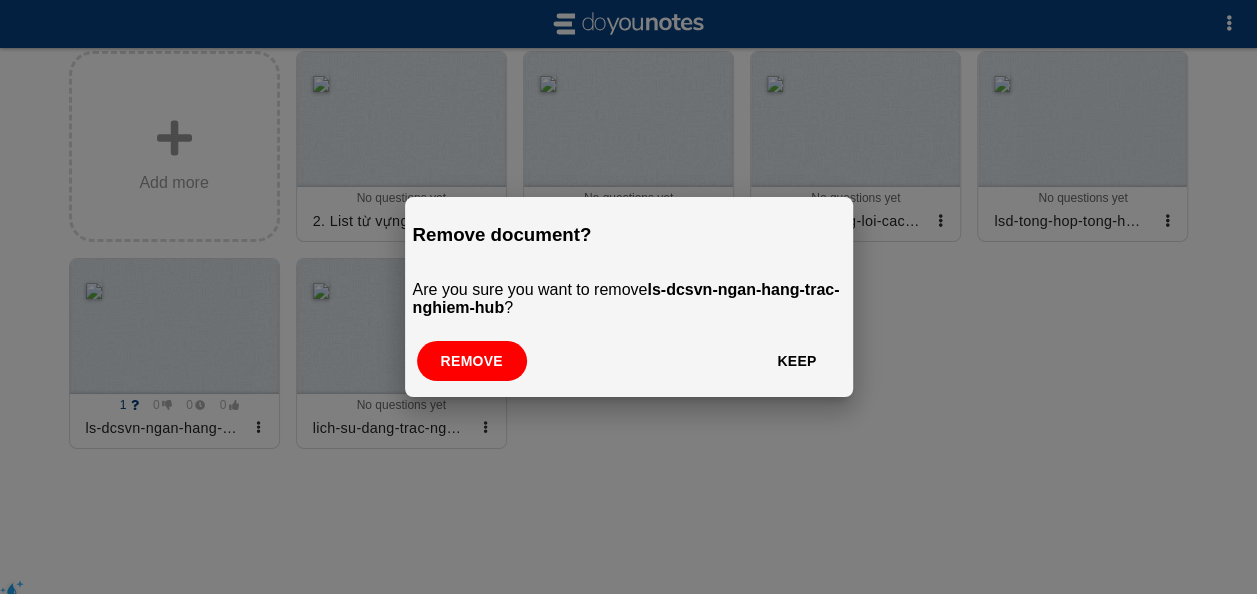 click on "Remove" at bounding box center [472, 361] 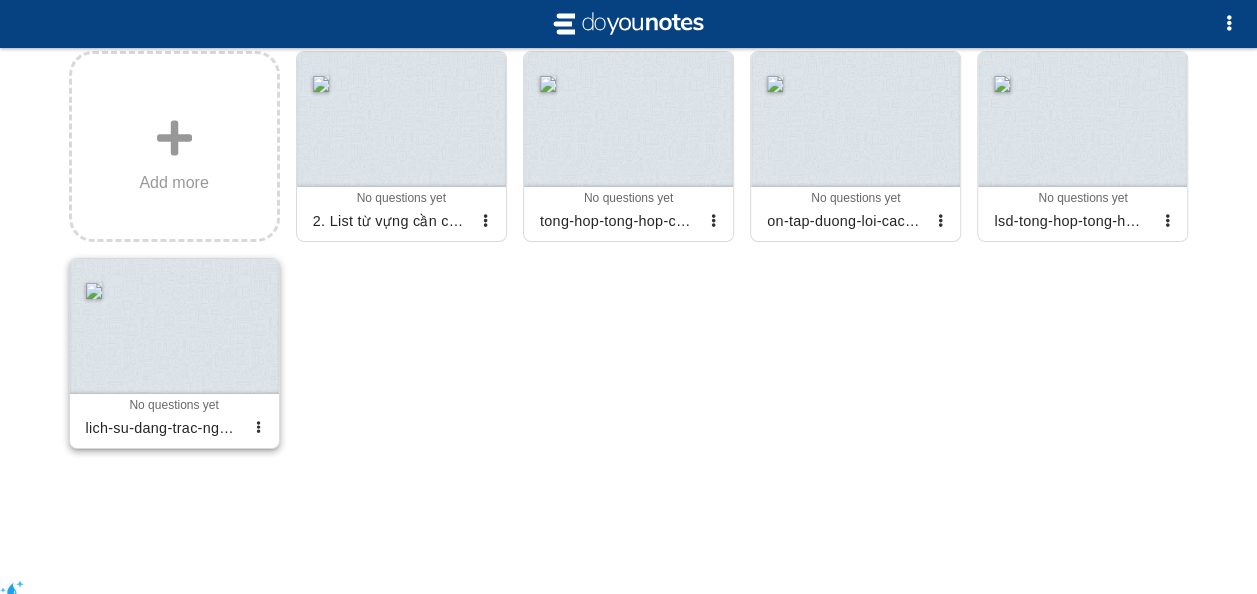 click at bounding box center [174, 326] 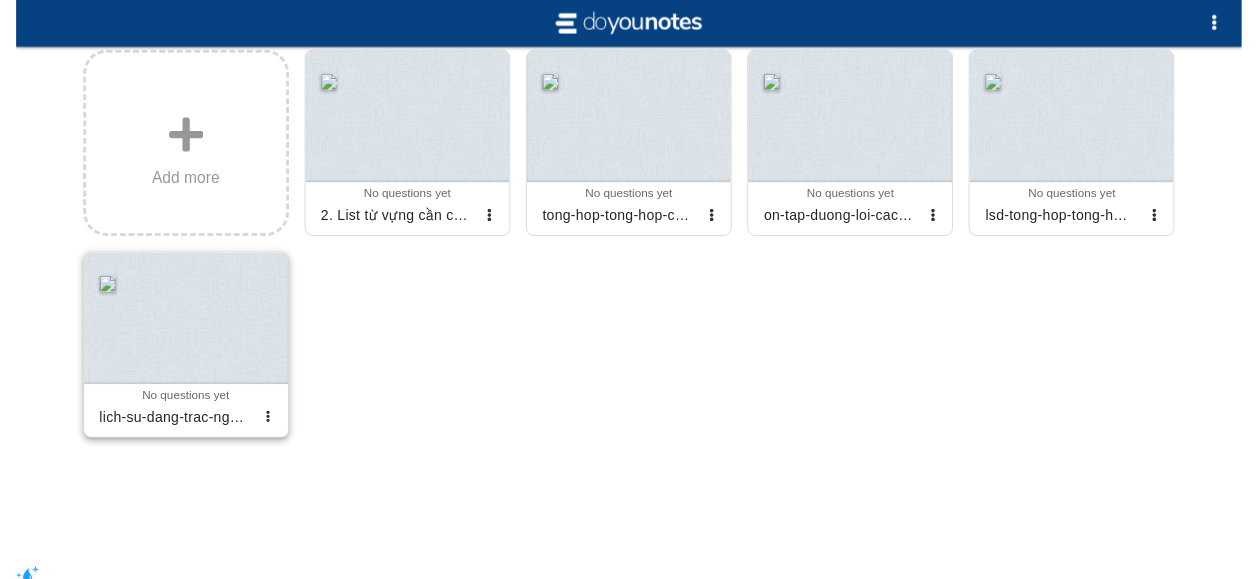 scroll, scrollTop: 0, scrollLeft: 0, axis: both 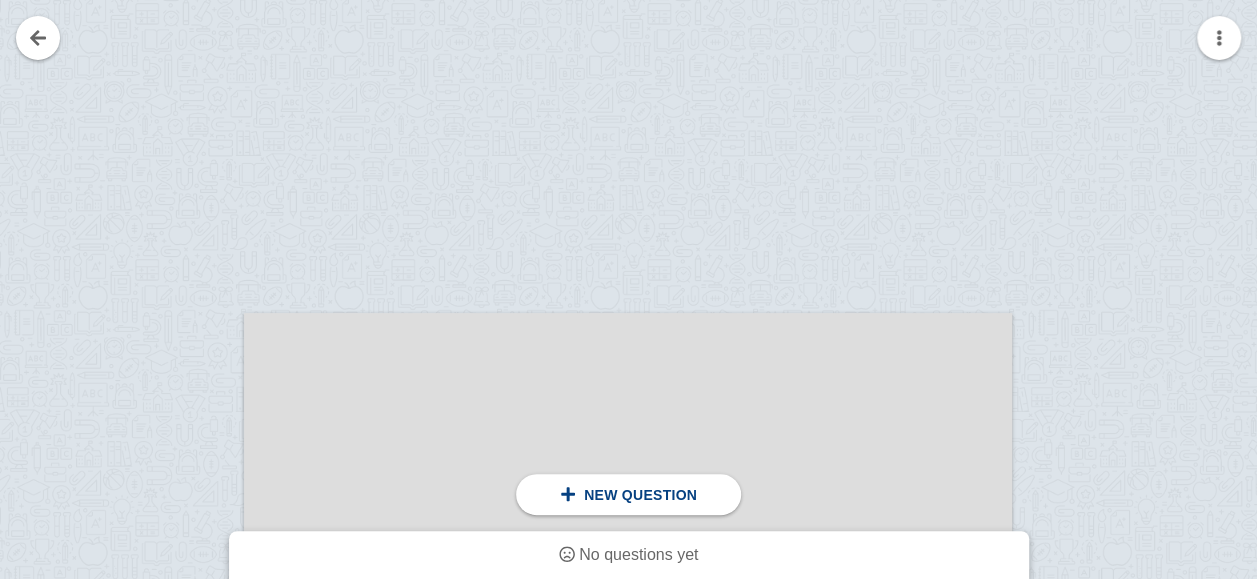 click at bounding box center [628, 77563] 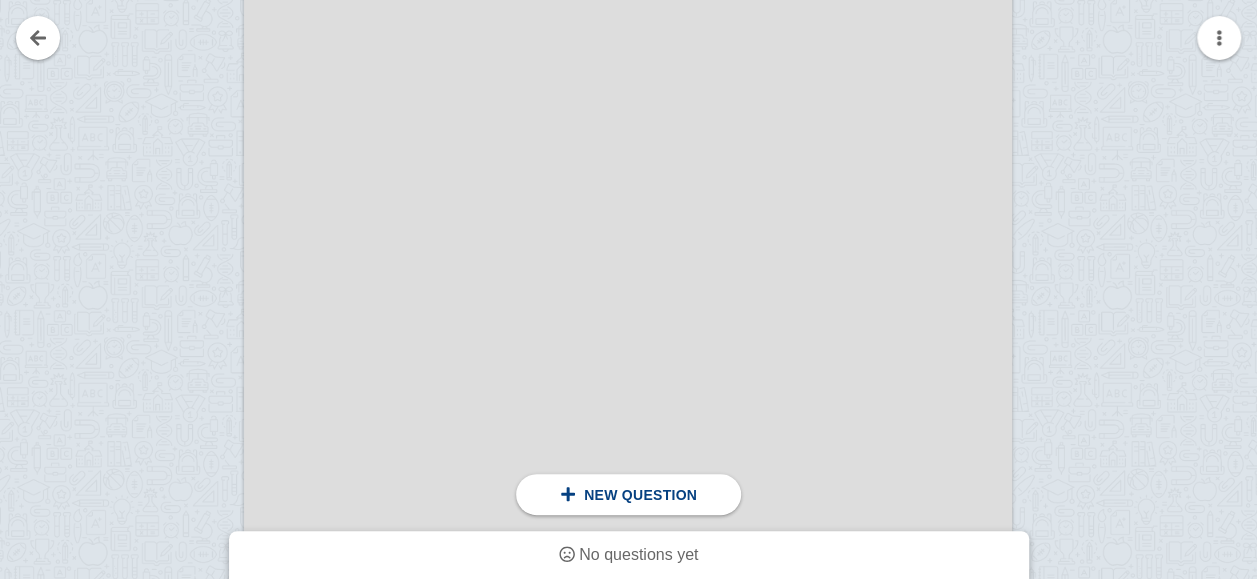 scroll, scrollTop: 5700, scrollLeft: 0, axis: vertical 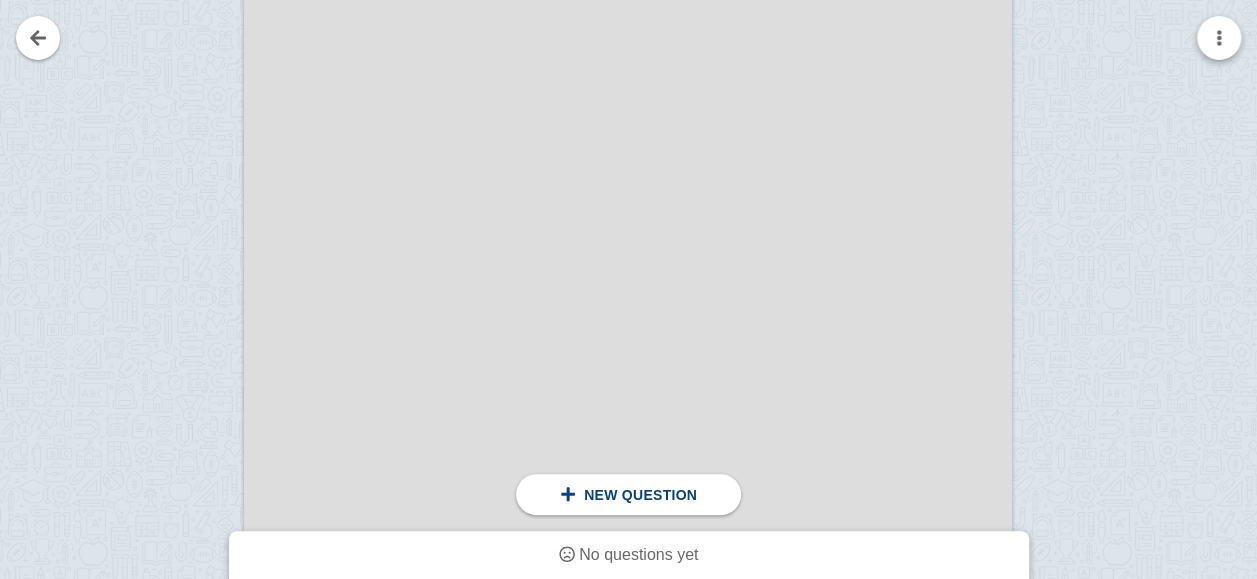 click at bounding box center (1219, 38) 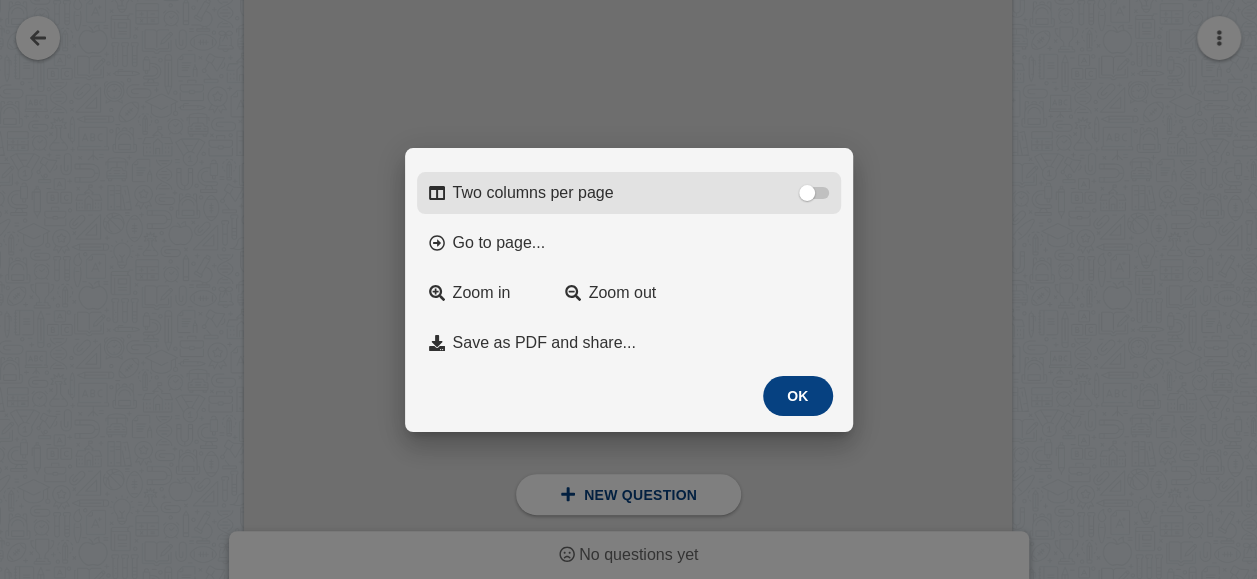 click at bounding box center (815, 193) 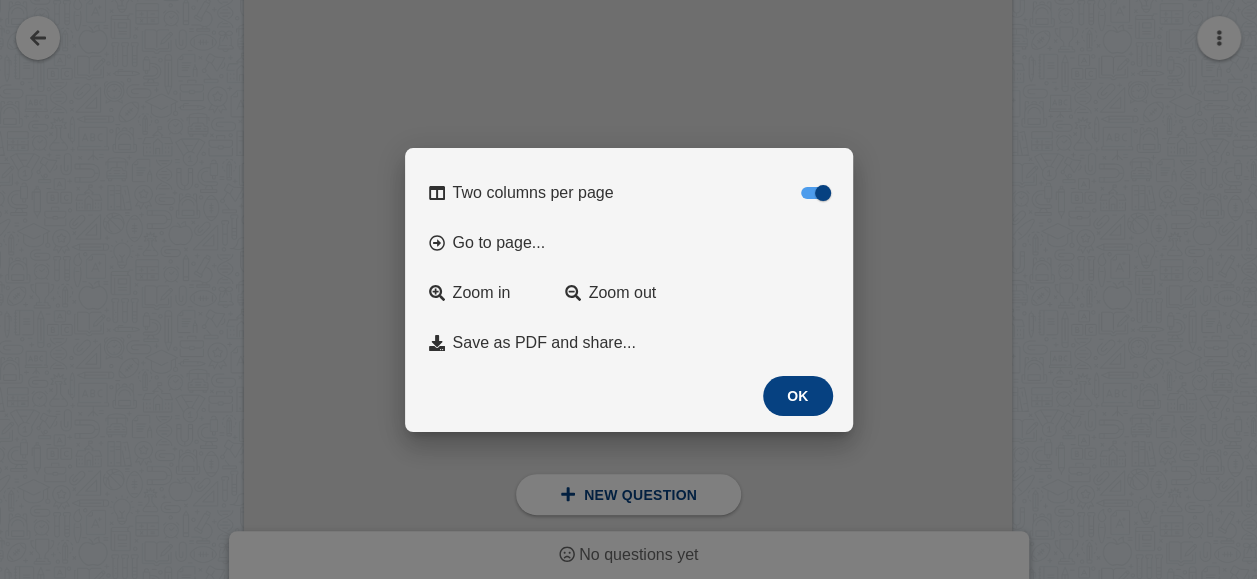 click on "OK" at bounding box center (798, 396) 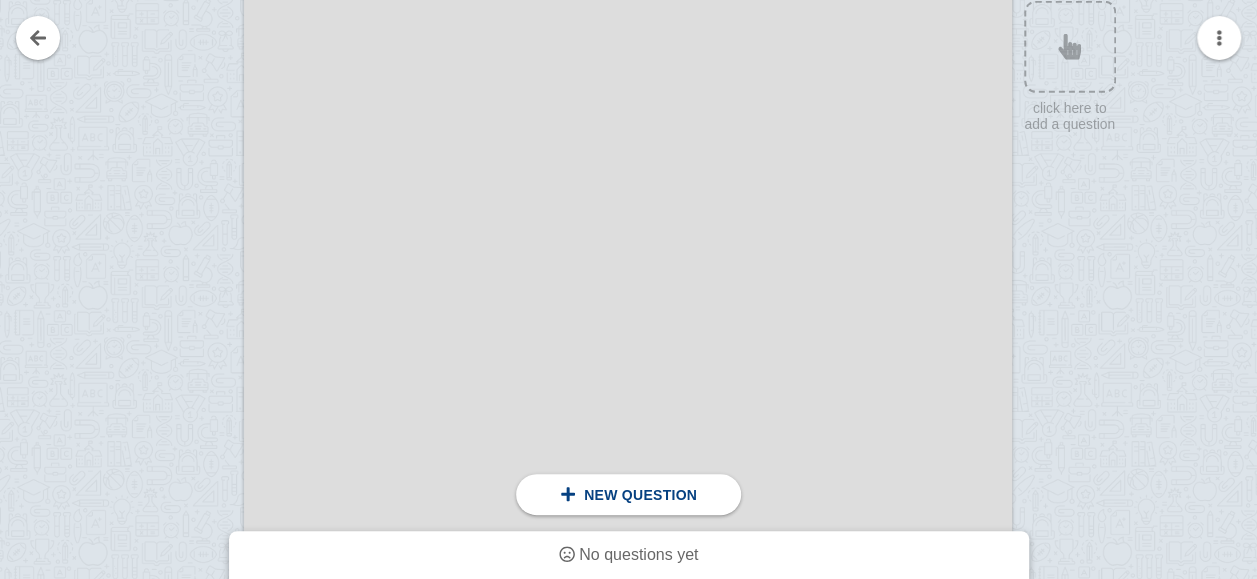 click at bounding box center [819, 396] 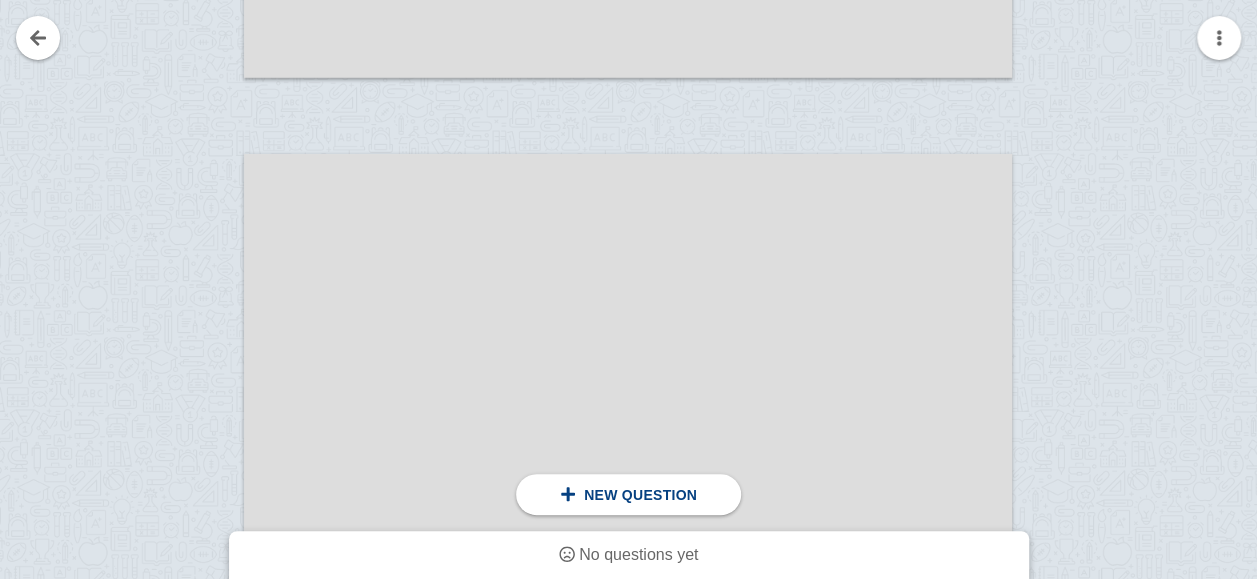 scroll, scrollTop: 34090, scrollLeft: 0, axis: vertical 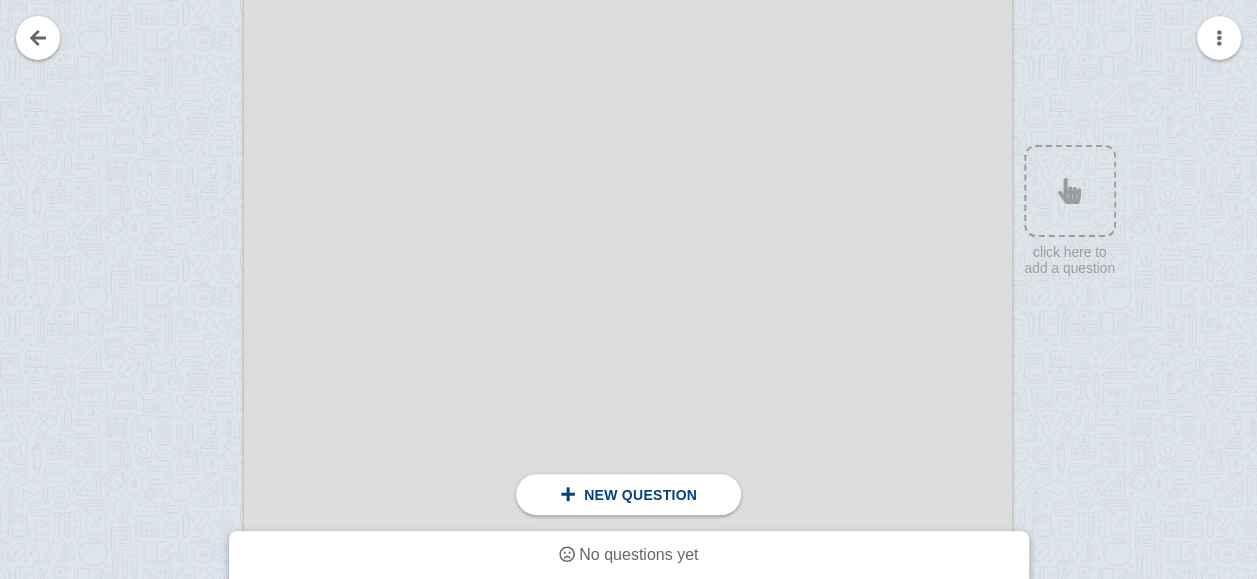 click at bounding box center (819, 457) 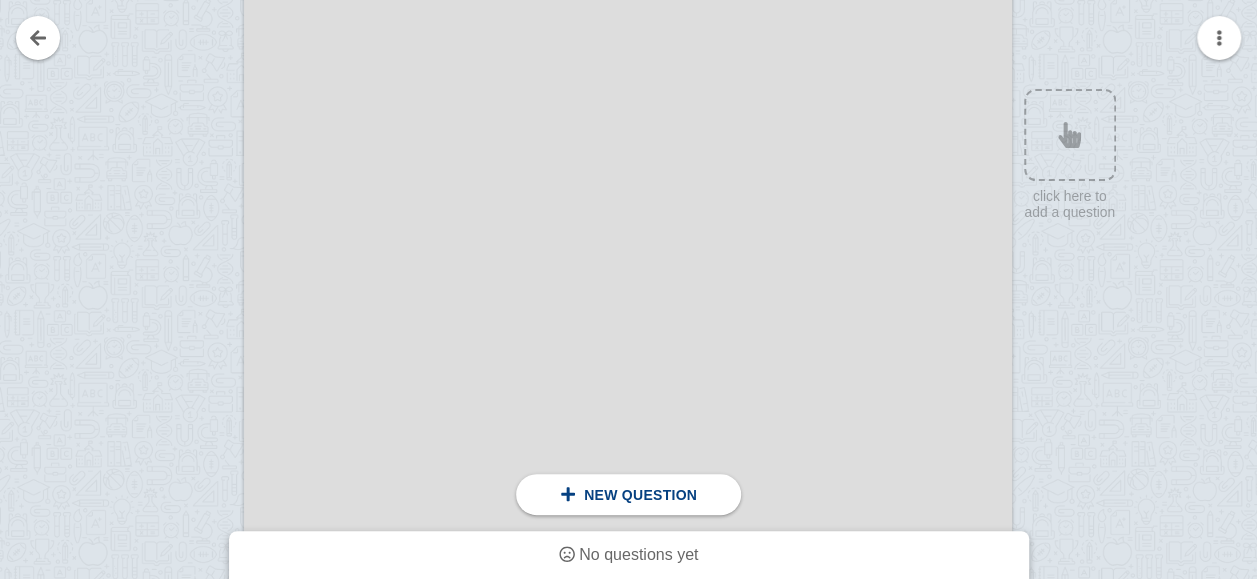 click at bounding box center (819, 457) 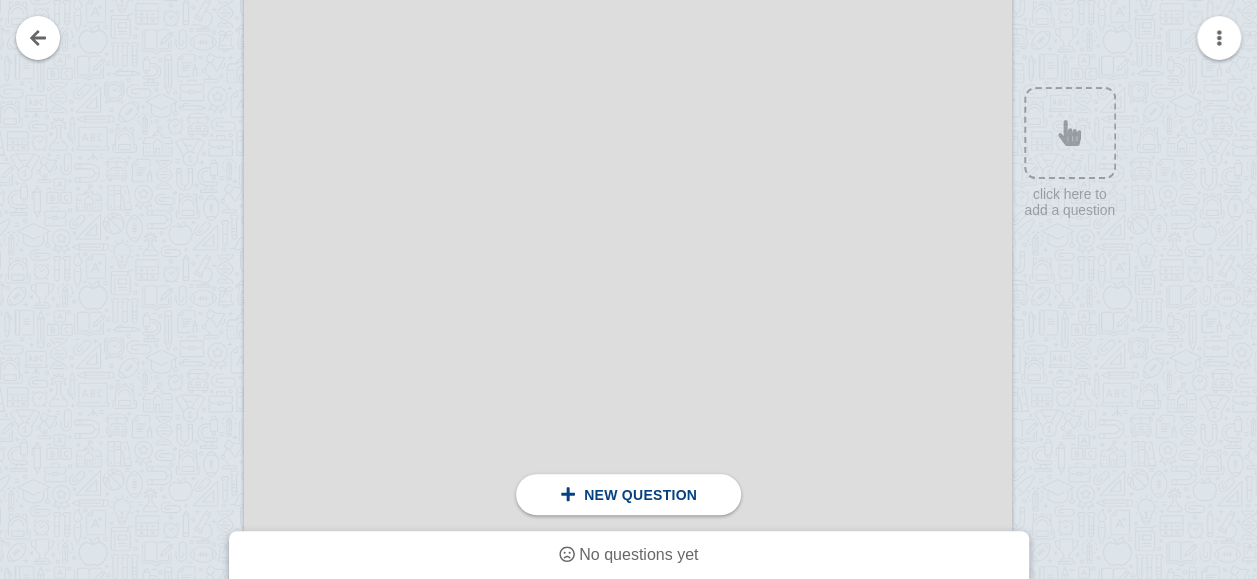 click at bounding box center (819, 457) 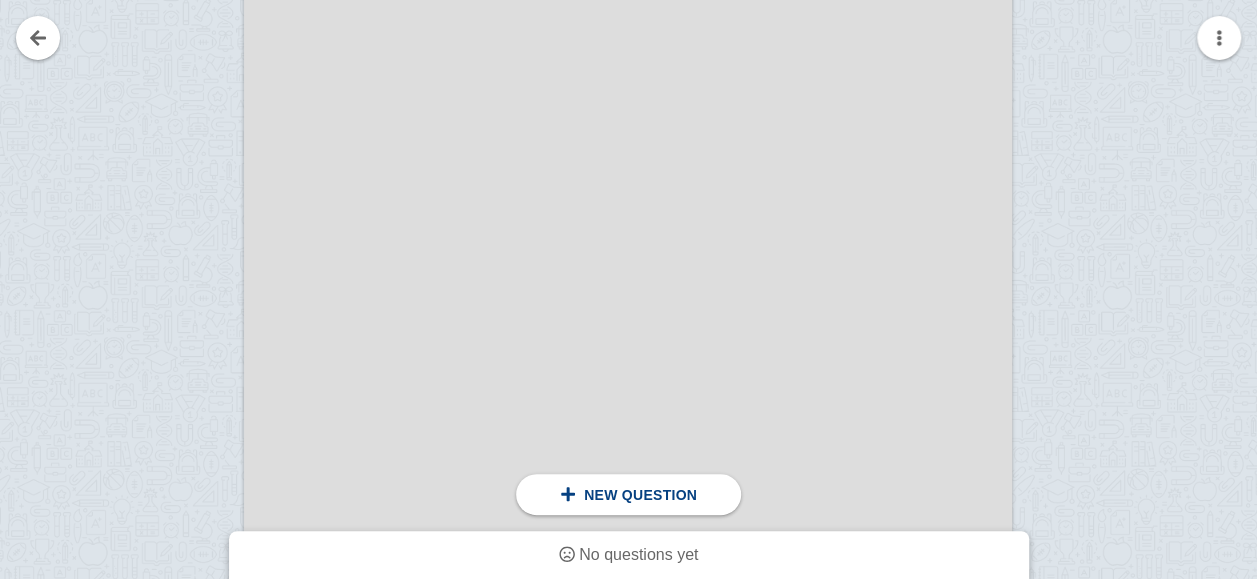 scroll, scrollTop: 35490, scrollLeft: 0, axis: vertical 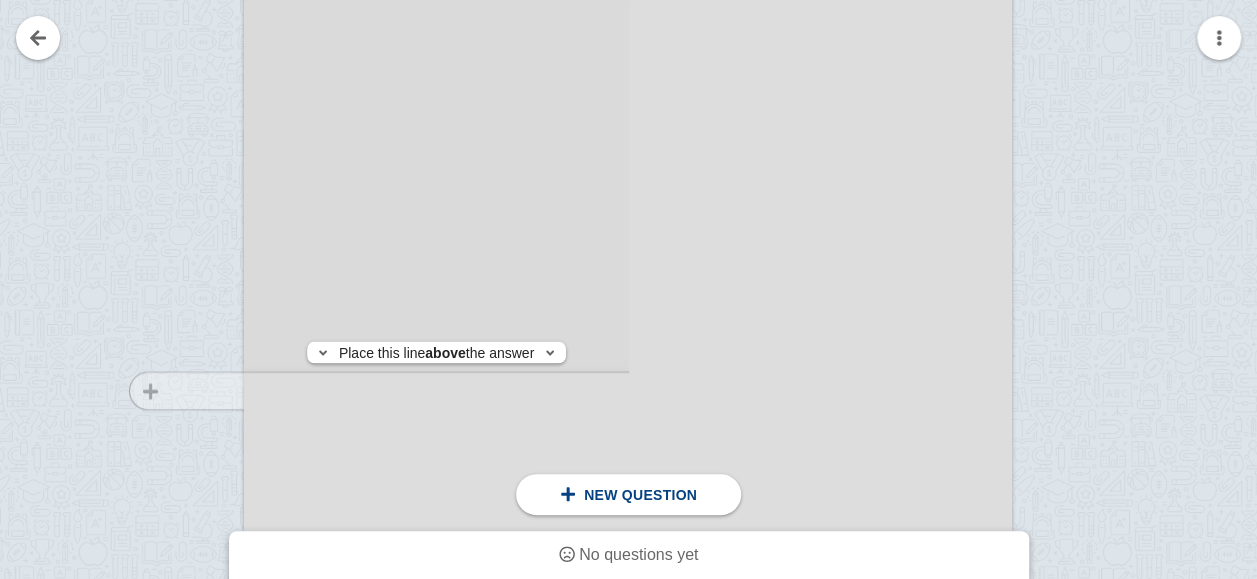 click at bounding box center (177, 238) 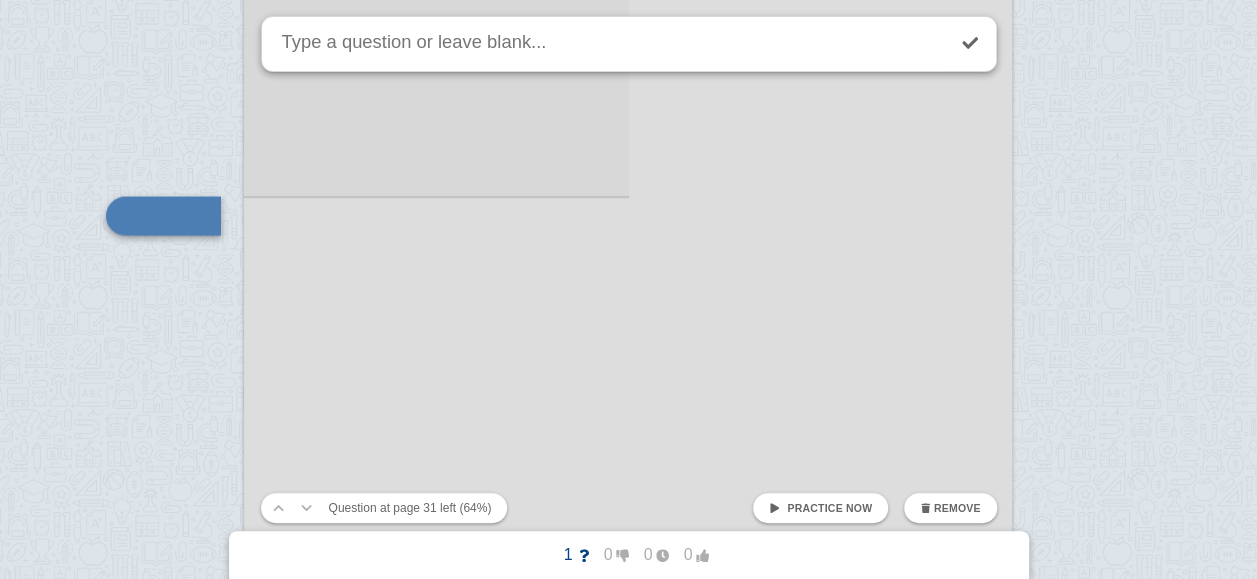 scroll, scrollTop: 35465, scrollLeft: 0, axis: vertical 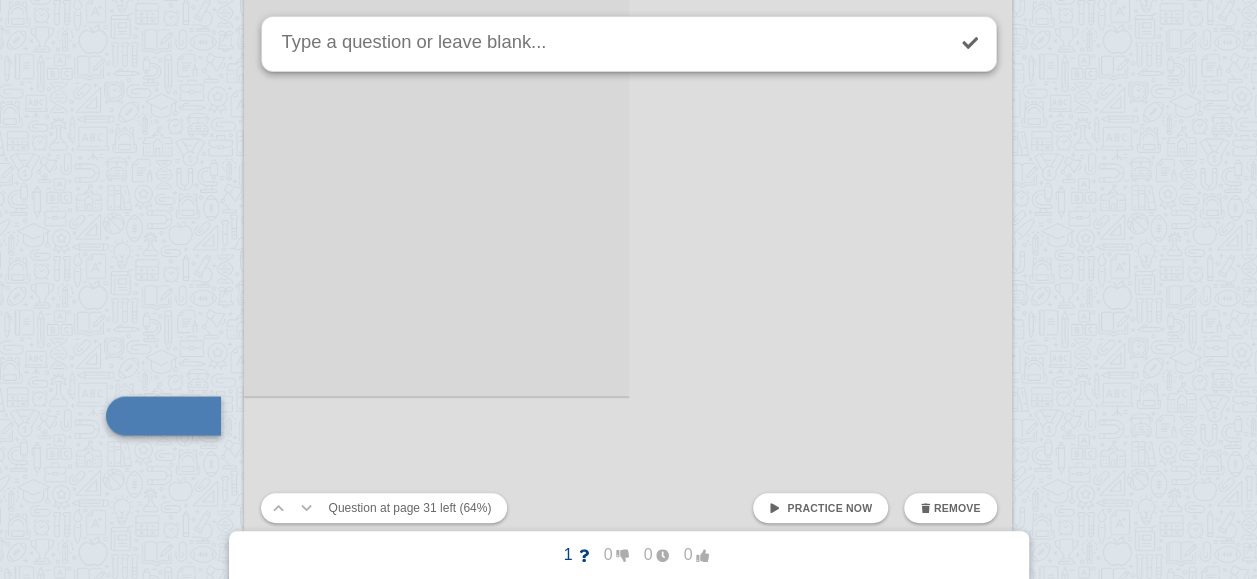 type on "3" 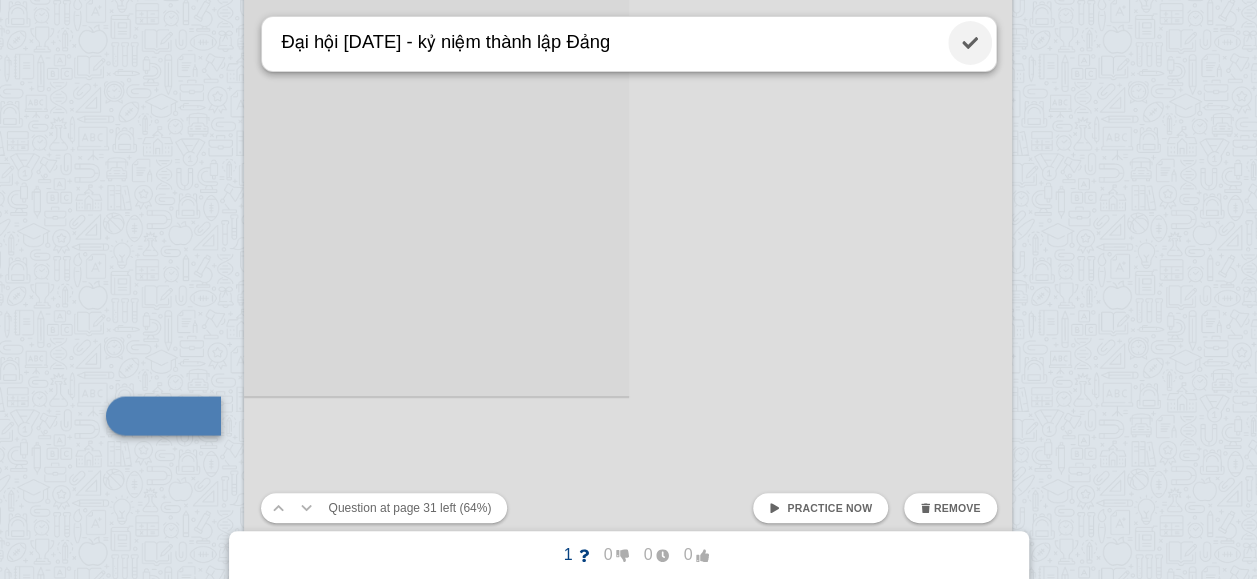 click at bounding box center [970, 43] 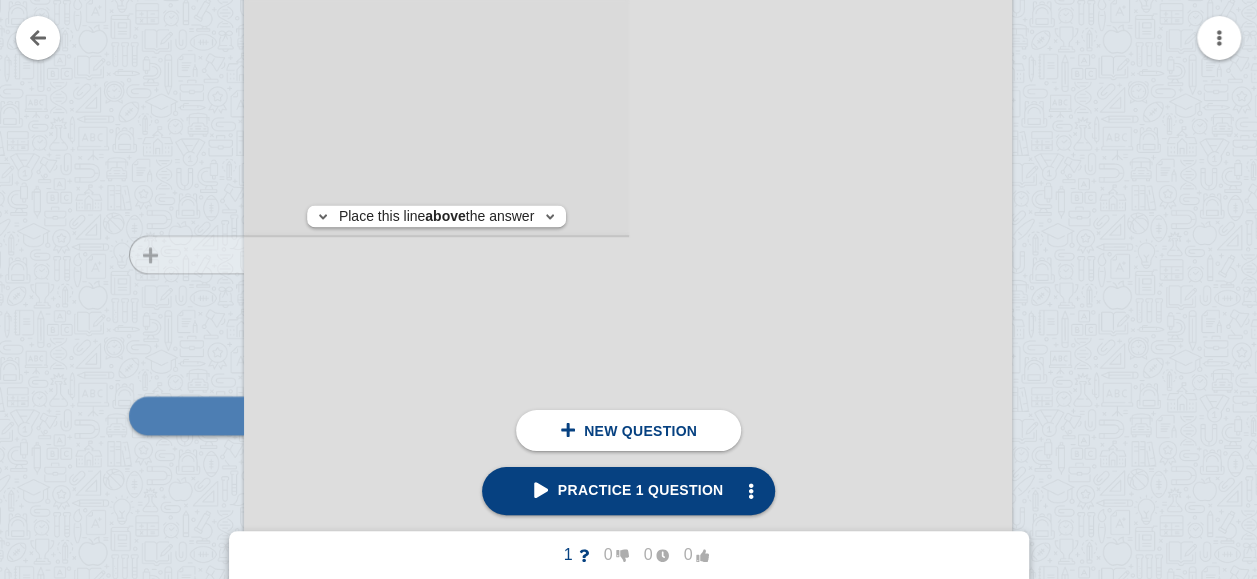 drag, startPoint x: 698, startPoint y: 256, endPoint x: 174, endPoint y: 254, distance: 524.00385 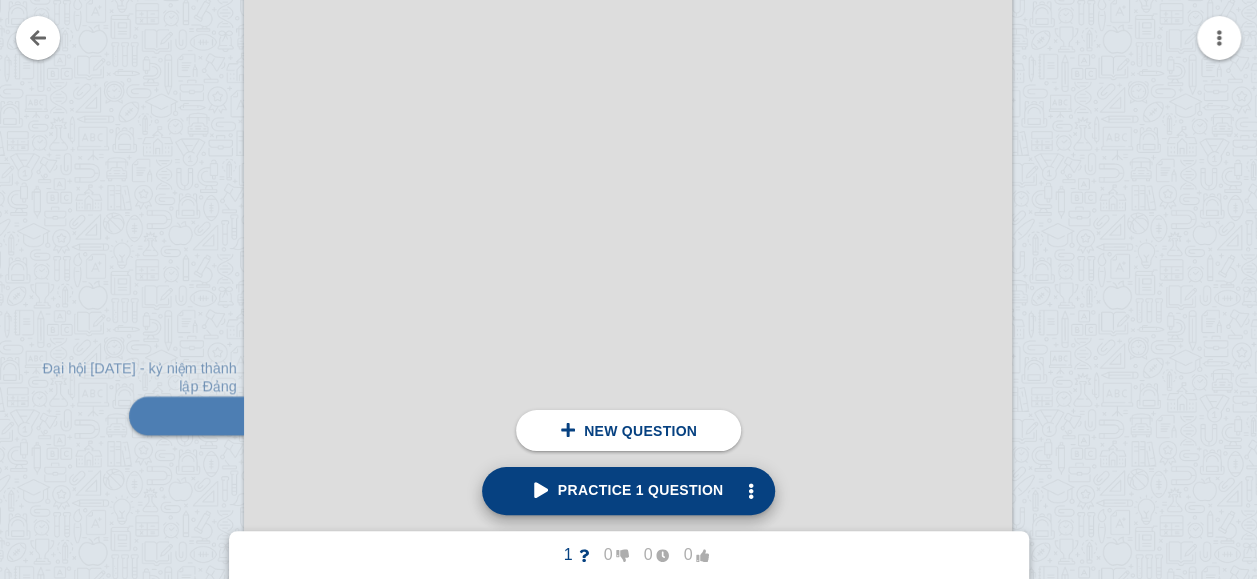 click on "Practice 1 question" at bounding box center (629, 491) 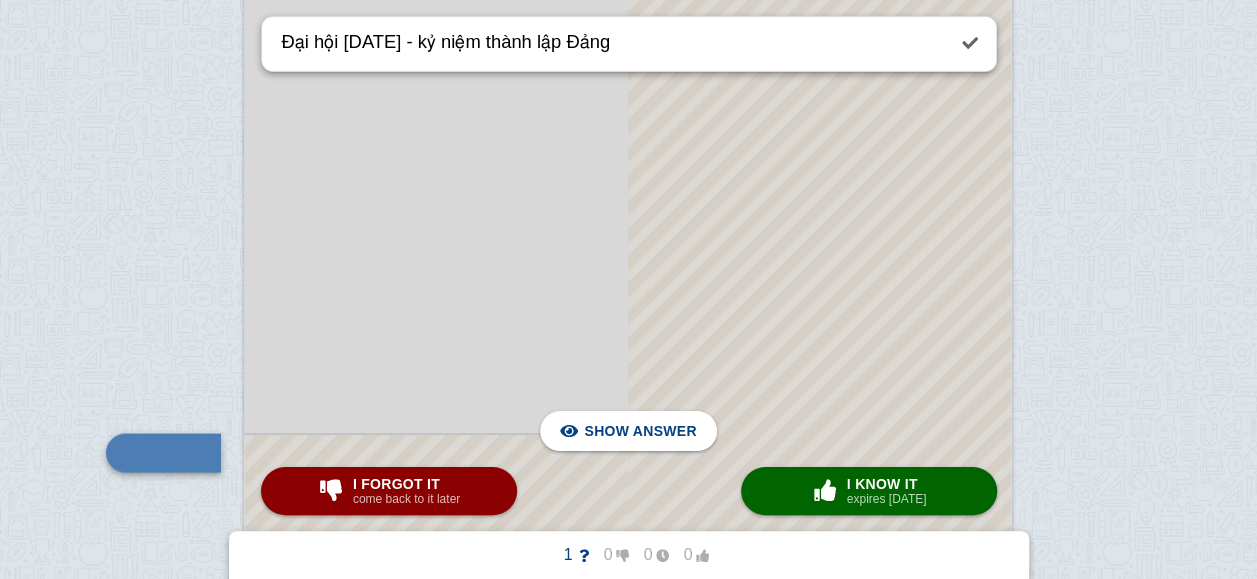 scroll, scrollTop: 35565, scrollLeft: 0, axis: vertical 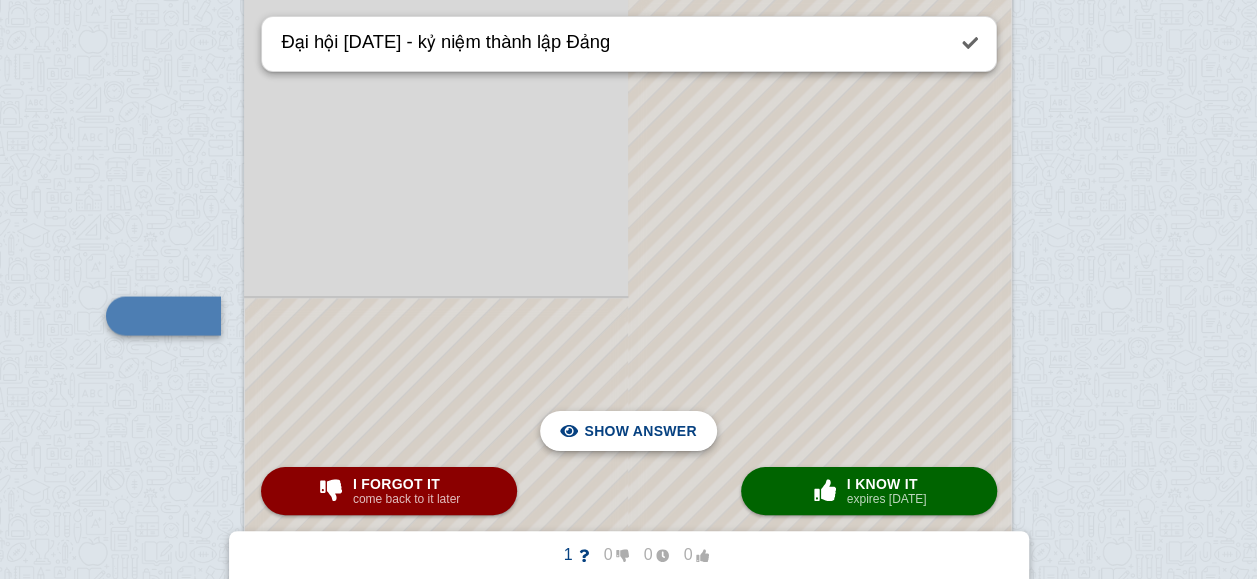 click on "Hide answer" at bounding box center (628, 431) 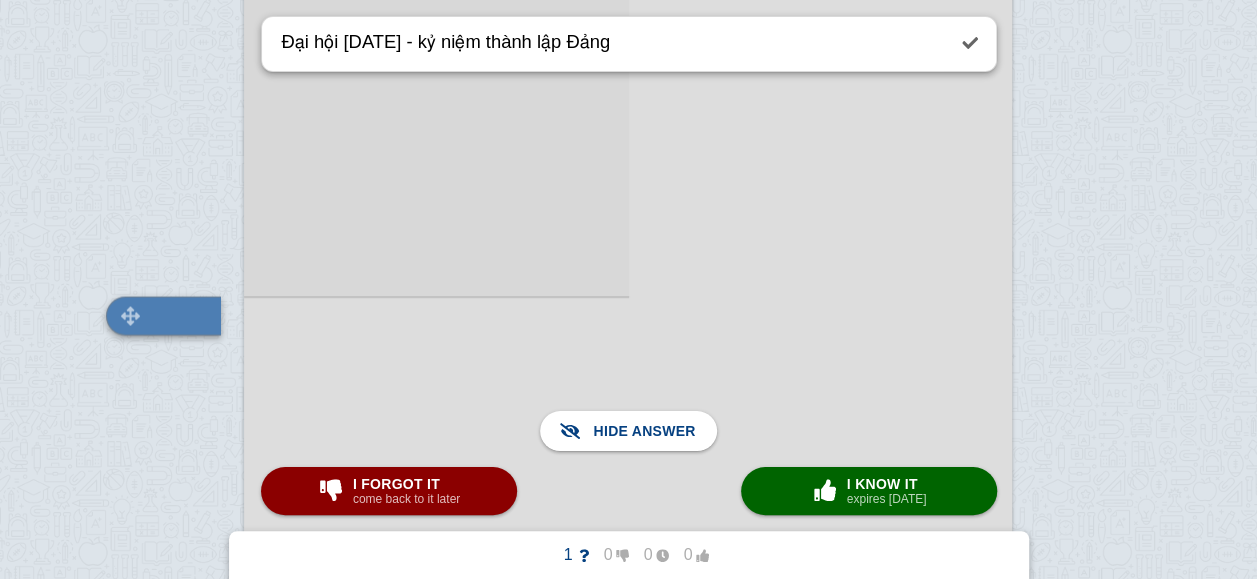 click at bounding box center (131, 315) 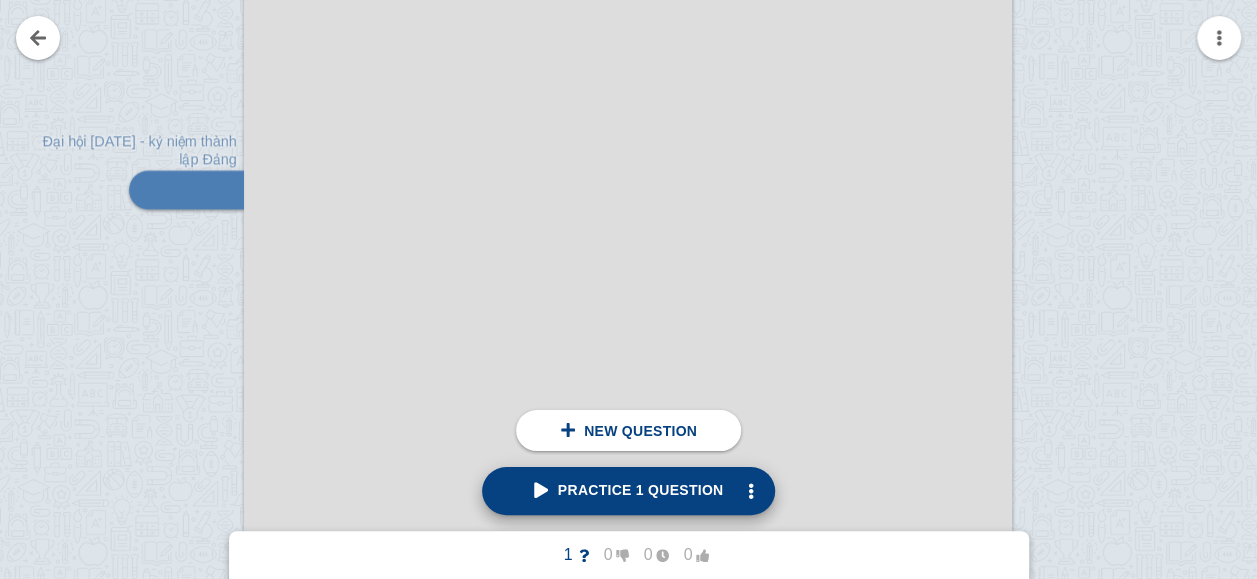 click on "Practice 1 question" at bounding box center (629, 491) 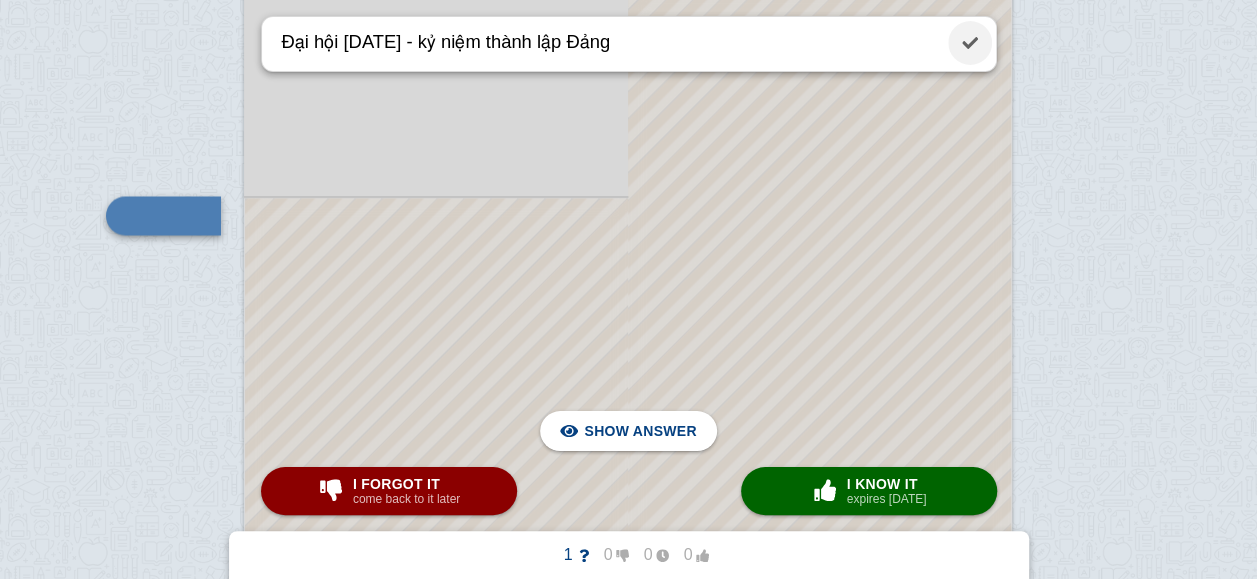 click at bounding box center [970, 43] 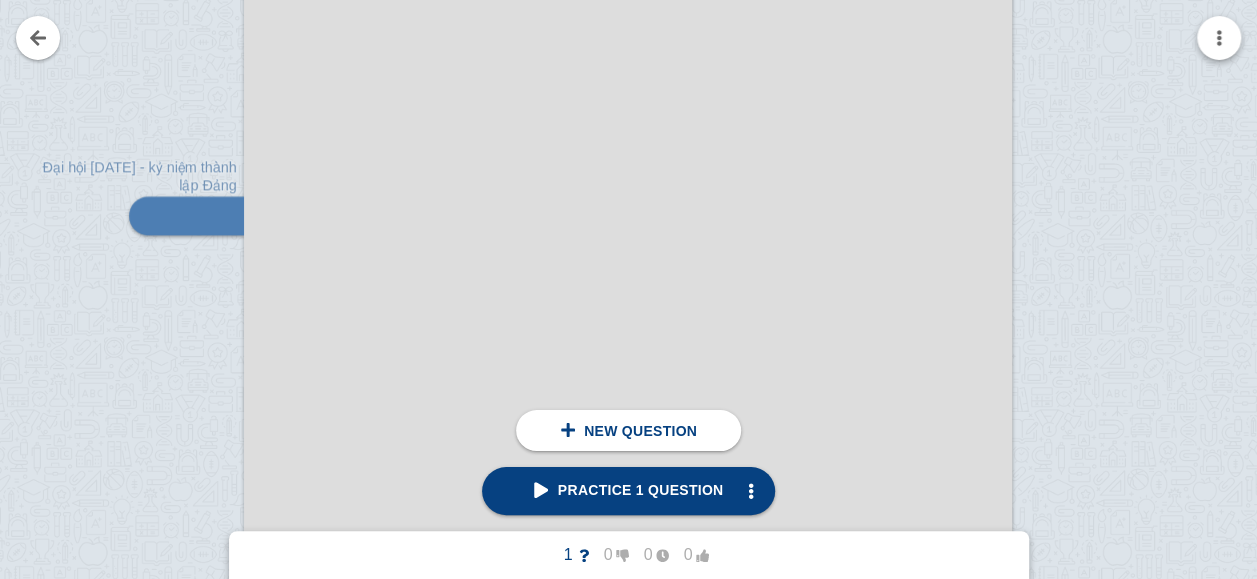 click at bounding box center (1219, 38) 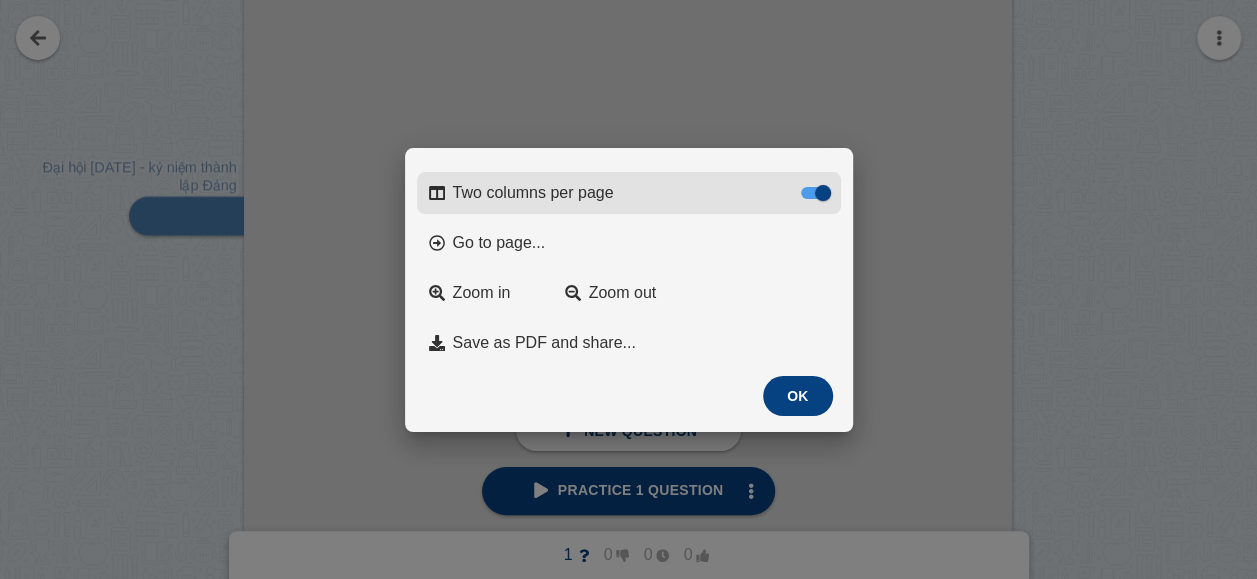 click at bounding box center (823, 193) 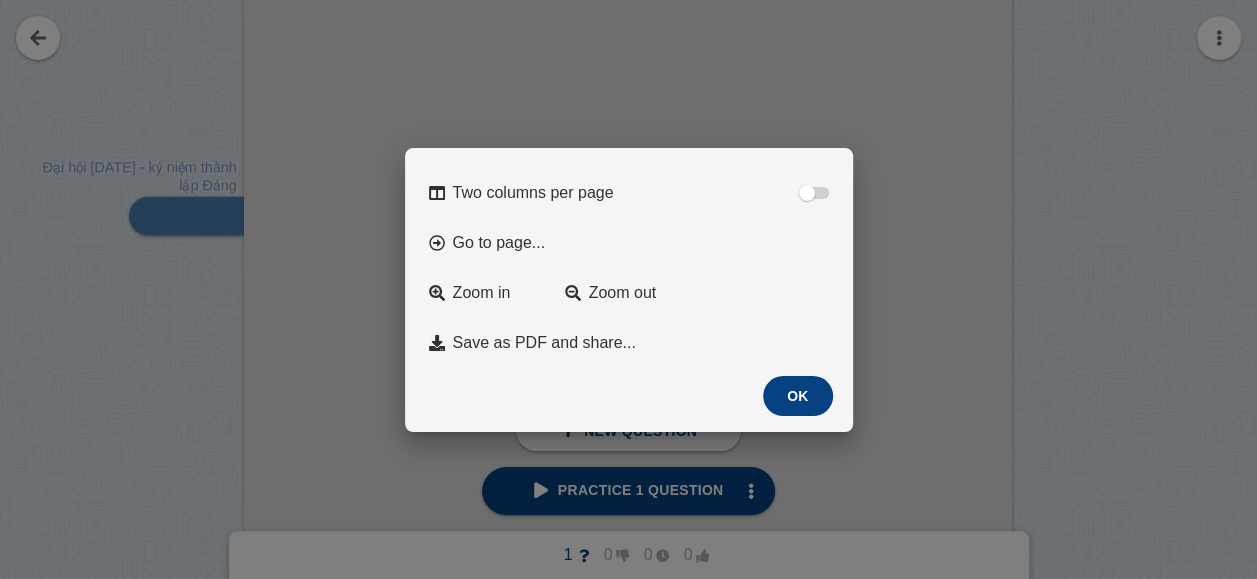 click on "OK" at bounding box center (798, 396) 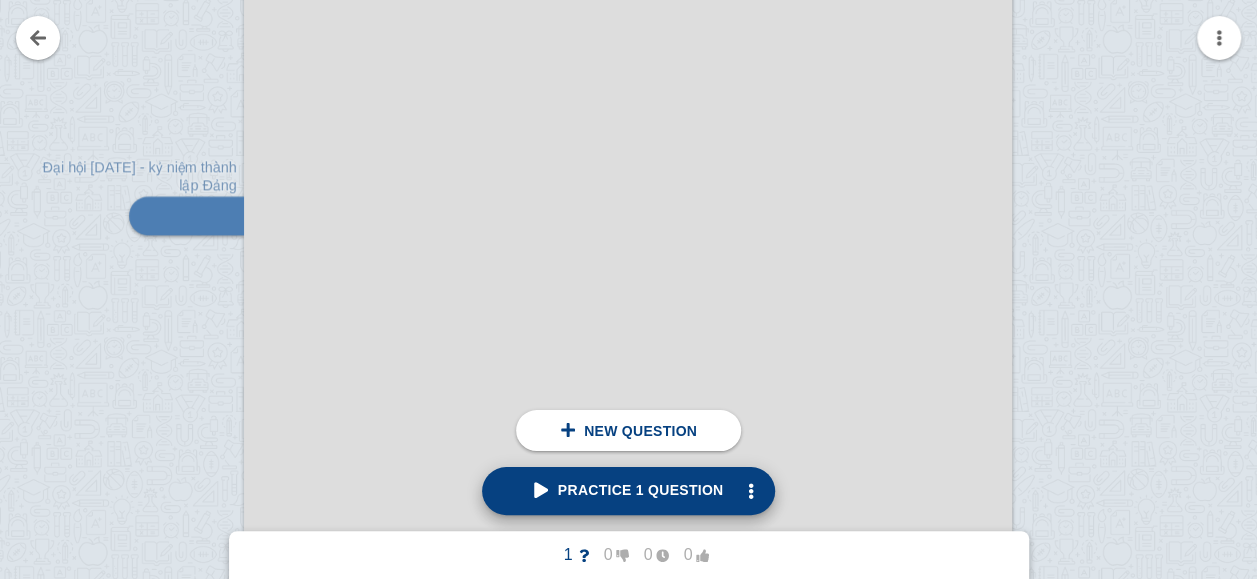 click on "Practice 1 question" at bounding box center [629, 491] 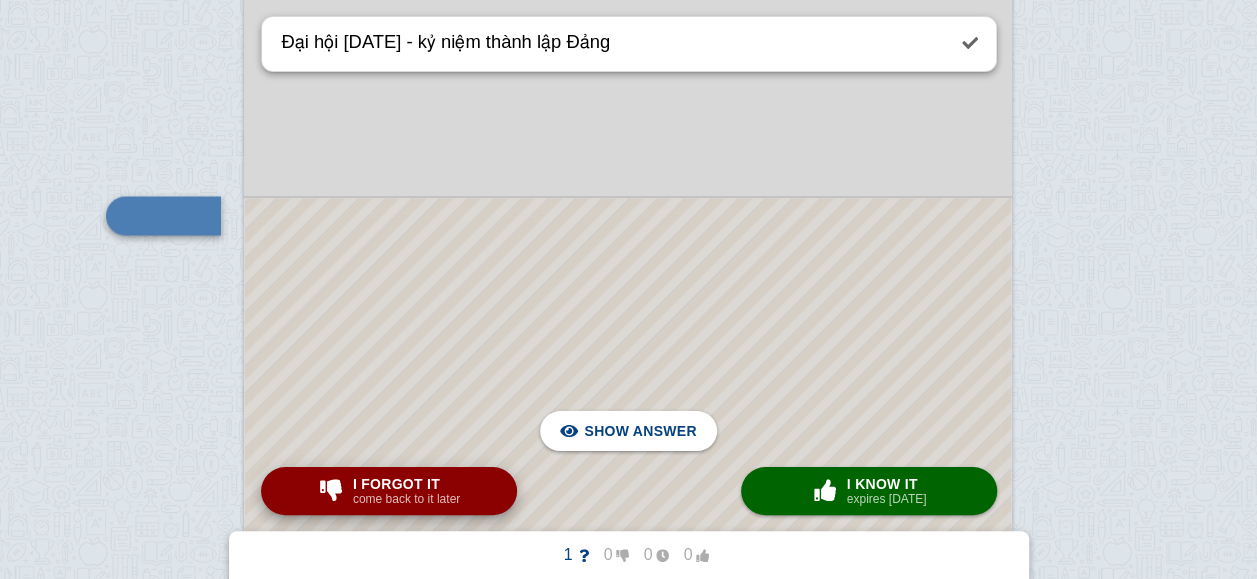 click on "I forgot it come back to it later" at bounding box center [389, 491] 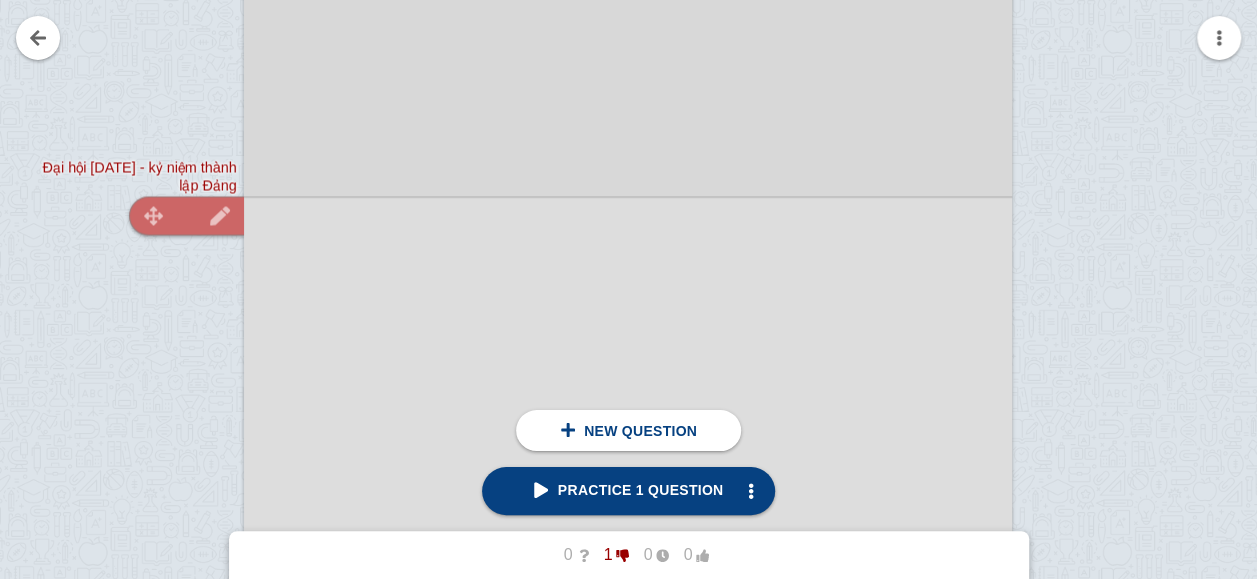 click at bounding box center [220, 215] 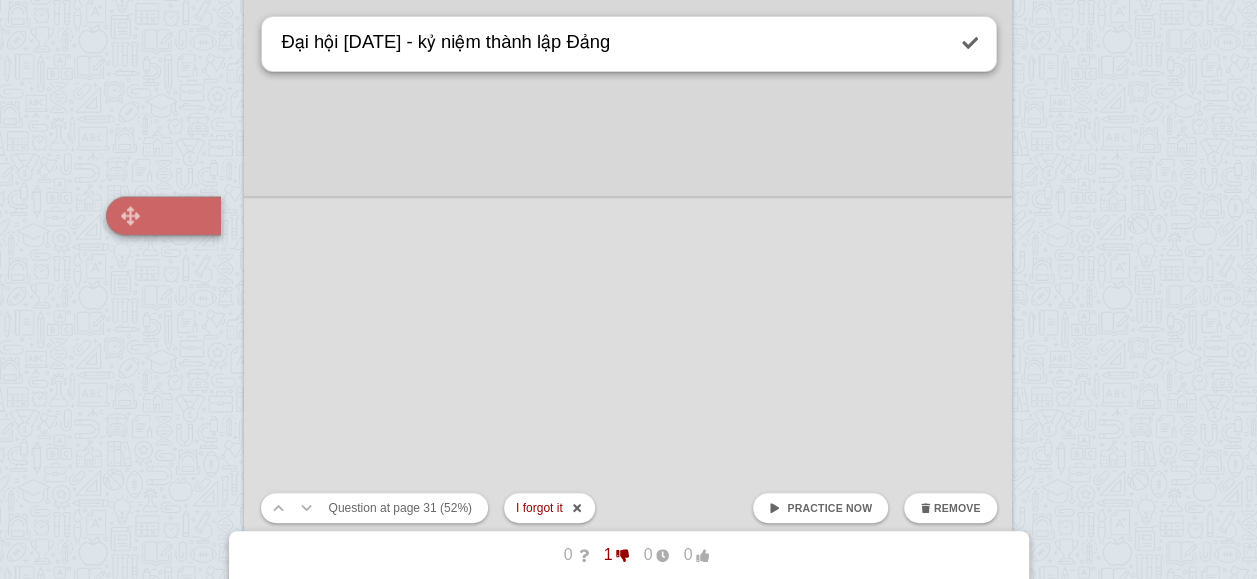 click on "Đại hội [DATE] - kỷ niệm thành lập Đảng" at bounding box center (611, 44) 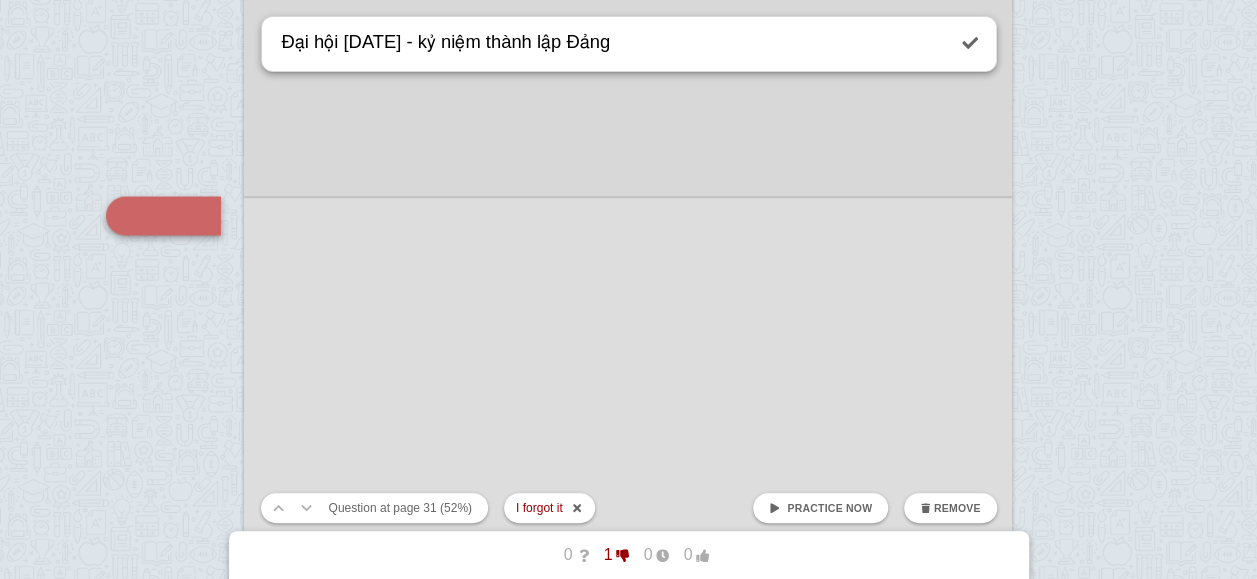 click on "Đại hội [DATE] - kỷ niệm thành lập Đảng" at bounding box center (611, 44) 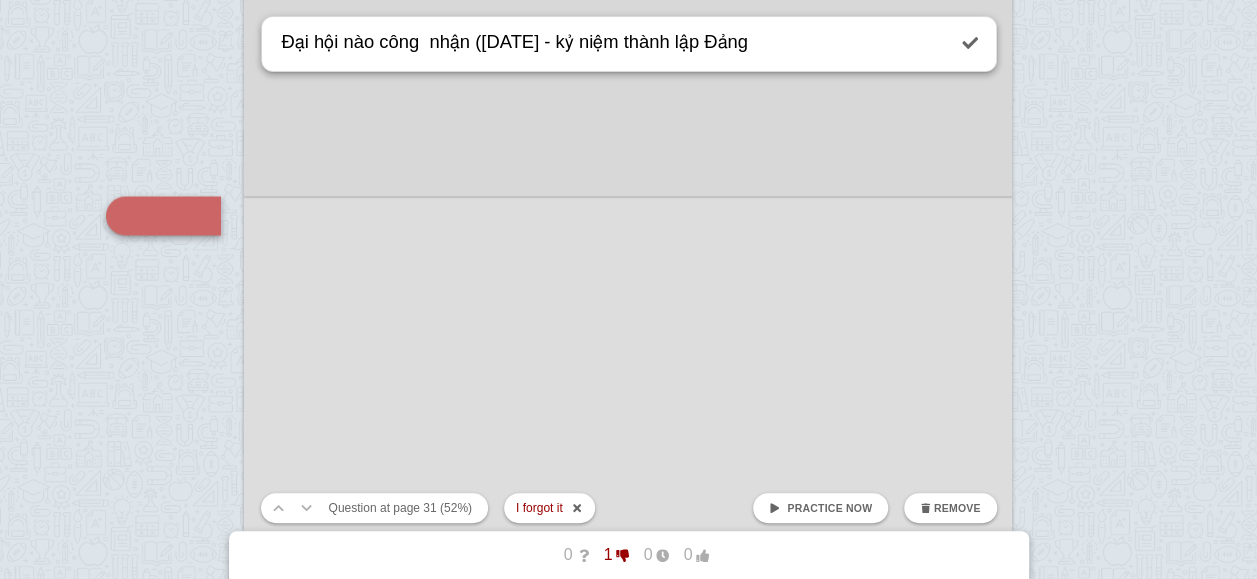 click on "Đại hội [DATE] - kỷ niệm thành lập Đảng" at bounding box center (611, 44) 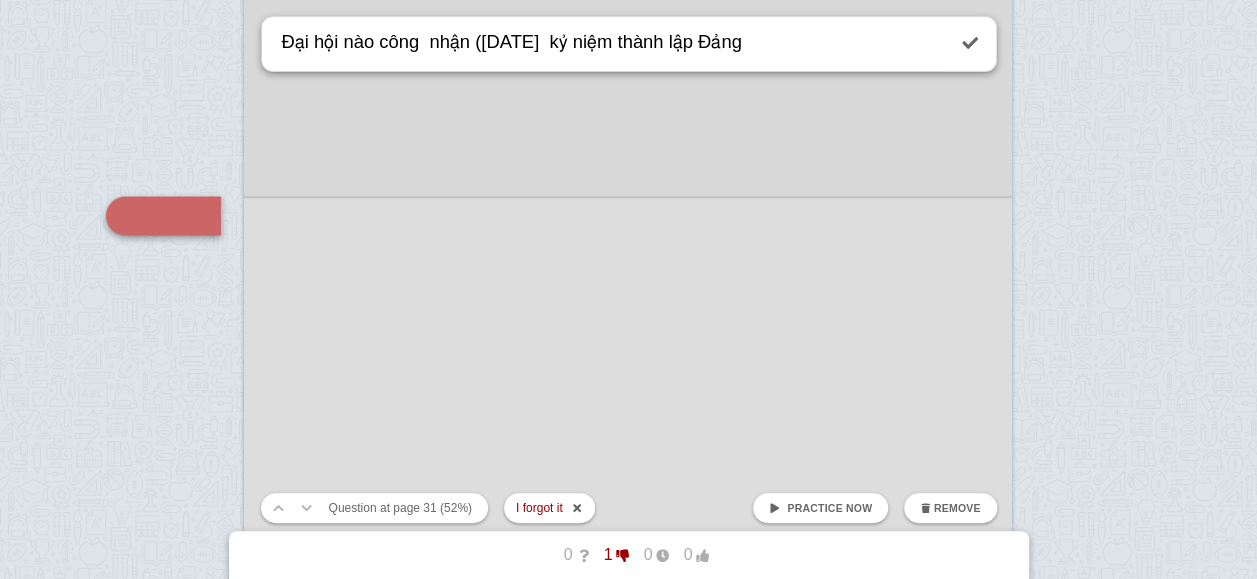 click on "Đại hội [DATE] - kỷ niệm thành lập Đảng" at bounding box center [611, 44] 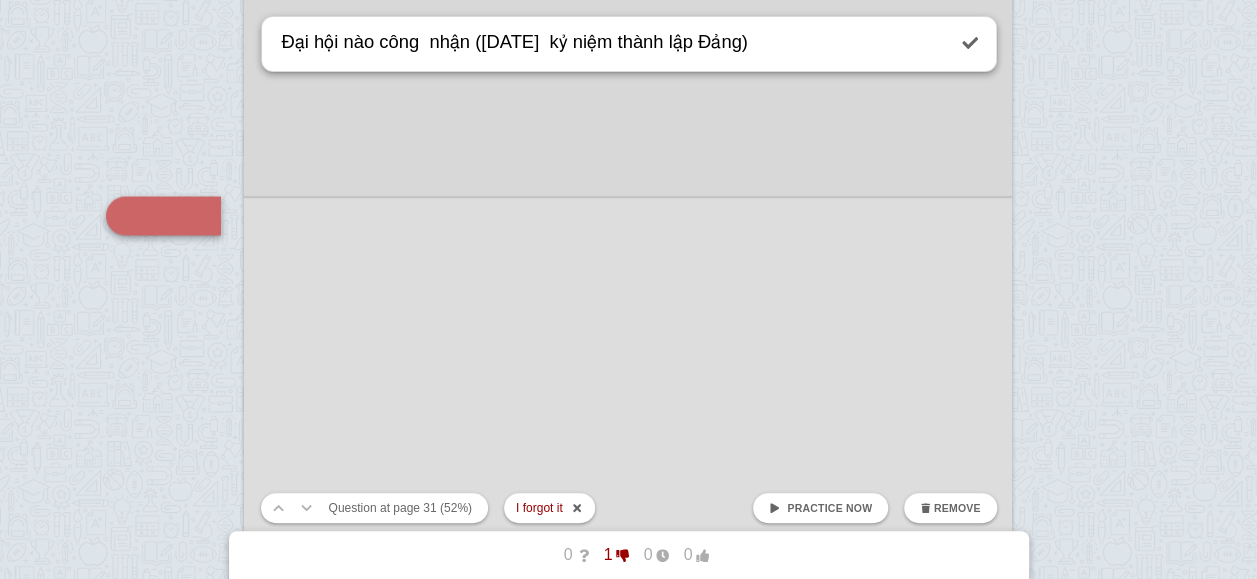 click on "Đại hội [DATE] - kỷ niệm thành lập Đảng" at bounding box center (611, 44) 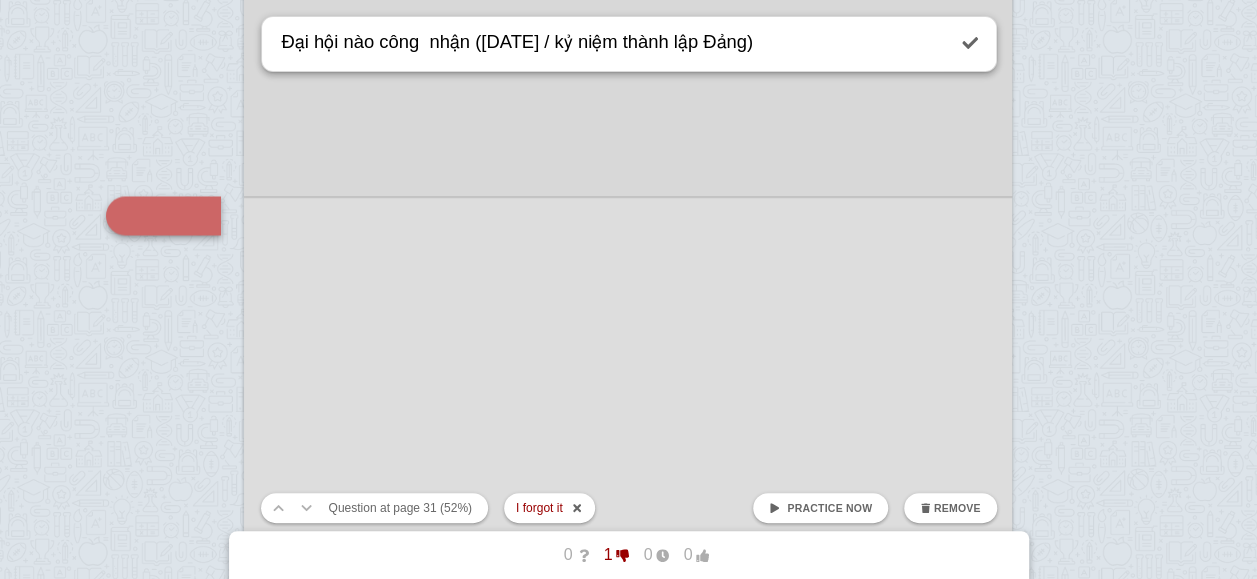 click on "Đại hội [DATE] - kỷ niệm thành lập Đảng" at bounding box center [611, 44] 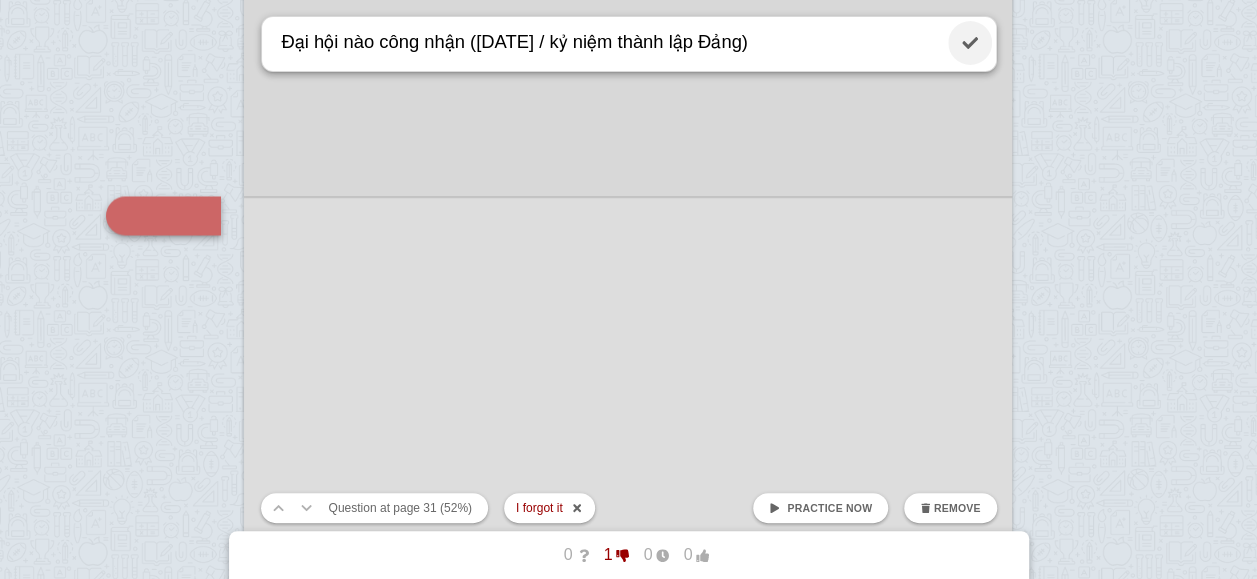 type on "Đại hội nào công nhận ([DATE] / kỷ niệm thành lập Đảng)" 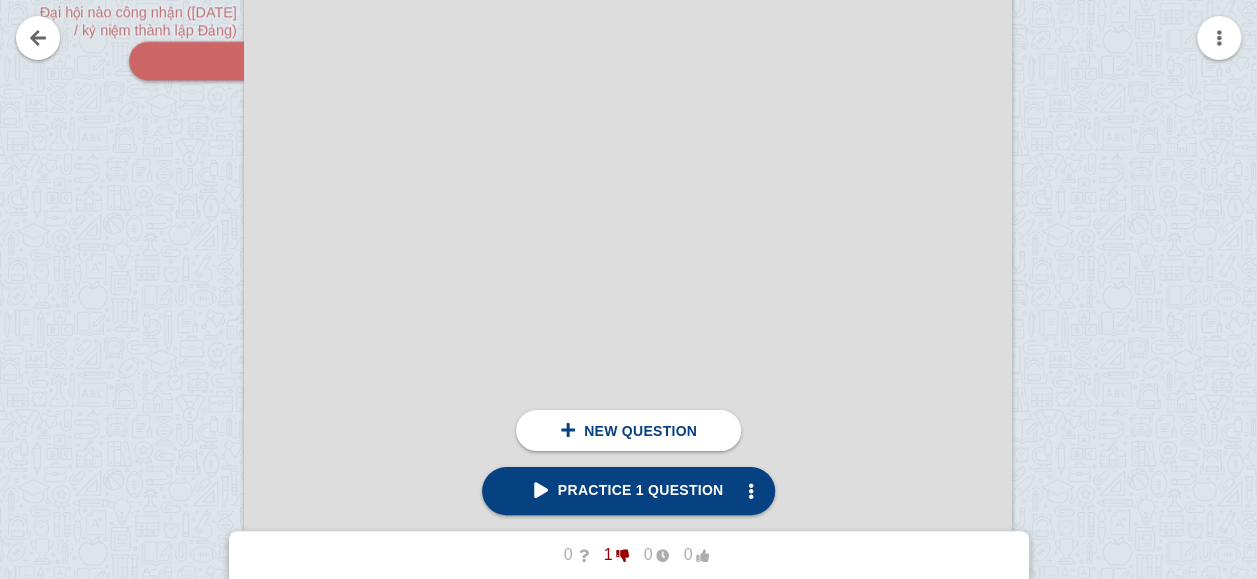scroll, scrollTop: 35739, scrollLeft: 0, axis: vertical 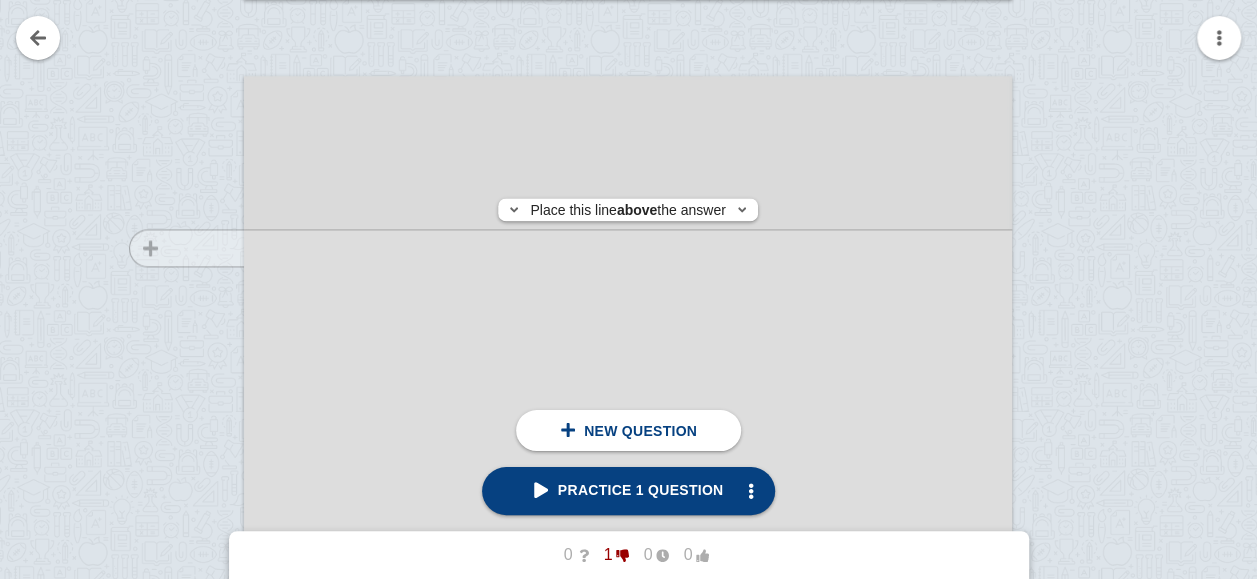 click at bounding box center [177, 637] 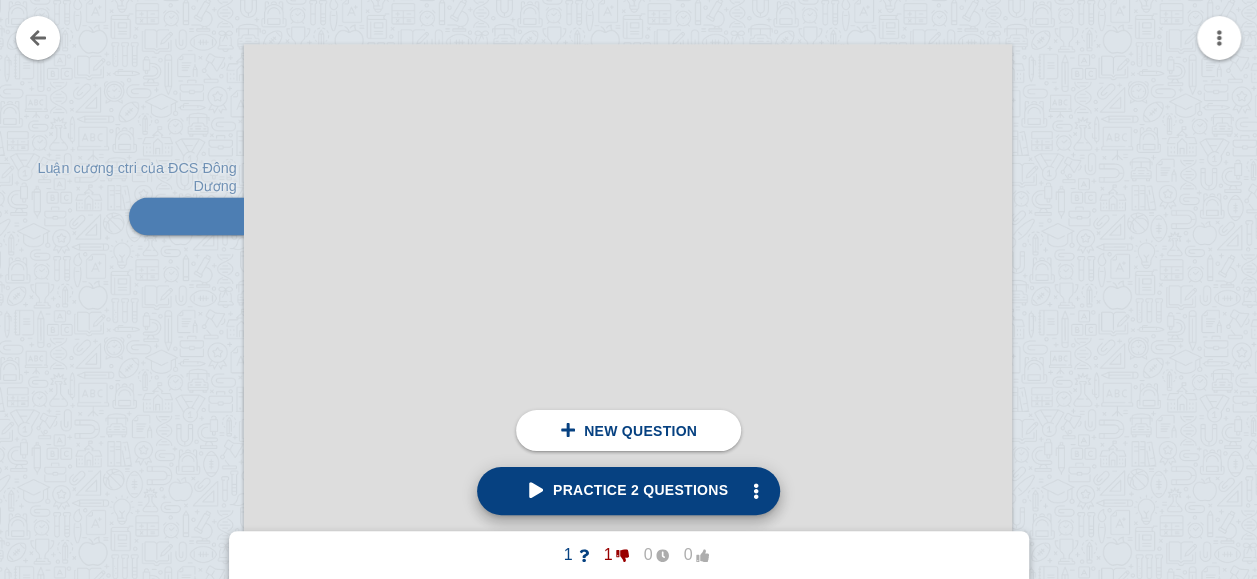 click on "Practice 2 questions" at bounding box center (628, 490) 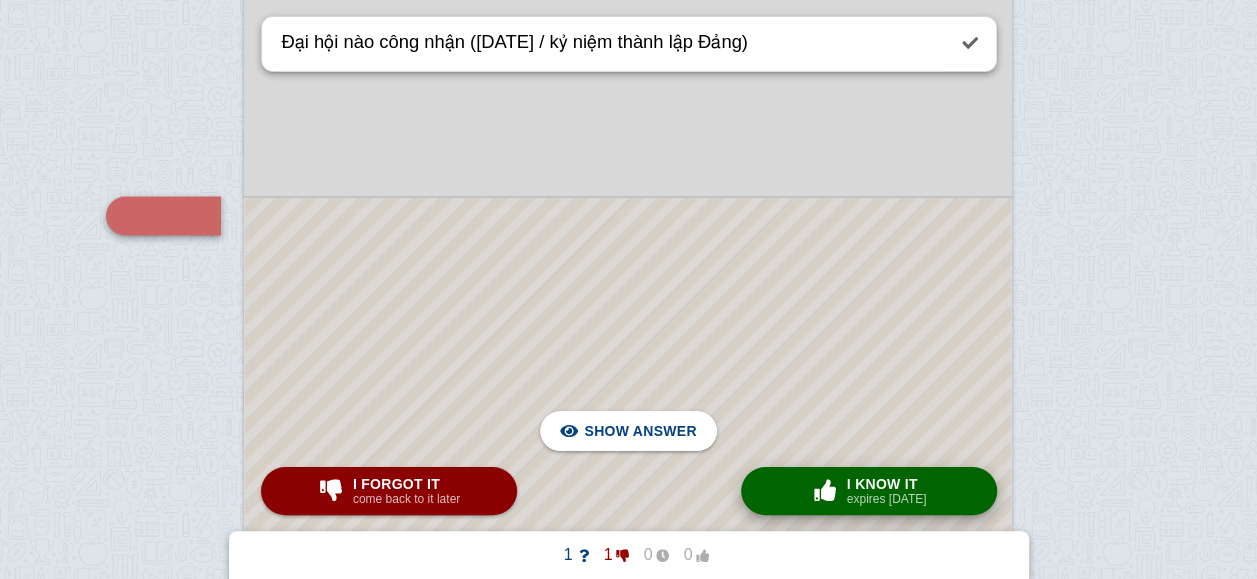 click at bounding box center [825, 490] 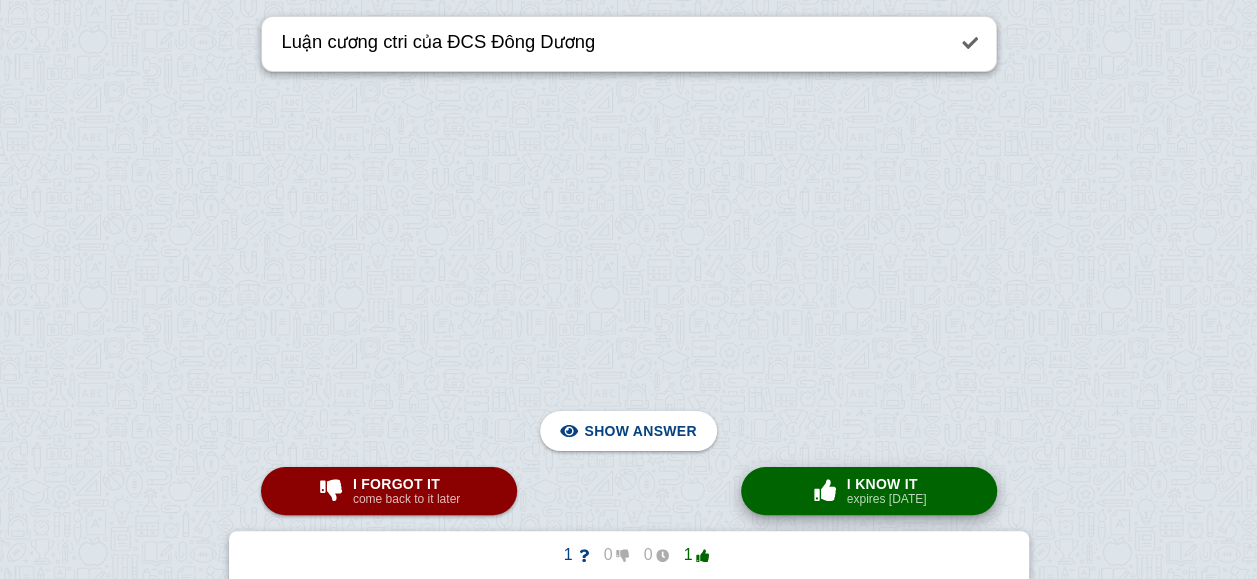 scroll, scrollTop: 1432, scrollLeft: 0, axis: vertical 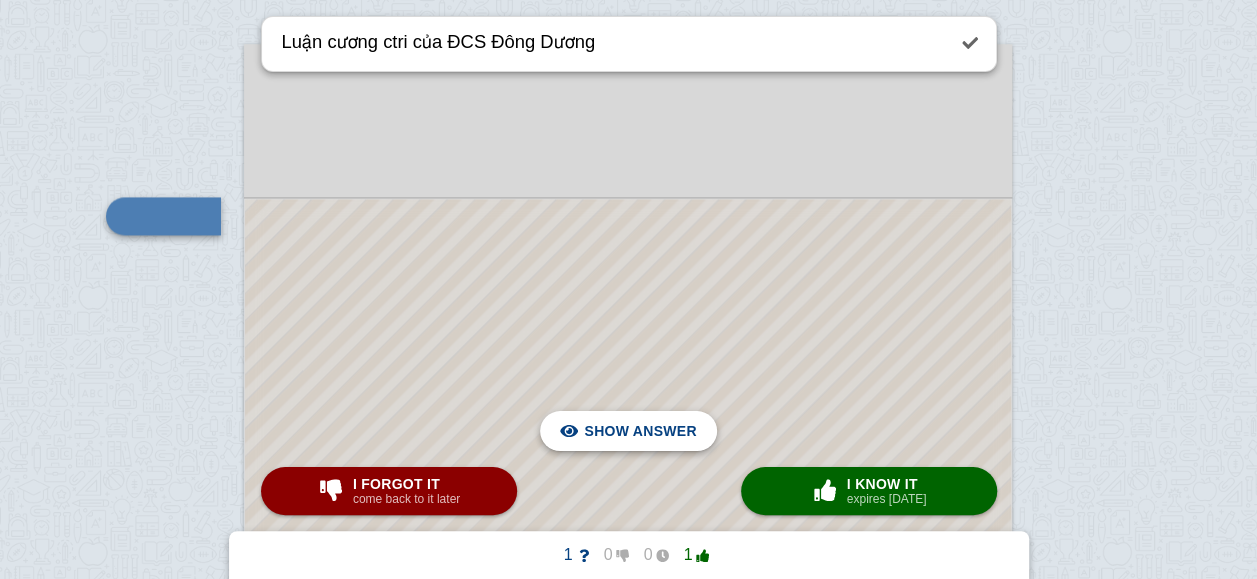 click on "Hide answer" at bounding box center [644, 431] 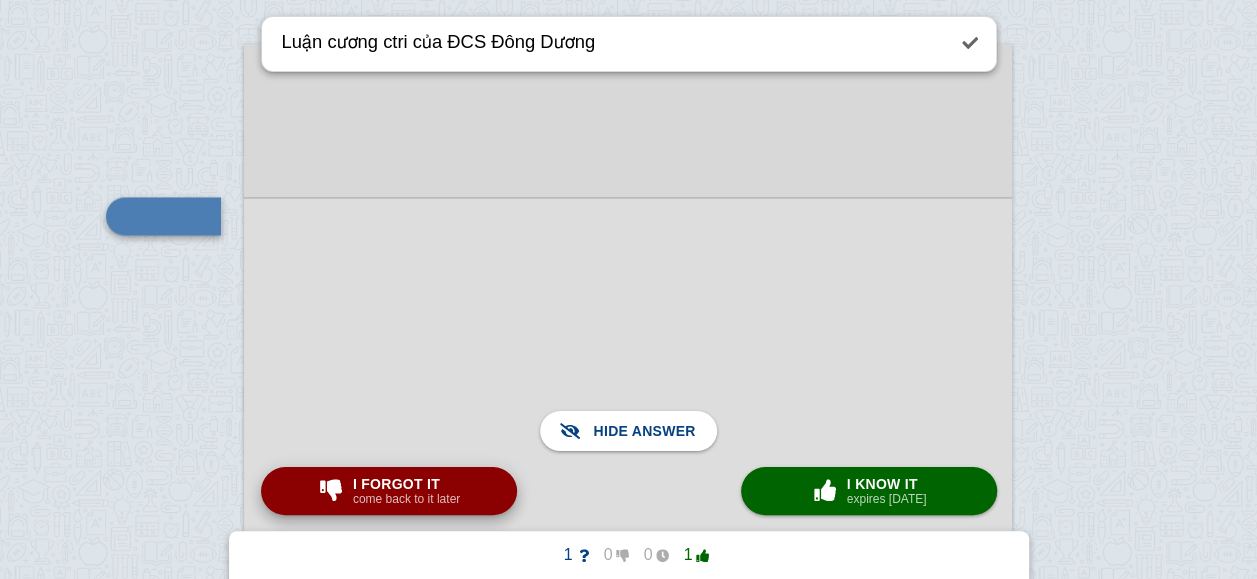 click on "come back to it later" at bounding box center (406, 499) 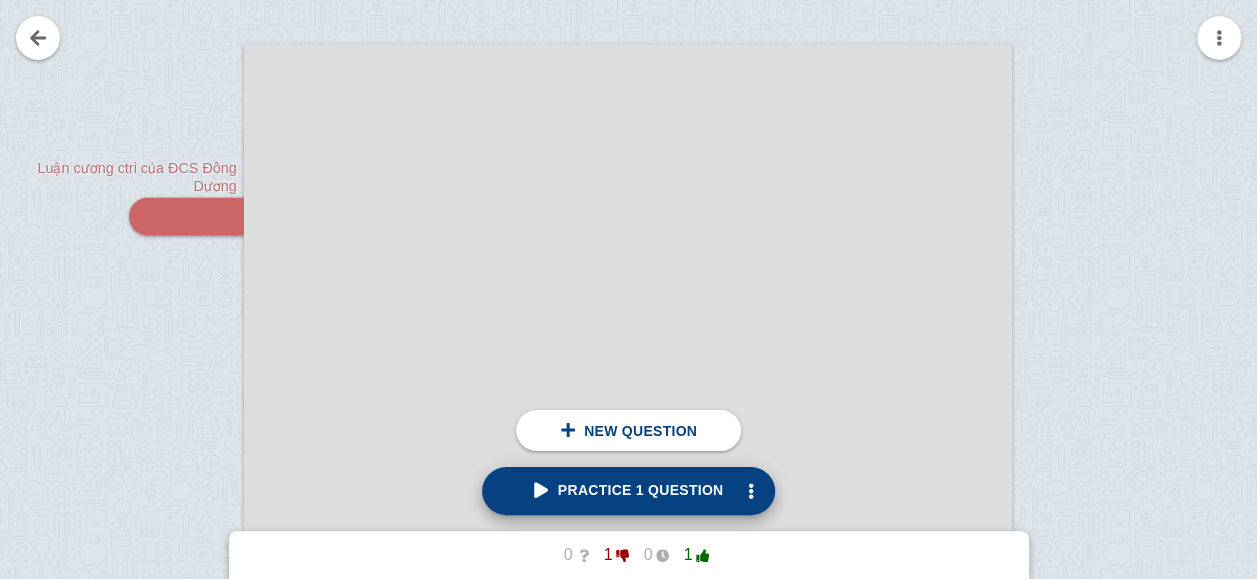 click on "Practice 1 question" at bounding box center [629, 491] 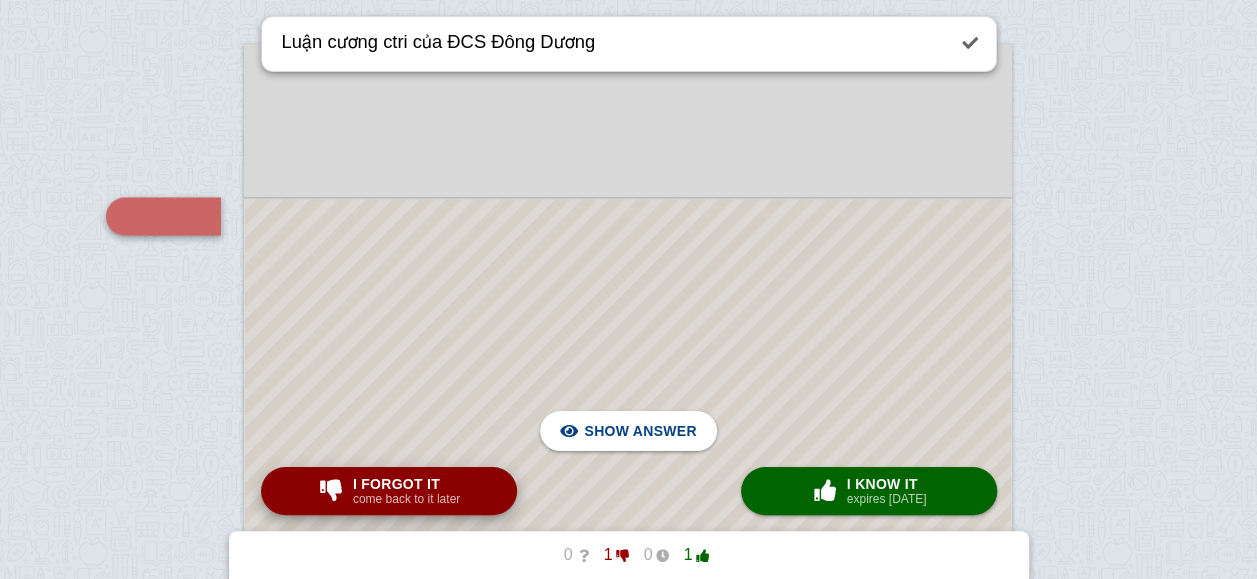 click on "I forgot it come back to it later" at bounding box center [389, 491] 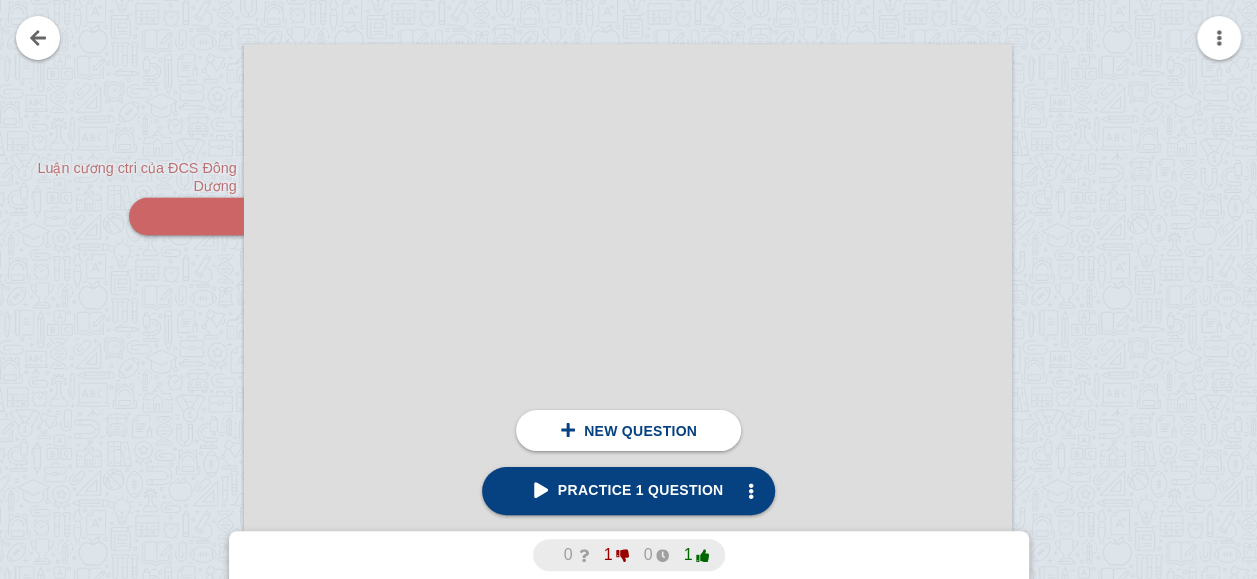 click on "1" at bounding box center [689, 555] 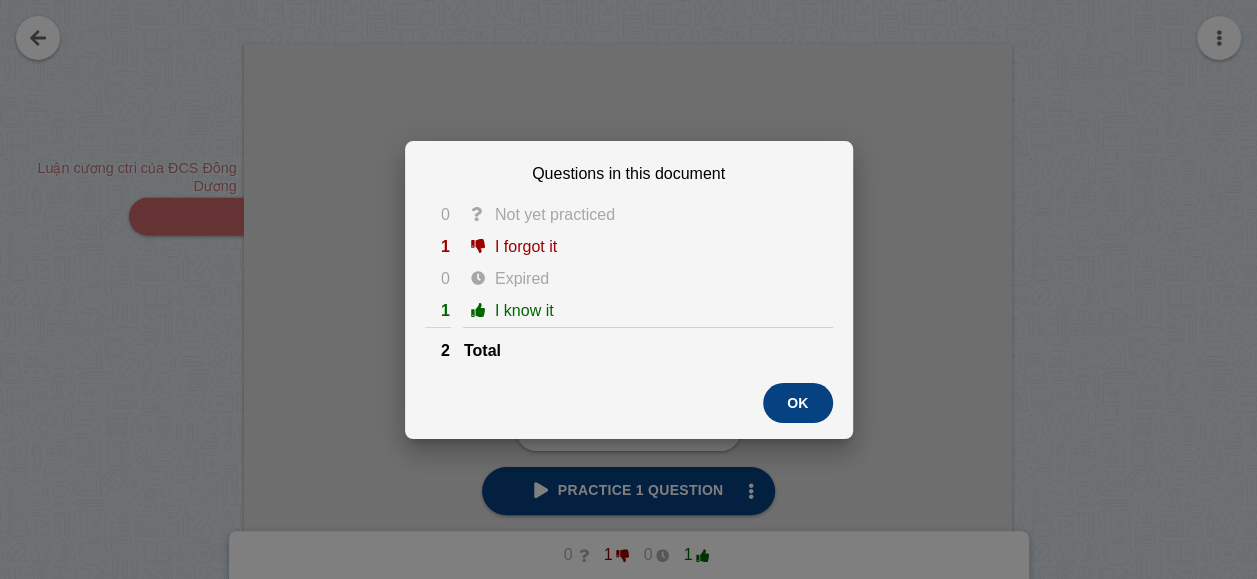 click on "I know it" at bounding box center (648, 311) 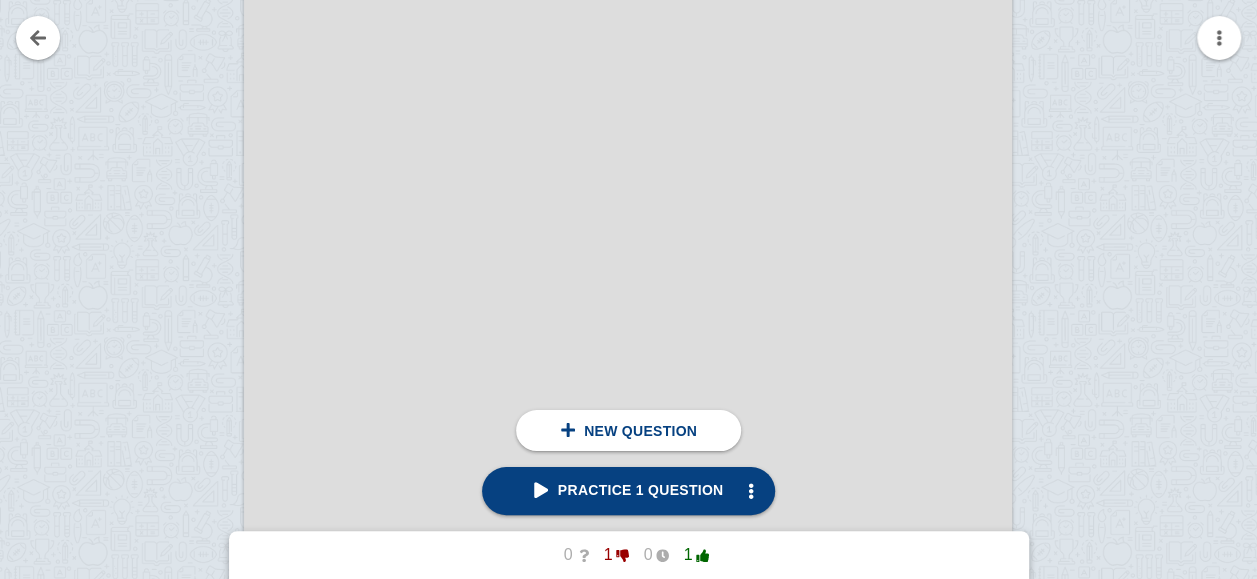 scroll, scrollTop: 3232, scrollLeft: 0, axis: vertical 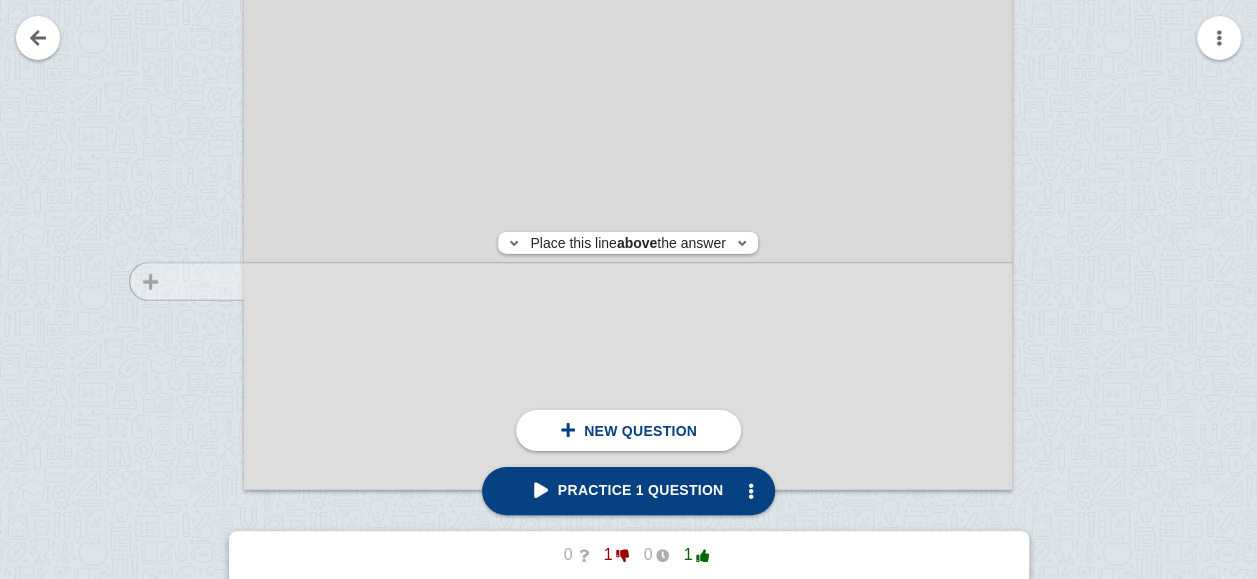 click at bounding box center [177, -34] 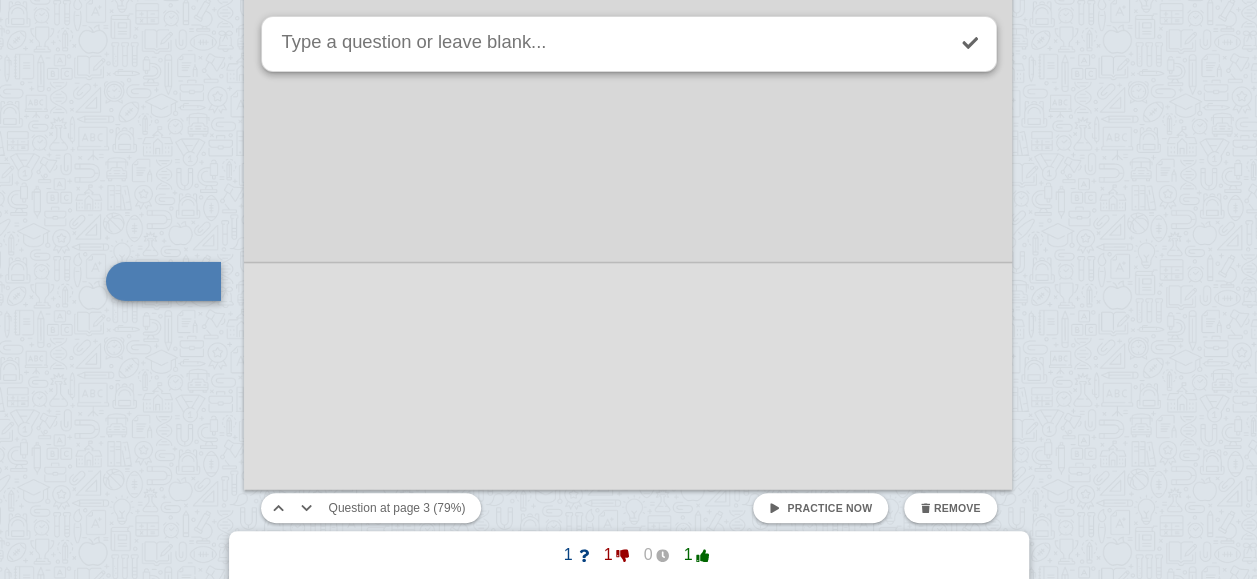 scroll, scrollTop: 3298, scrollLeft: 0, axis: vertical 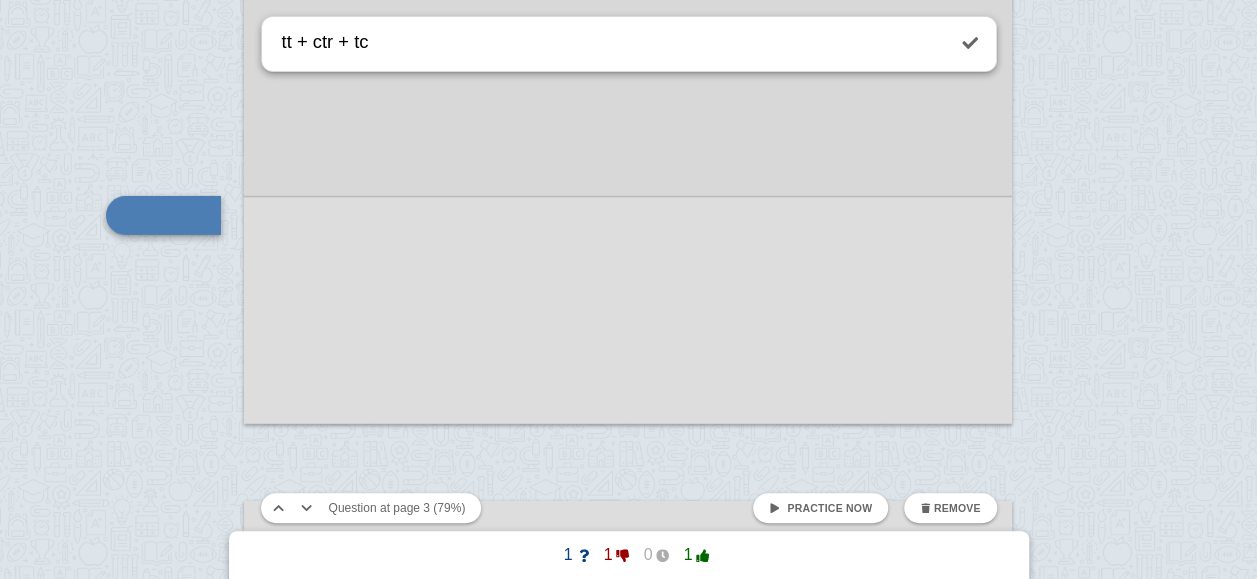click on "tt + ctr + tc" at bounding box center [611, 44] 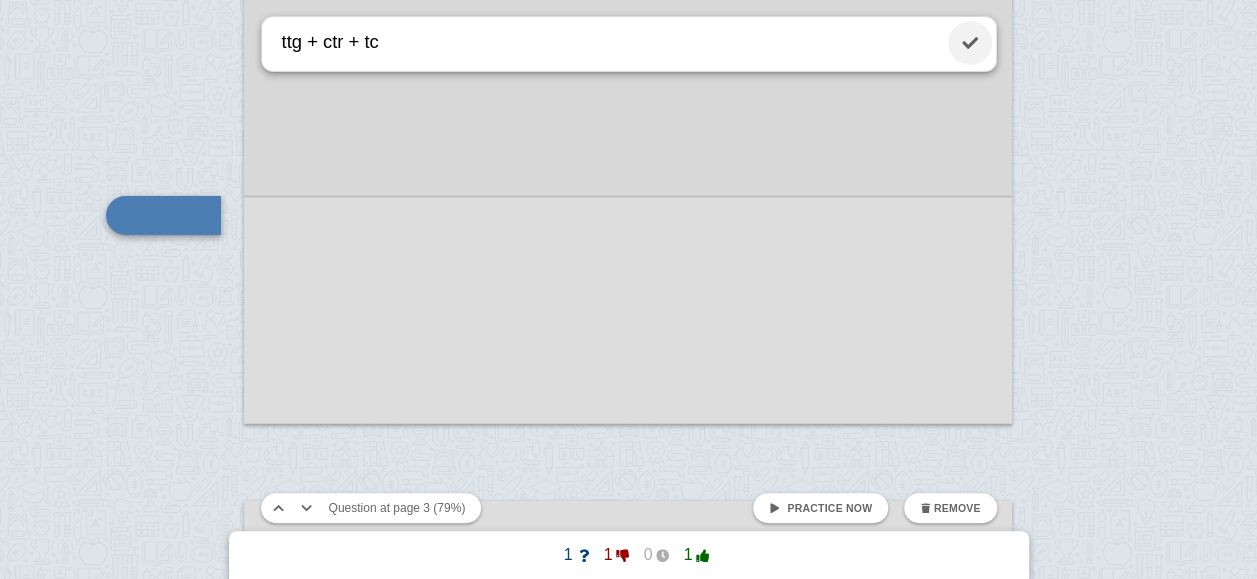 type on "ttg + ctr + tc" 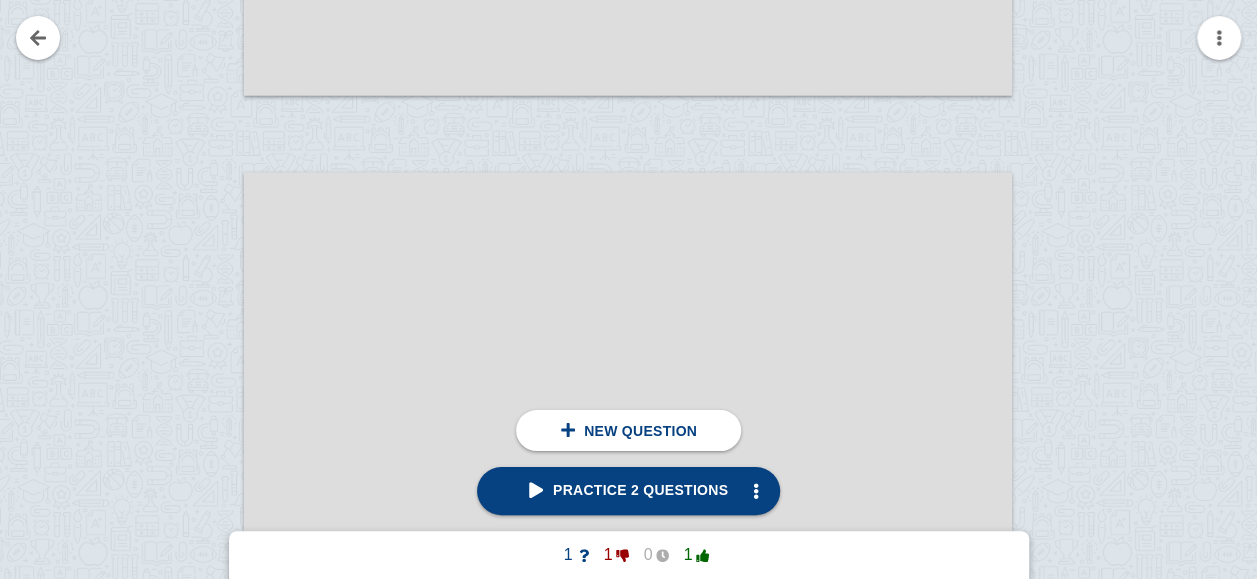scroll, scrollTop: 6098, scrollLeft: 0, axis: vertical 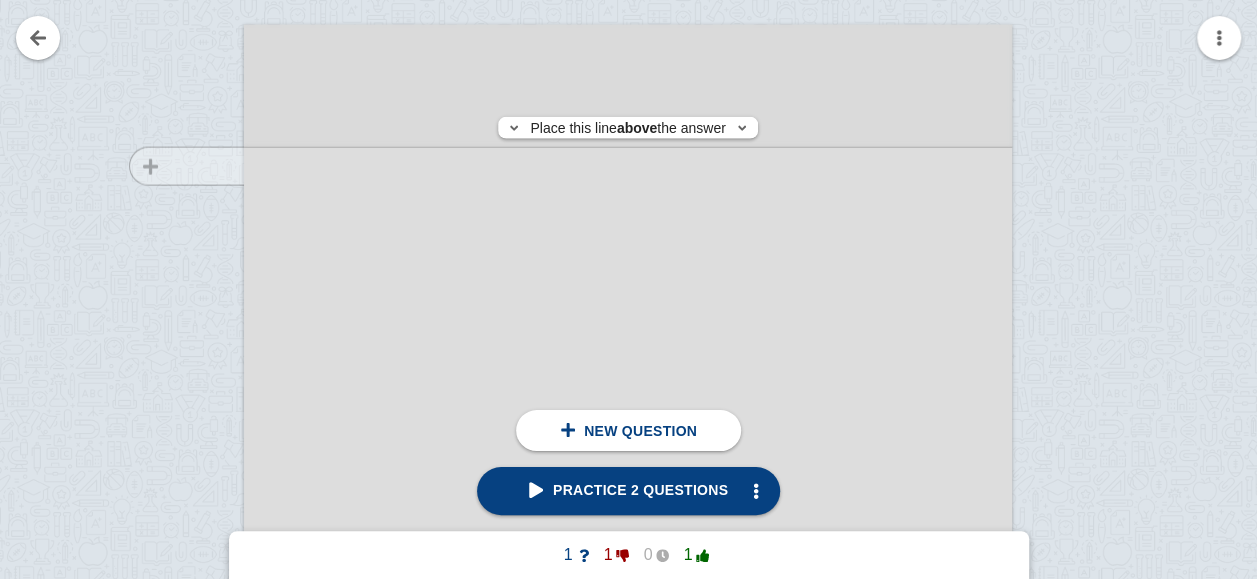 click at bounding box center [177, 586] 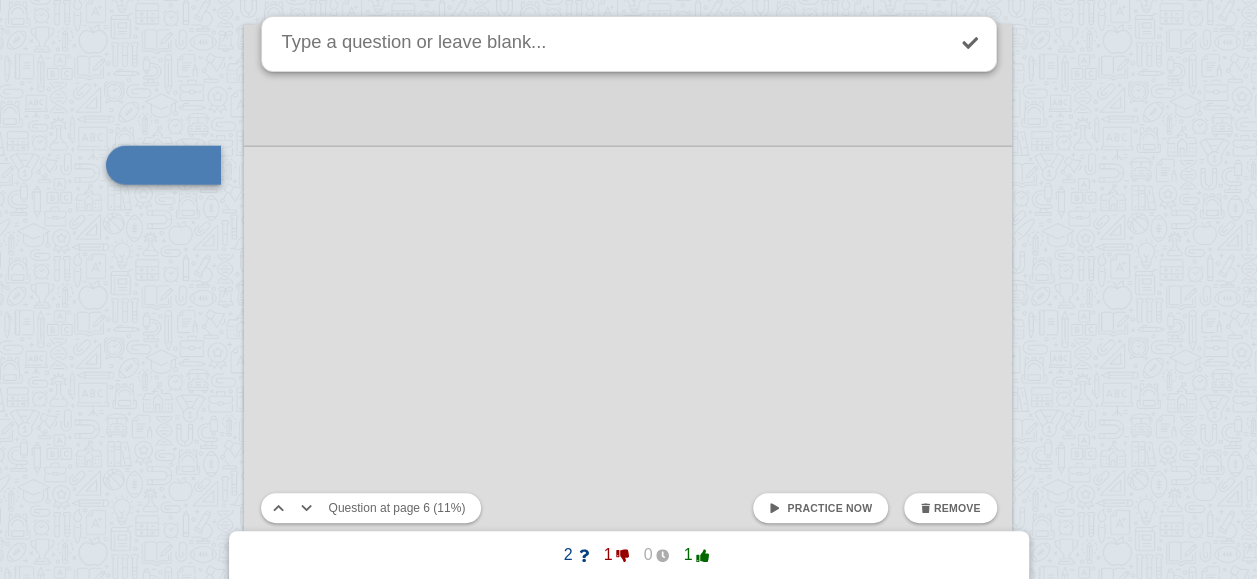 scroll, scrollTop: 6048, scrollLeft: 0, axis: vertical 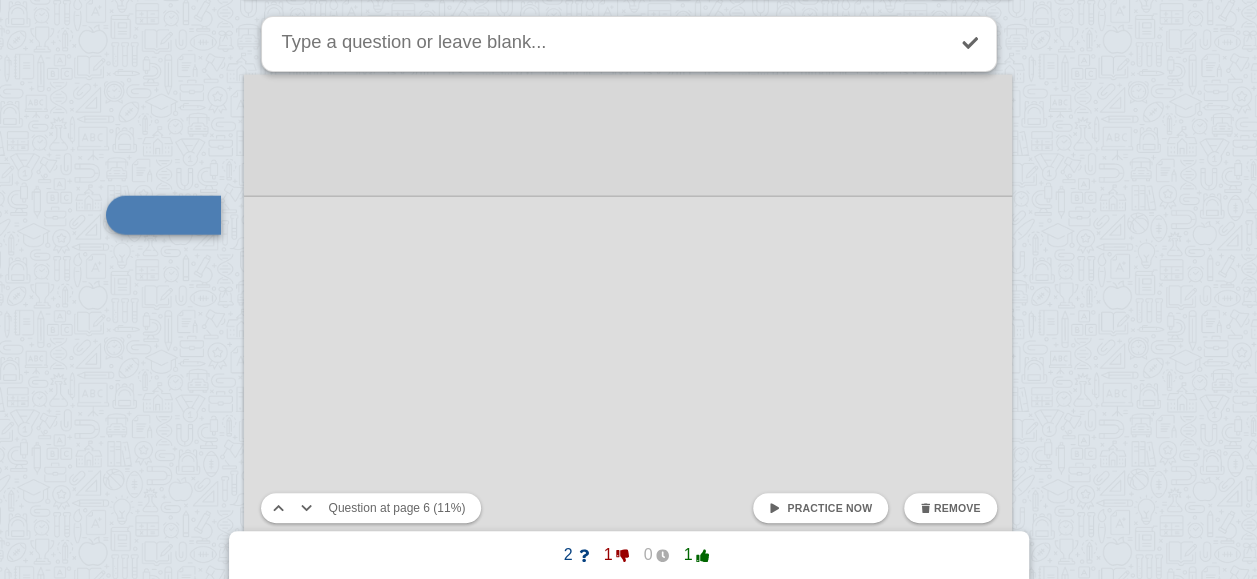 click at bounding box center [611, 44] 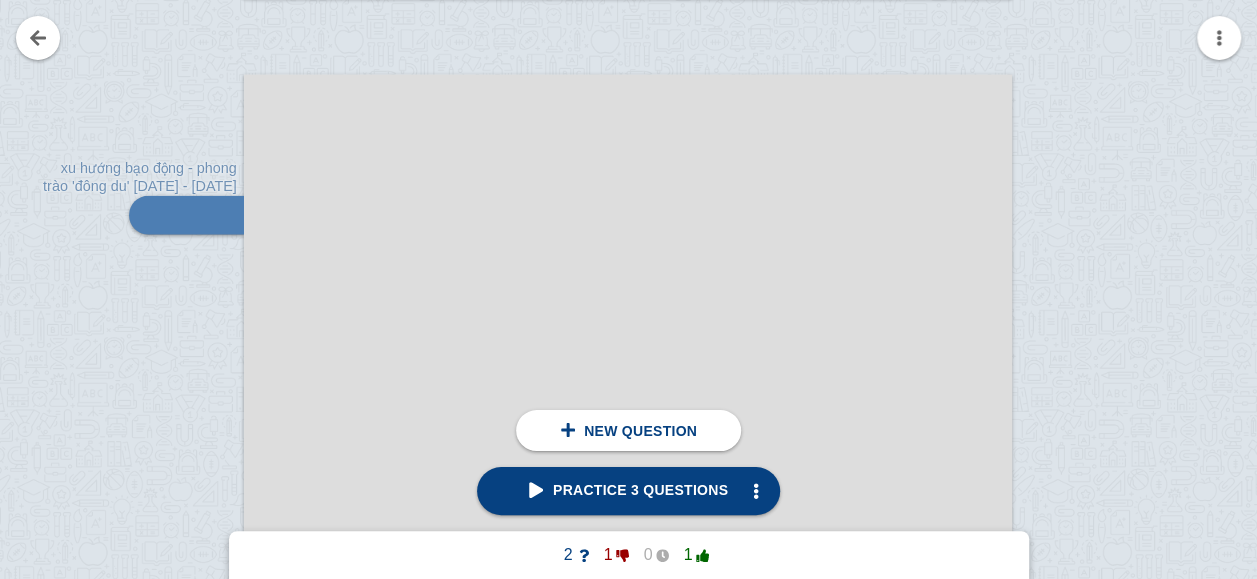 scroll, scrollTop: 6148, scrollLeft: 0, axis: vertical 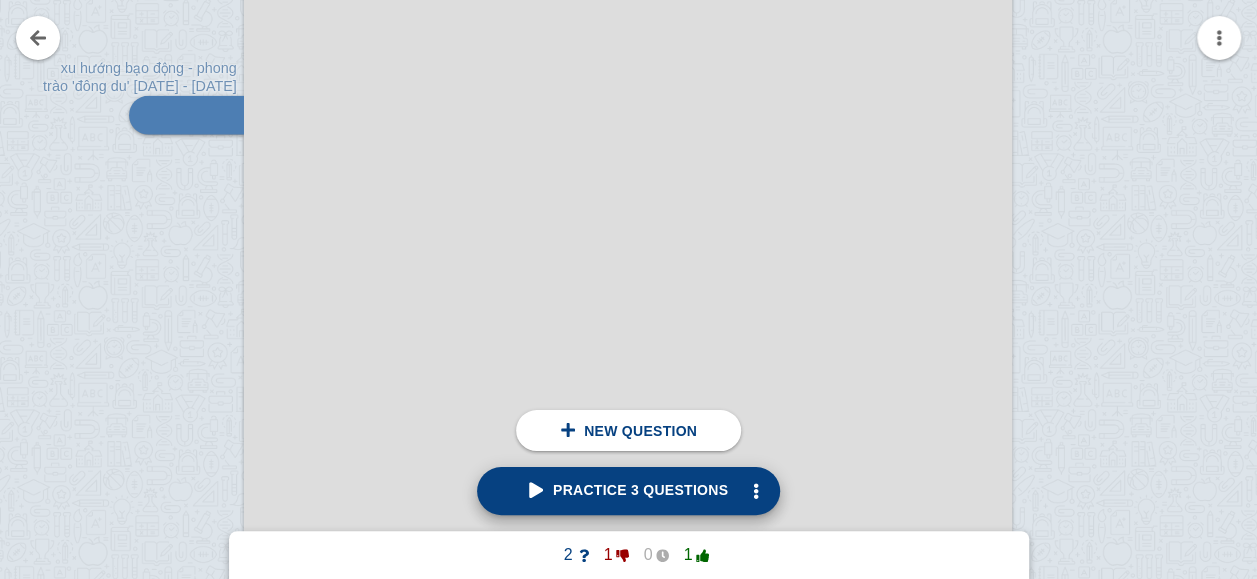 click on "Practice 3 questions" at bounding box center [628, 491] 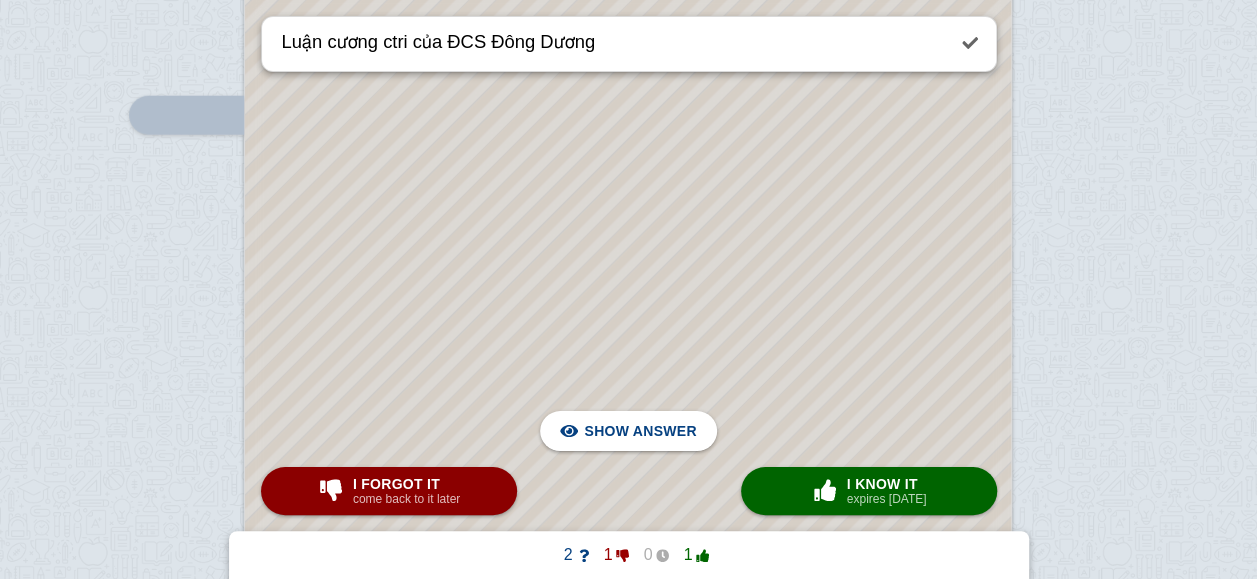 scroll, scrollTop: 1432, scrollLeft: 0, axis: vertical 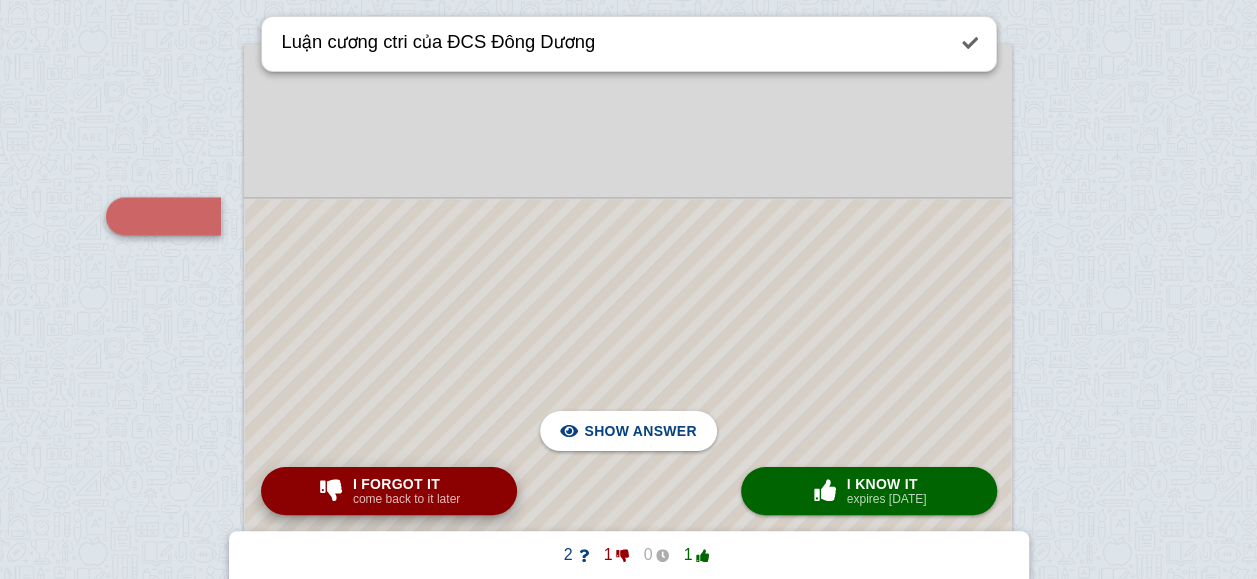 click on "I forgot it come back to it later" at bounding box center [406, 491] 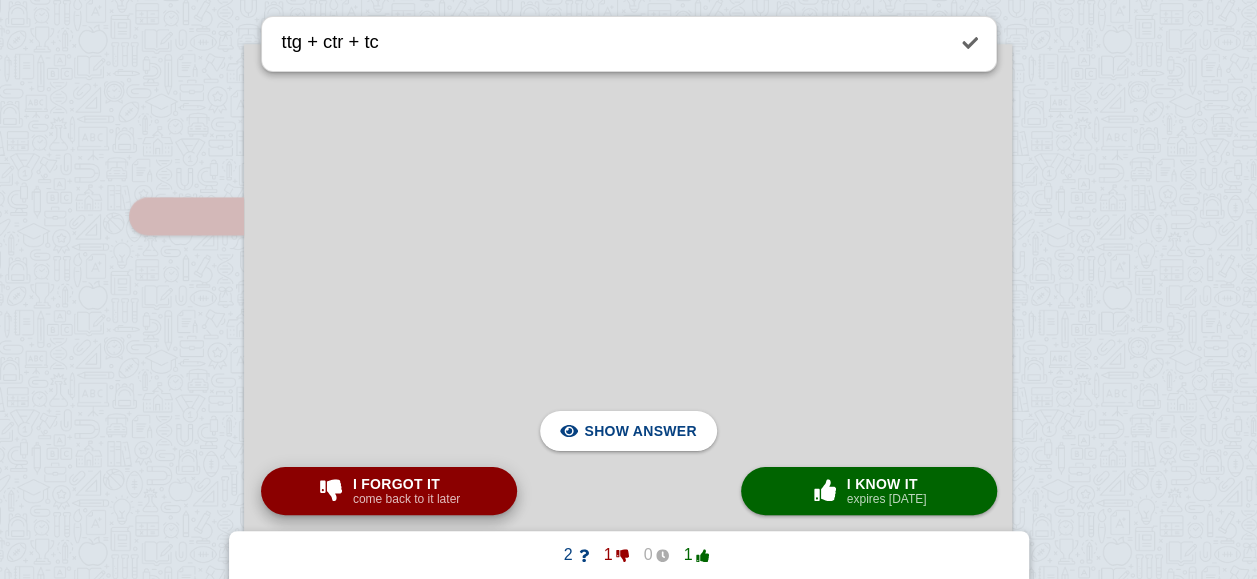 scroll, scrollTop: 3298, scrollLeft: 0, axis: vertical 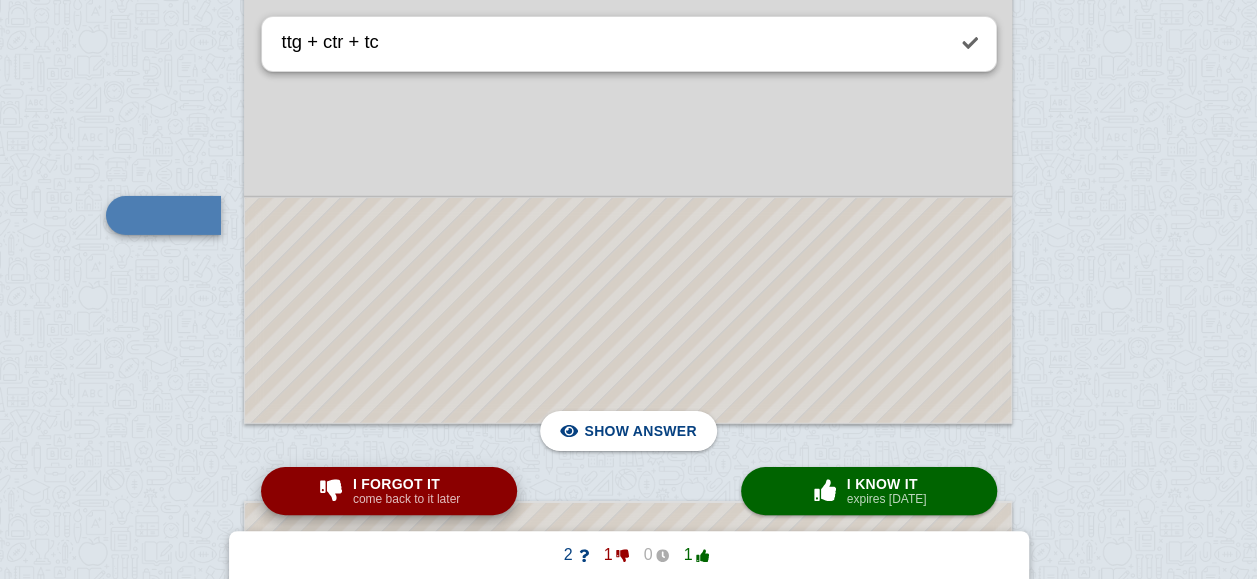 click on "I forgot it come back to it later" at bounding box center (406, 491) 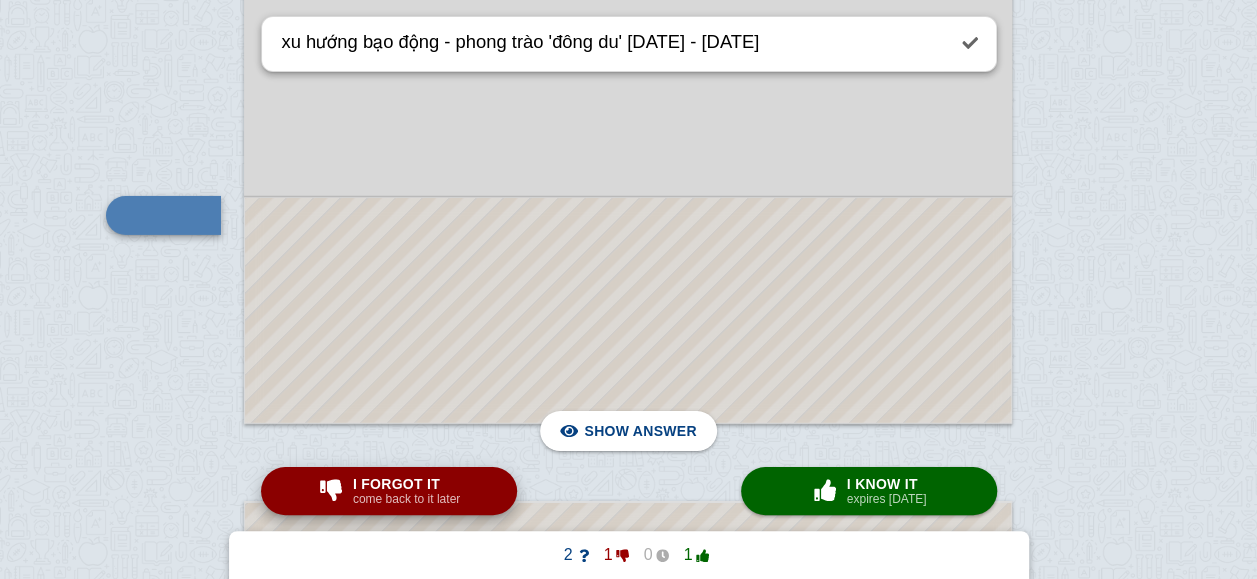 scroll, scrollTop: 6048, scrollLeft: 0, axis: vertical 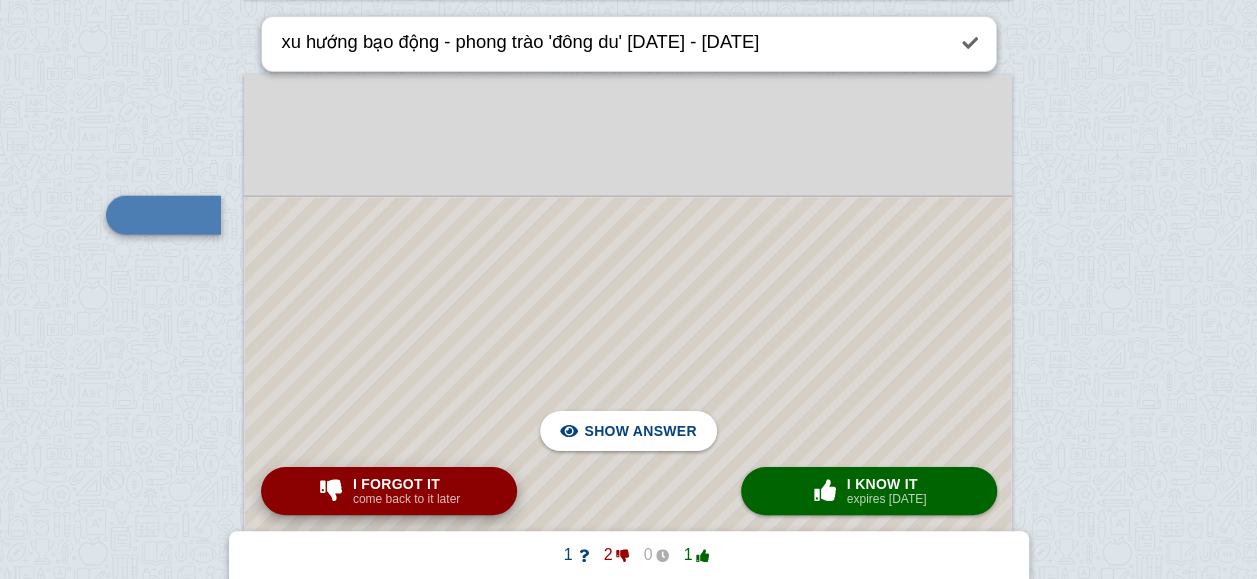 click on "I forgot it come back to it later" at bounding box center (406, 491) 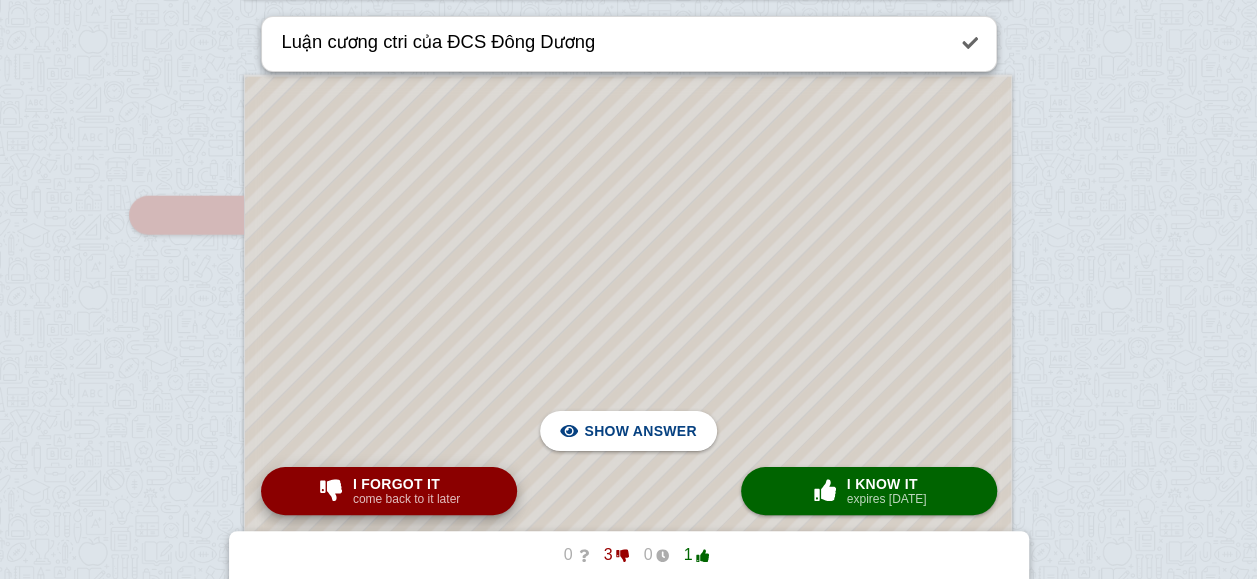 scroll, scrollTop: 1432, scrollLeft: 0, axis: vertical 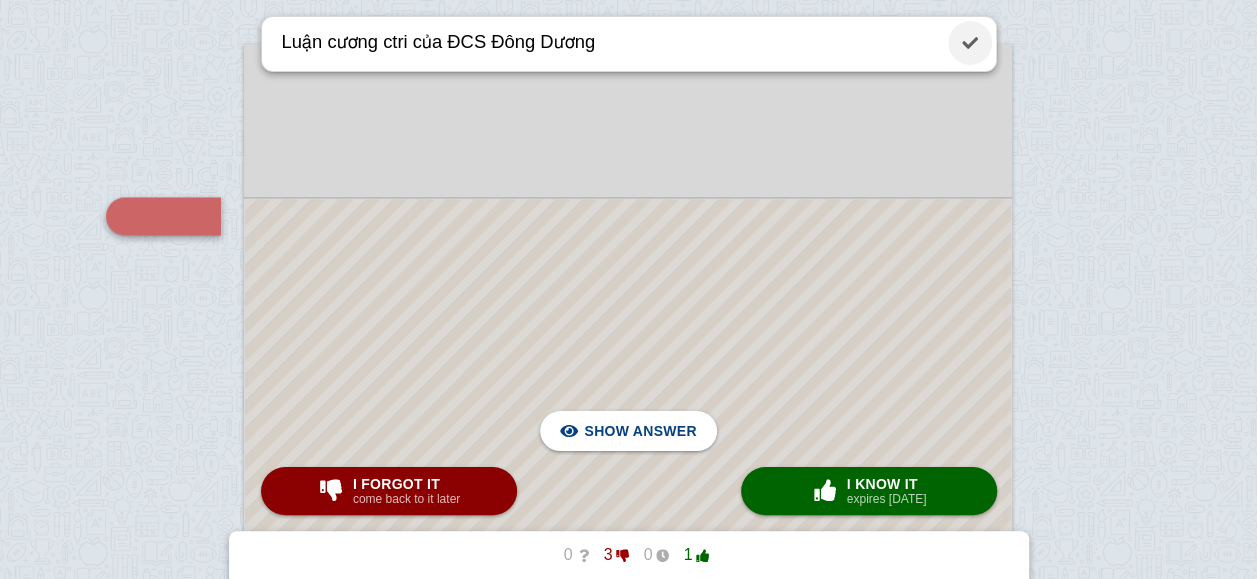 click at bounding box center [970, 43] 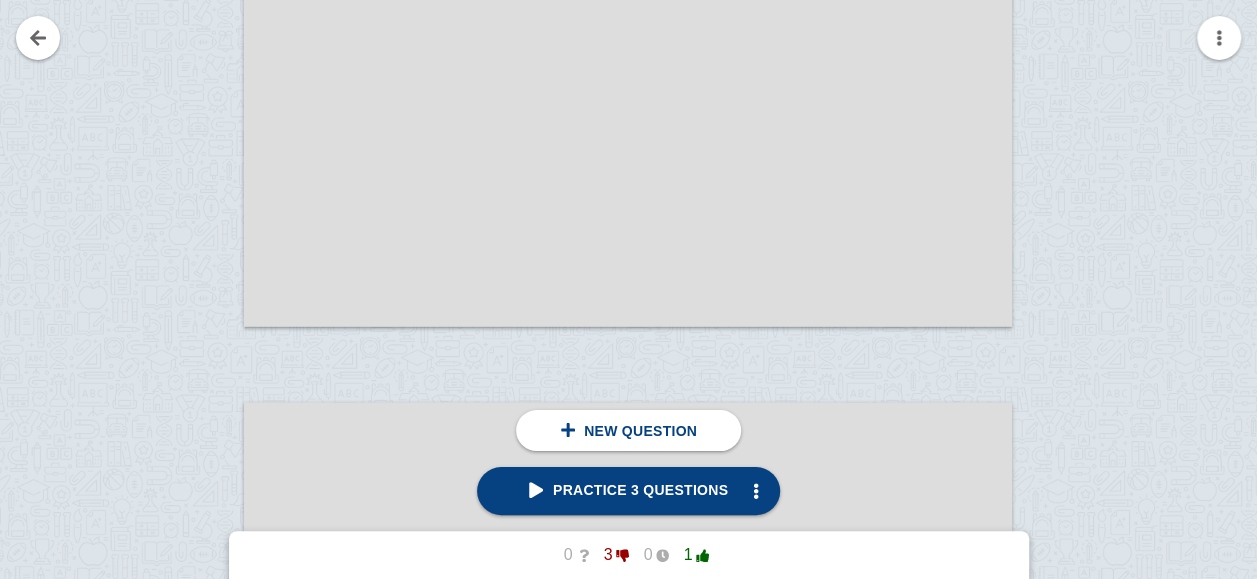 scroll, scrollTop: 2132, scrollLeft: 0, axis: vertical 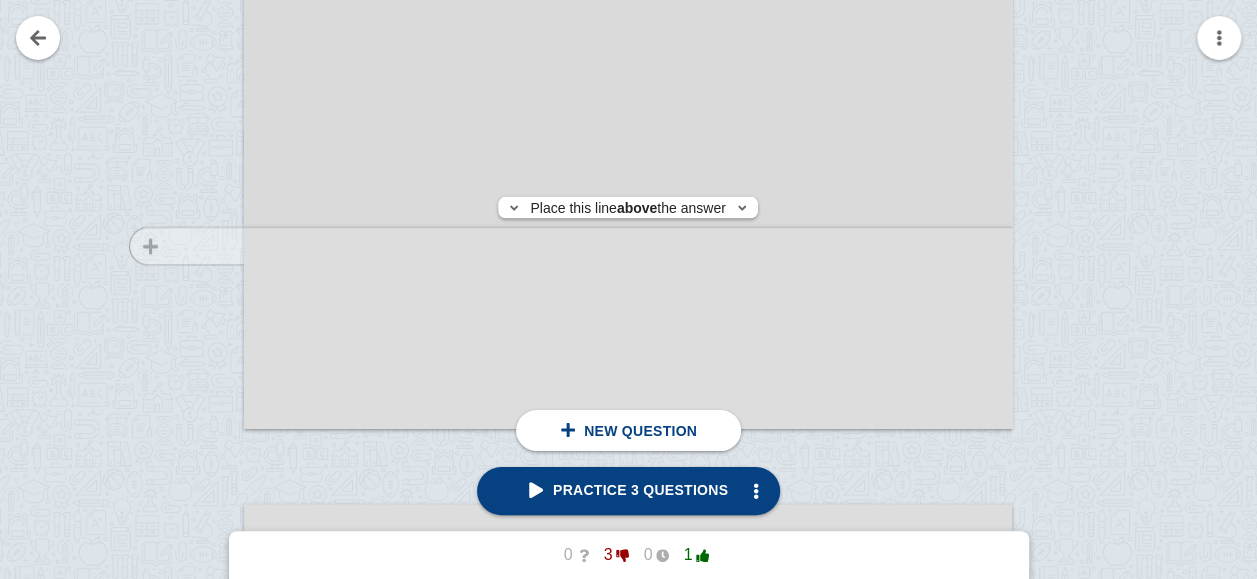 click at bounding box center (177, -95) 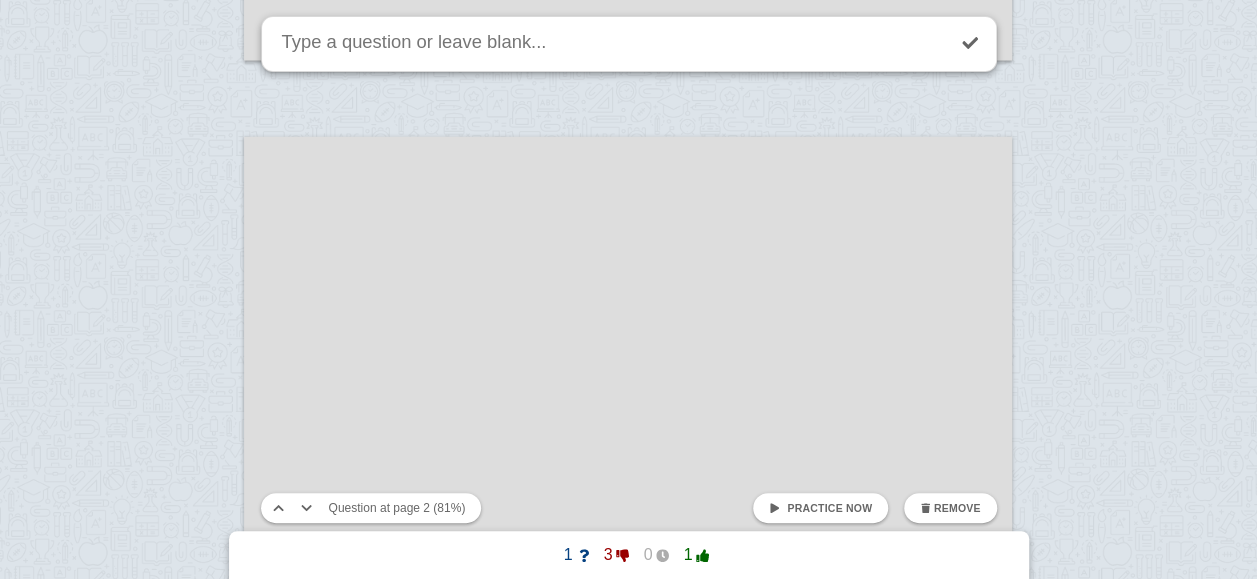 scroll, scrollTop: 2563, scrollLeft: 0, axis: vertical 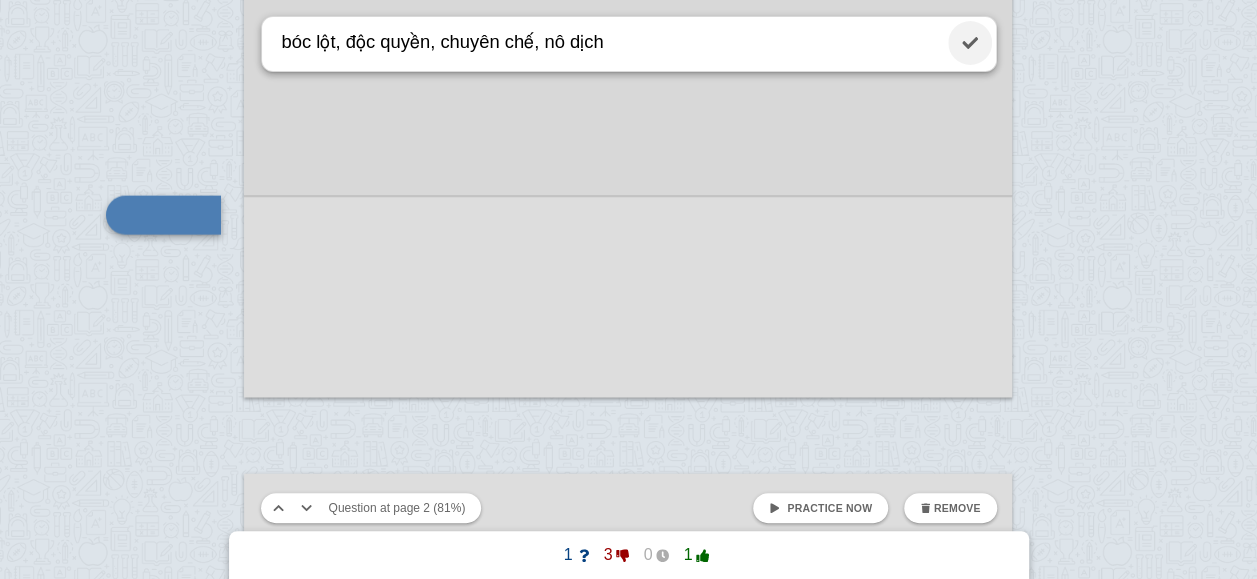 type on "bóc lột, độc quyền, chuyên chế, nô dịch" 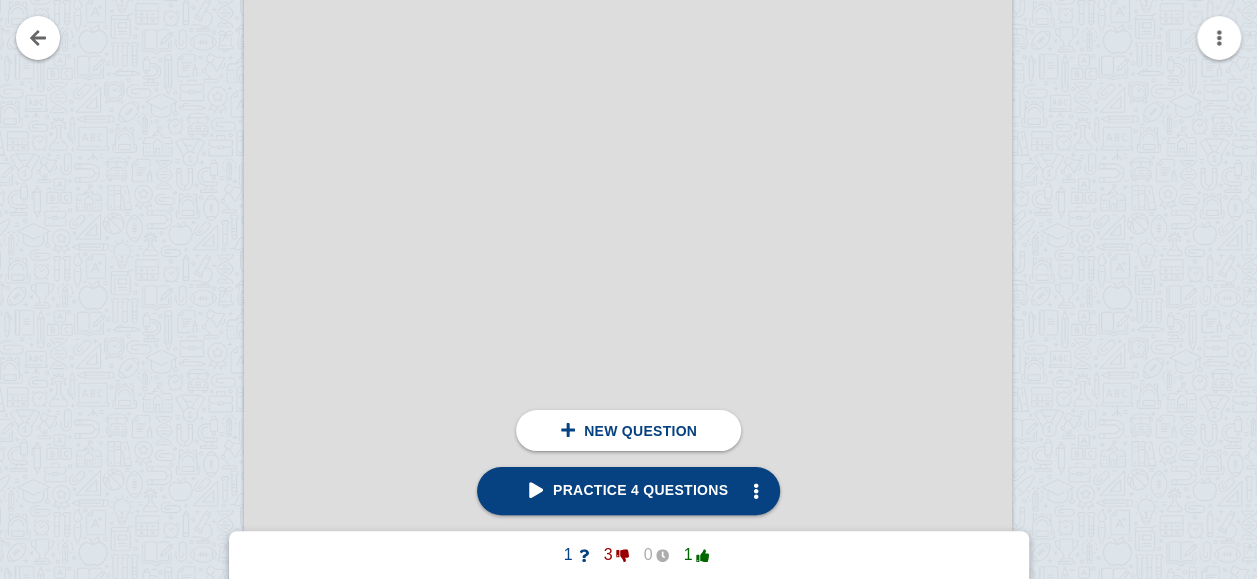 scroll, scrollTop: 3263, scrollLeft: 0, axis: vertical 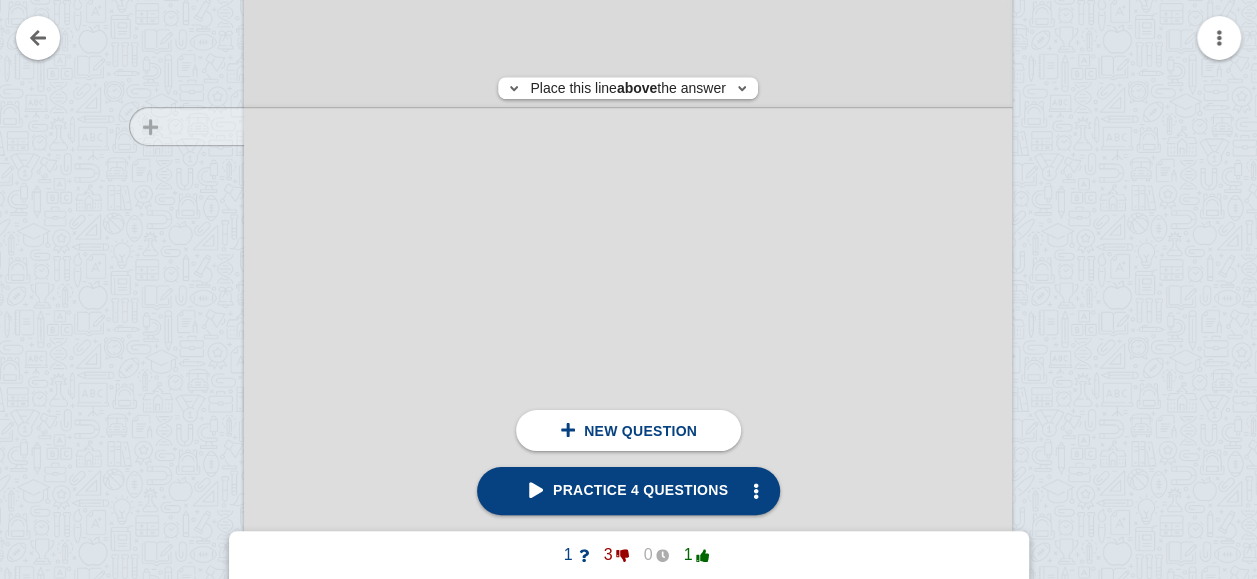 click at bounding box center [177, 359] 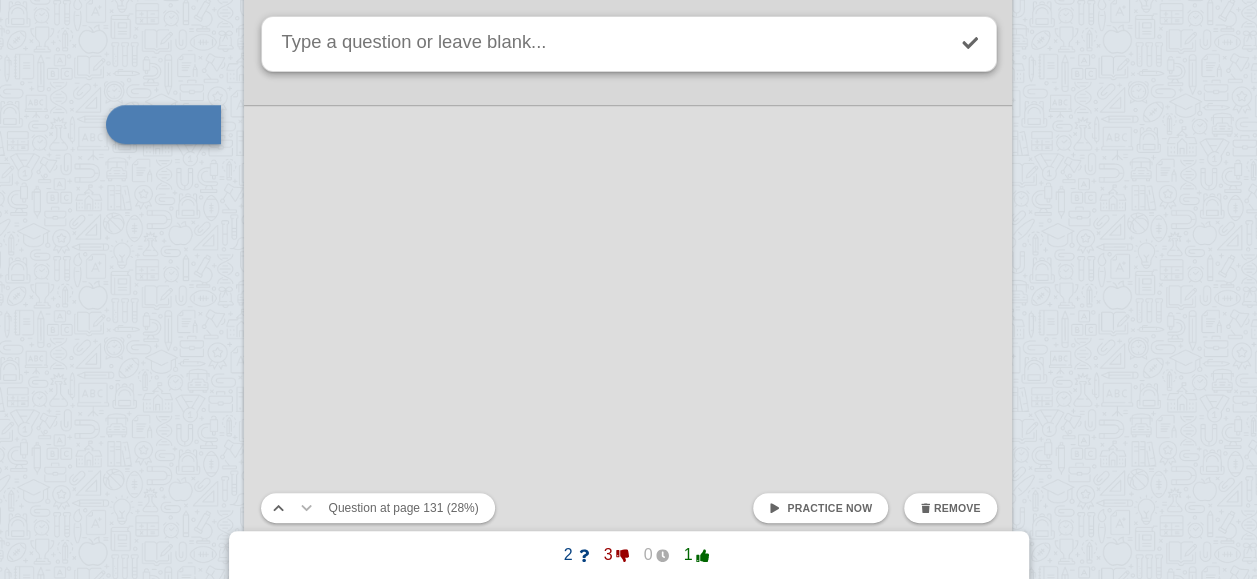 scroll, scrollTop: 151456, scrollLeft: 0, axis: vertical 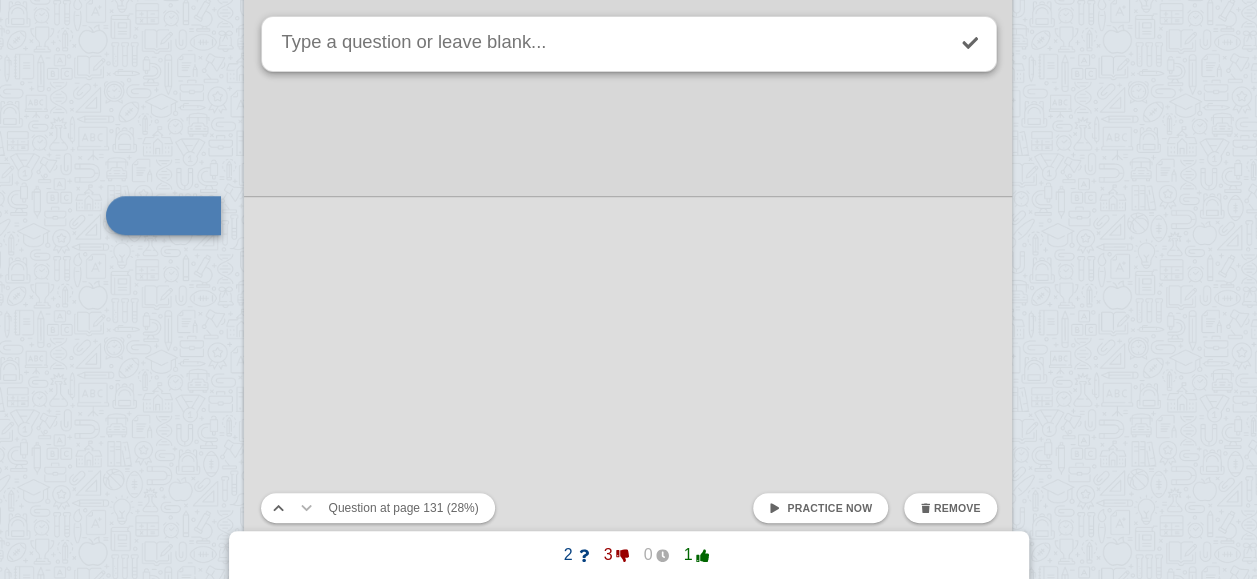 type on "d" 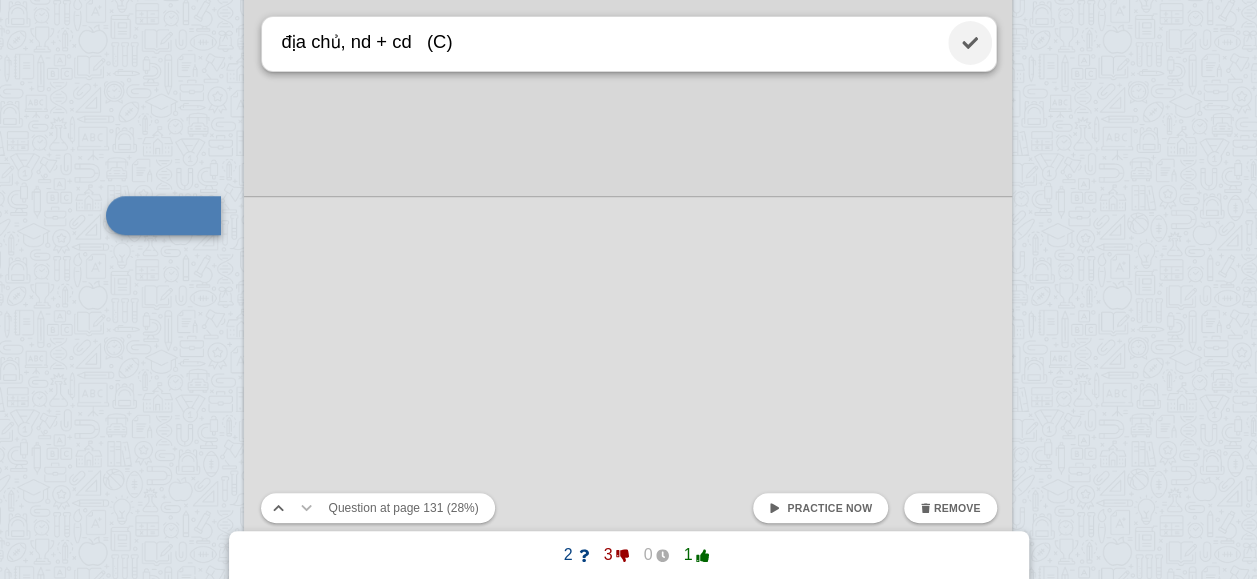 type on "địa chủ, nd + cd   (C)" 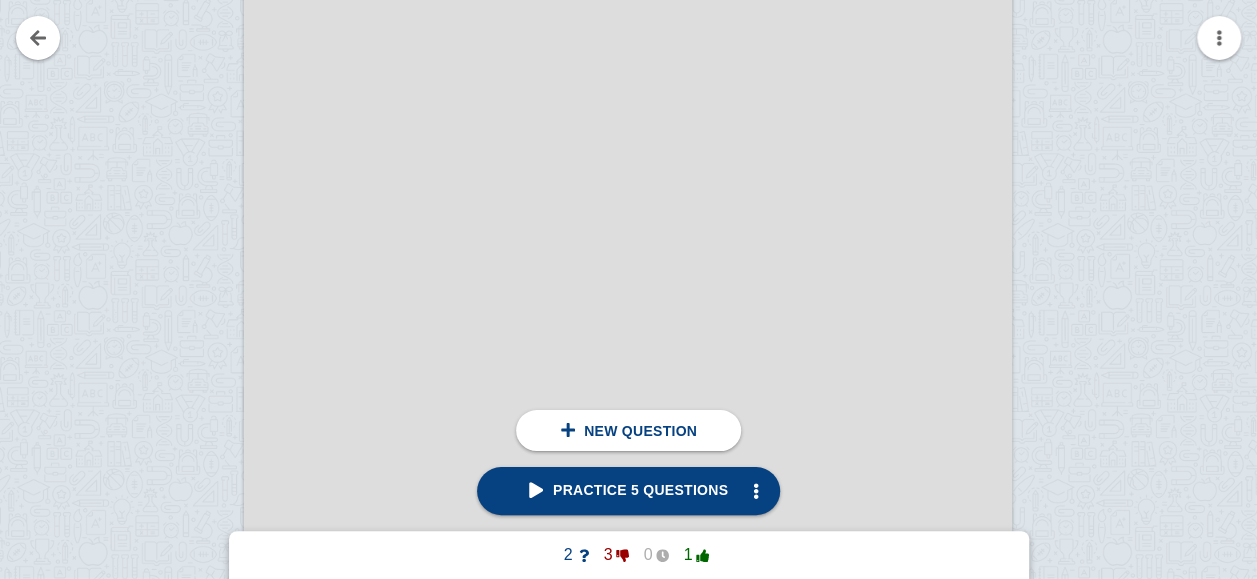 scroll, scrollTop: 150156, scrollLeft: 0, axis: vertical 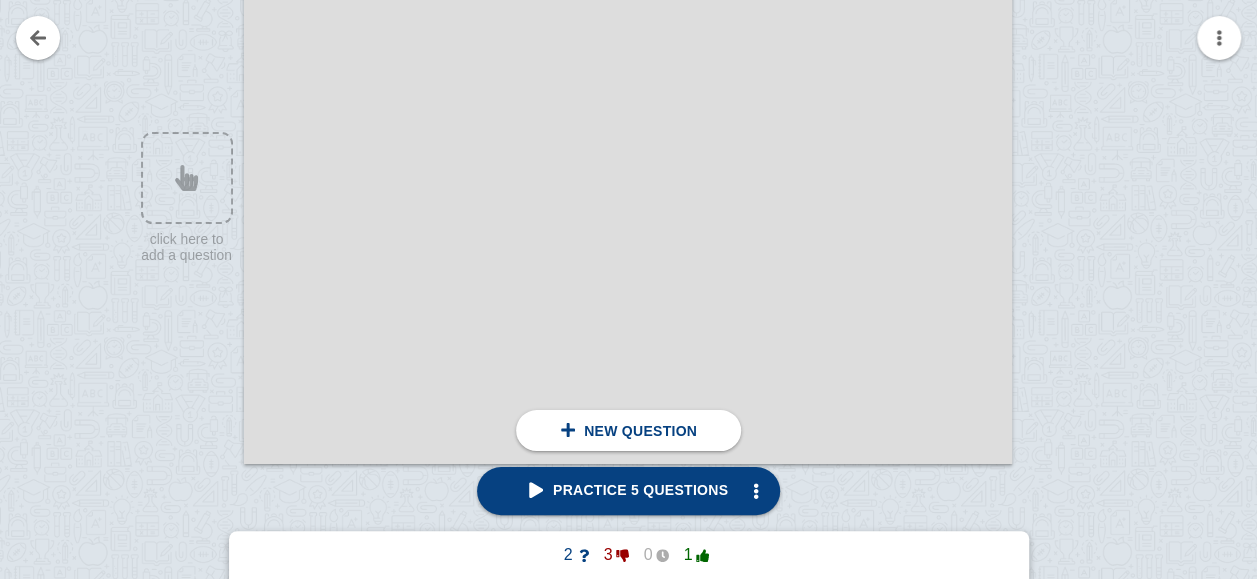 click at bounding box center [628, -79] 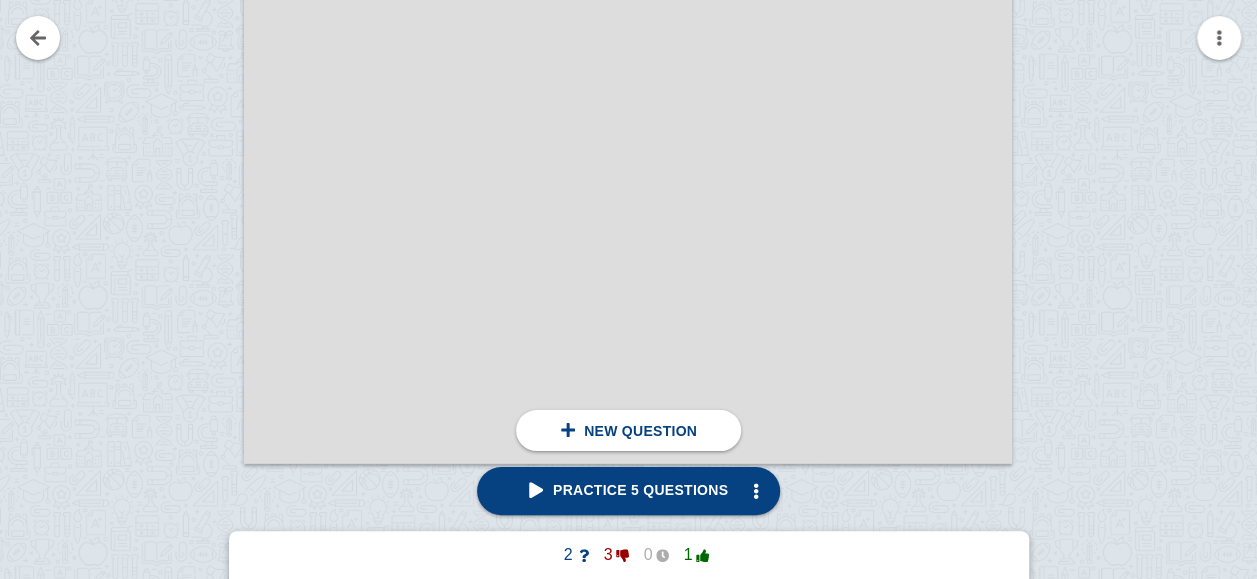 click at bounding box center (1079, -60) 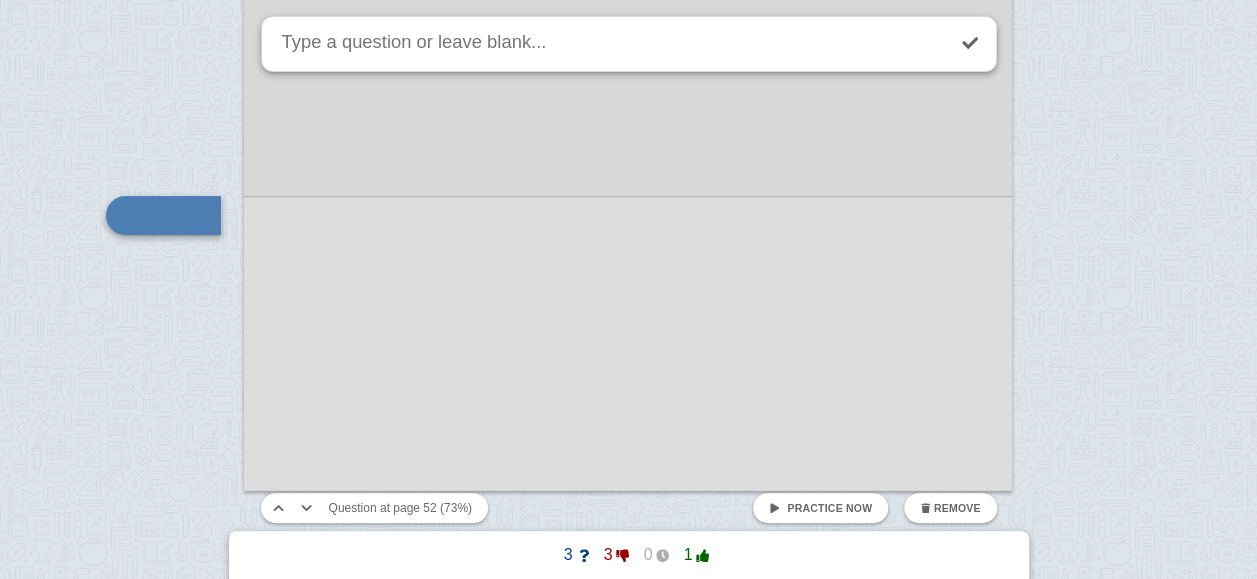 click at bounding box center (628, 17404) 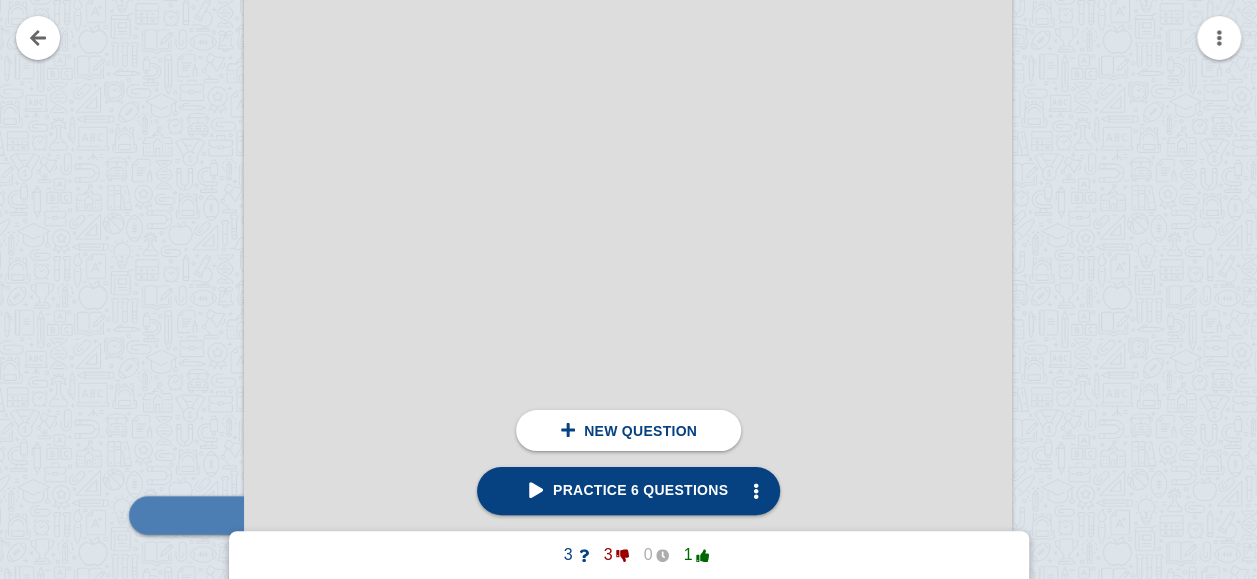 scroll, scrollTop: 60059, scrollLeft: 0, axis: vertical 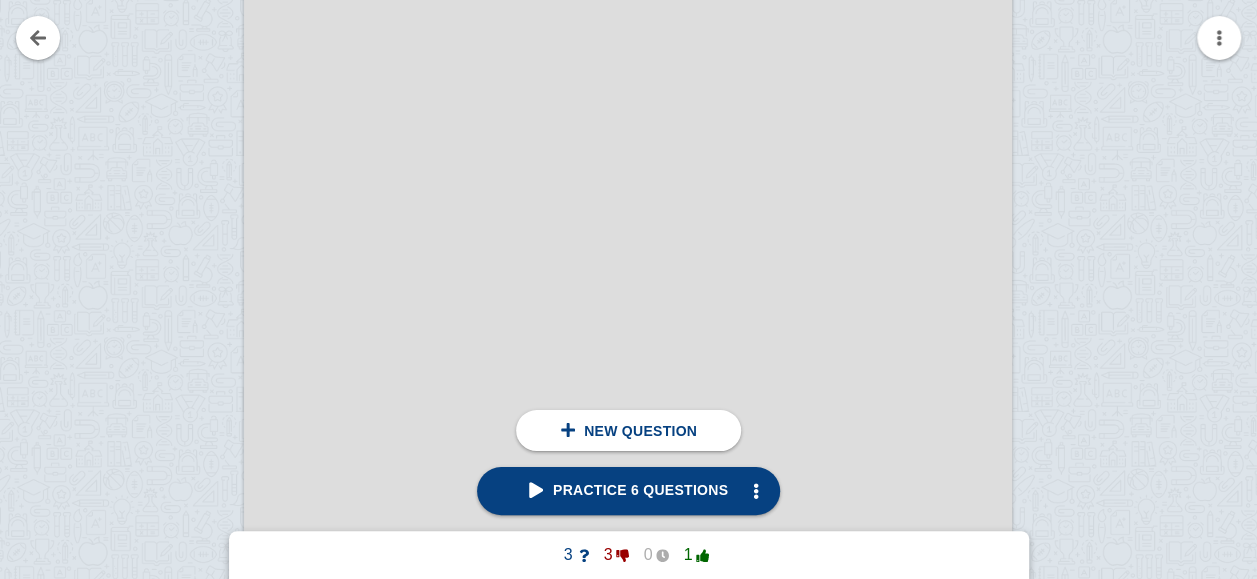 click at bounding box center (1079, 298) 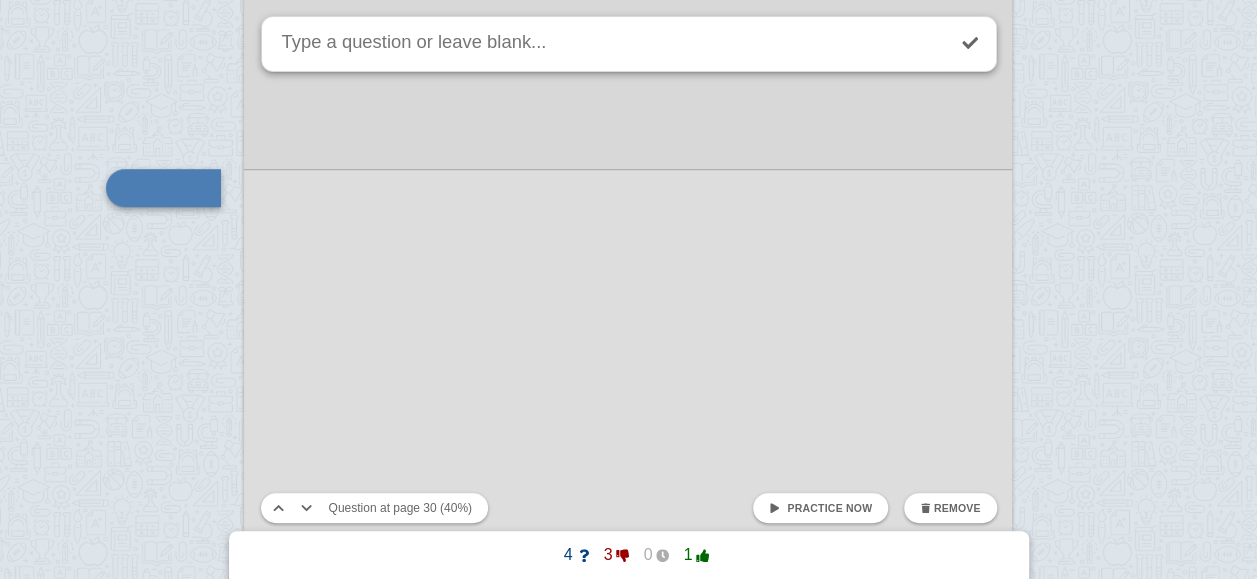 scroll, scrollTop: 34240, scrollLeft: 0, axis: vertical 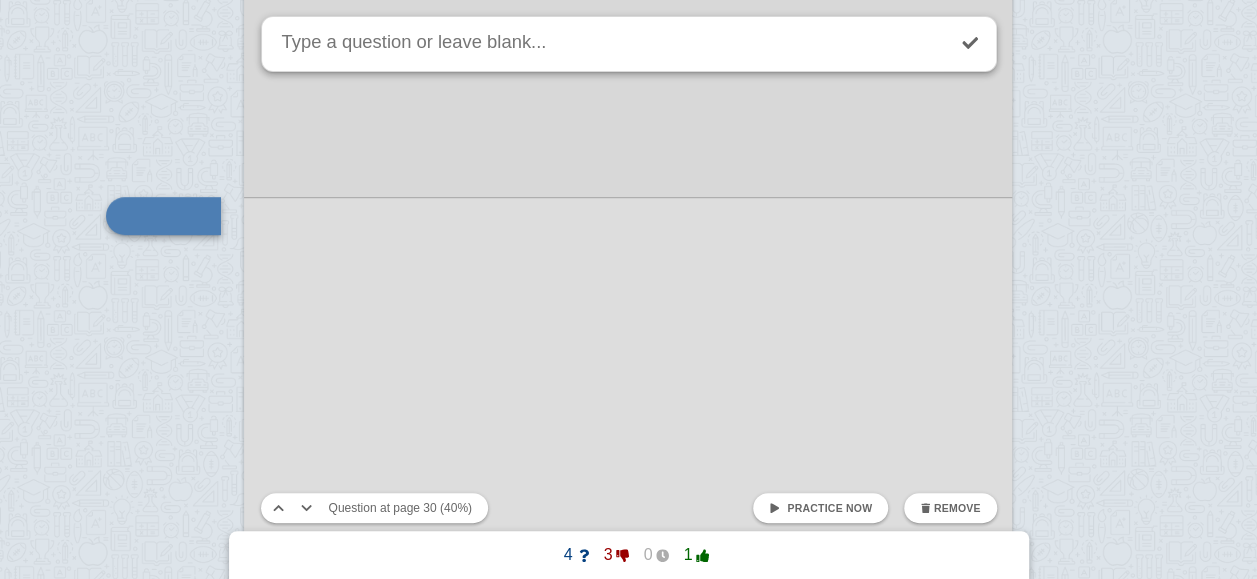 click at bounding box center [628, 43323] 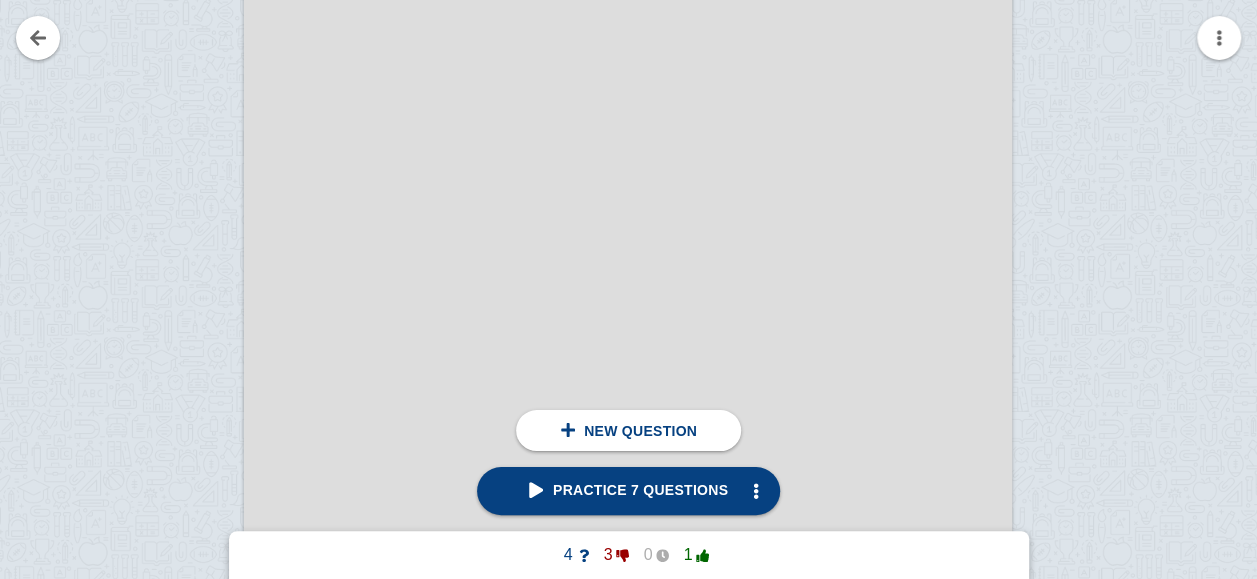 scroll, scrollTop: 23538, scrollLeft: 0, axis: vertical 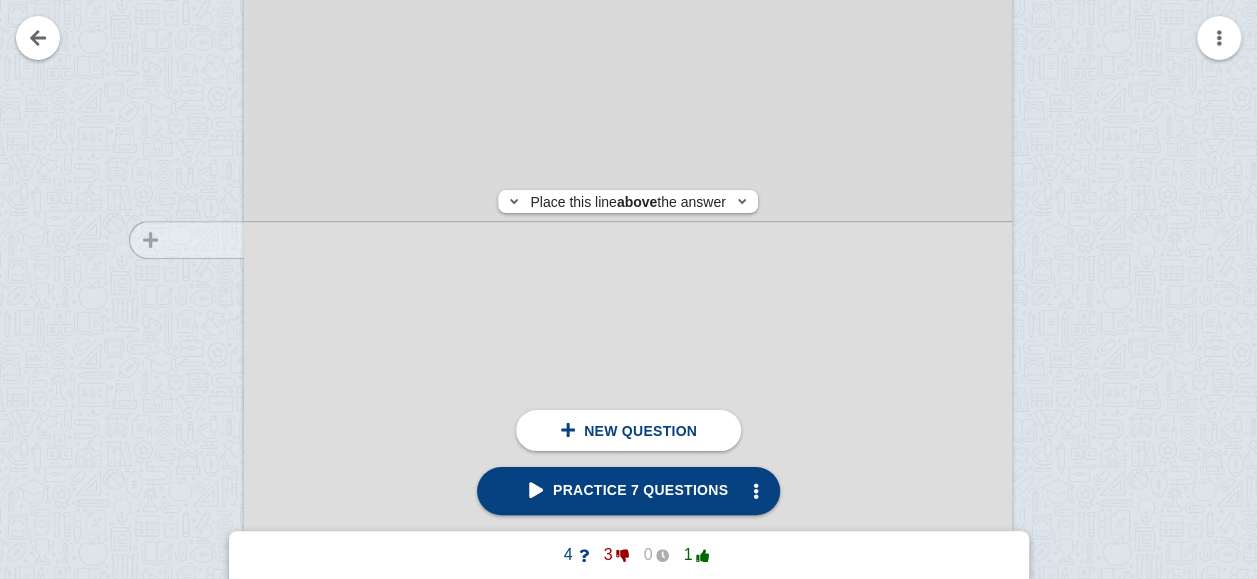 click at bounding box center (177, 211) 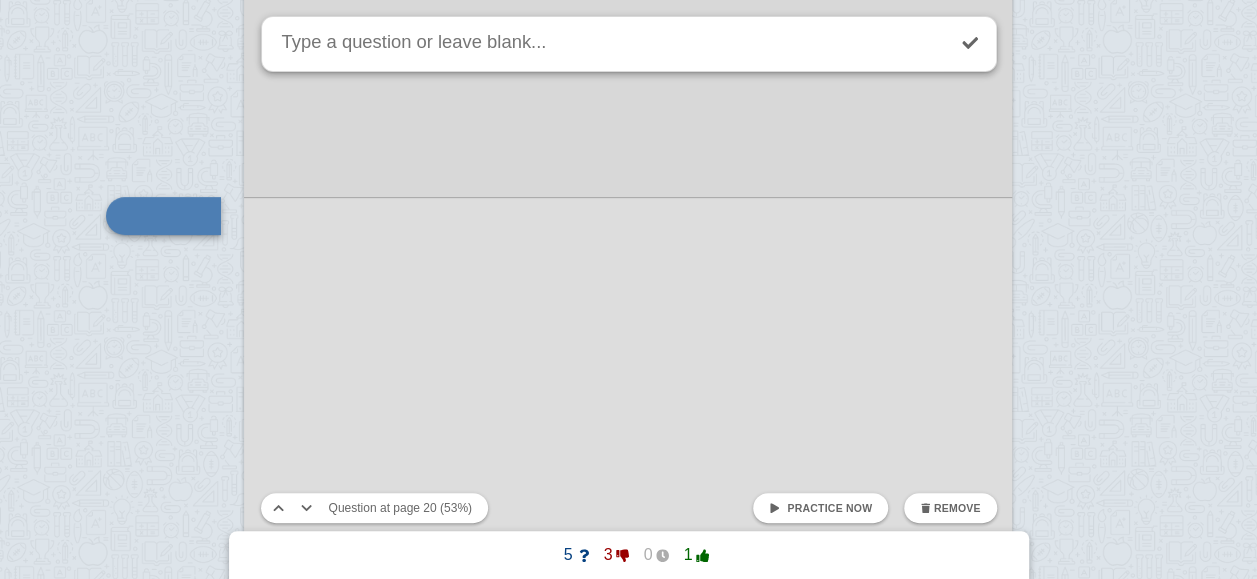 type on "A" 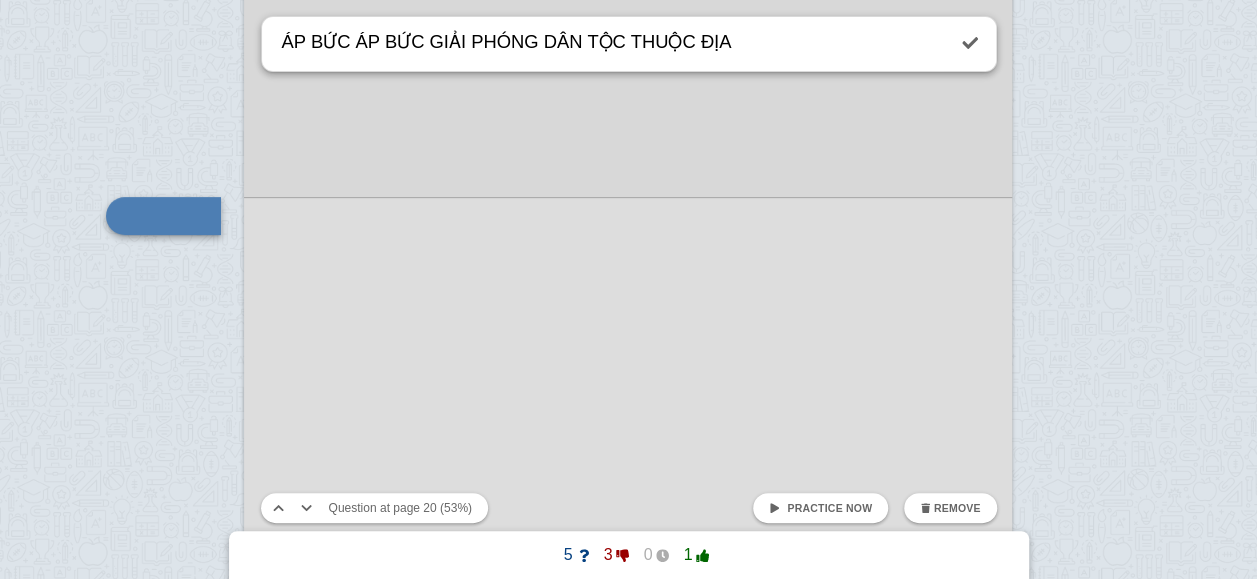 type on "ÁP BỨC ÁP BỨC GIẢI PHÓNG DÂN TỘC THUỘC ĐỊA" 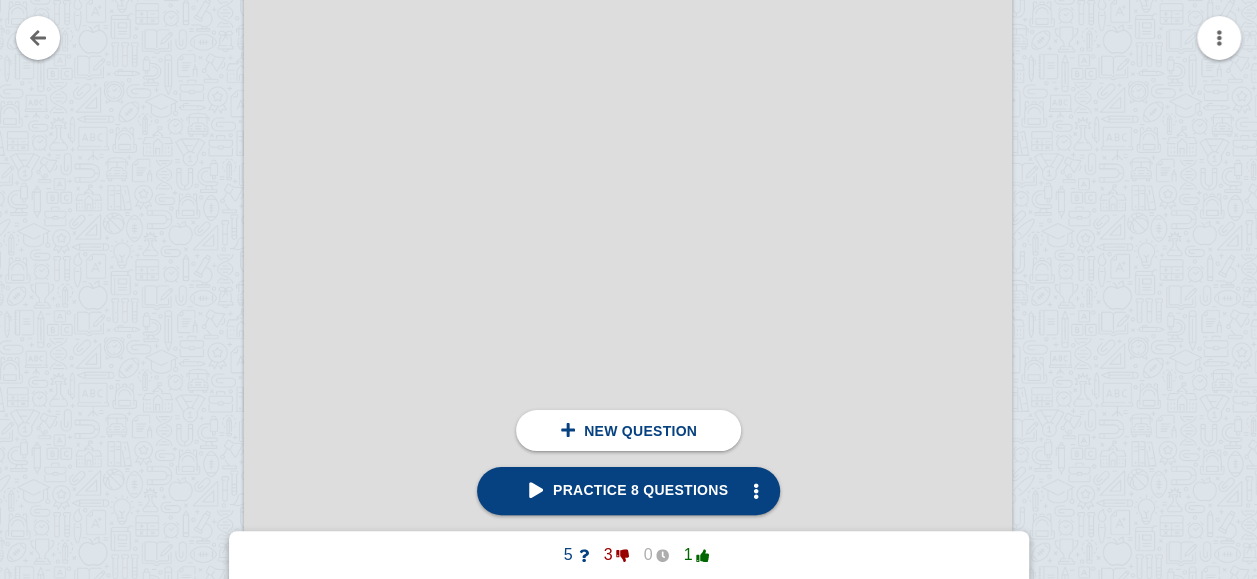 scroll, scrollTop: 20462, scrollLeft: 0, axis: vertical 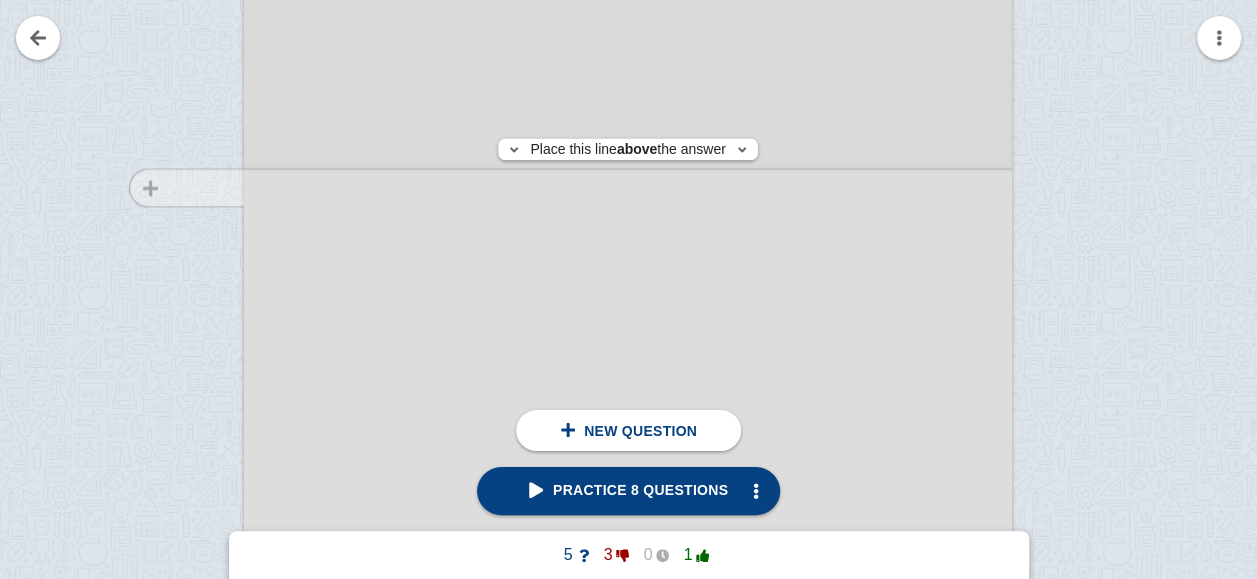 click at bounding box center (177, 163) 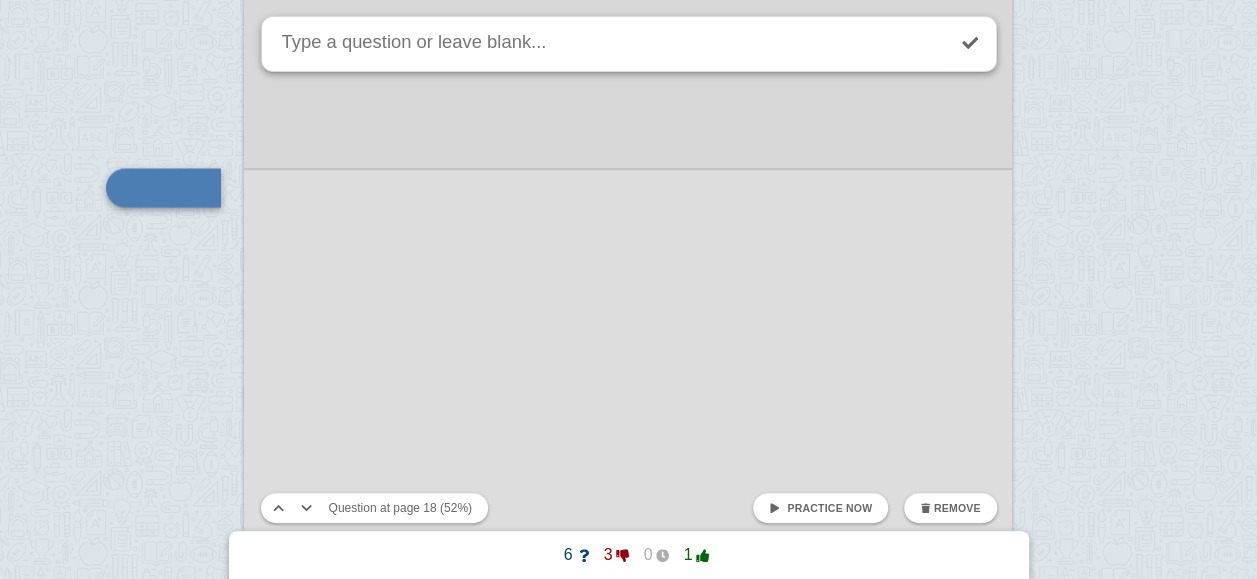 scroll, scrollTop: 20434, scrollLeft: 0, axis: vertical 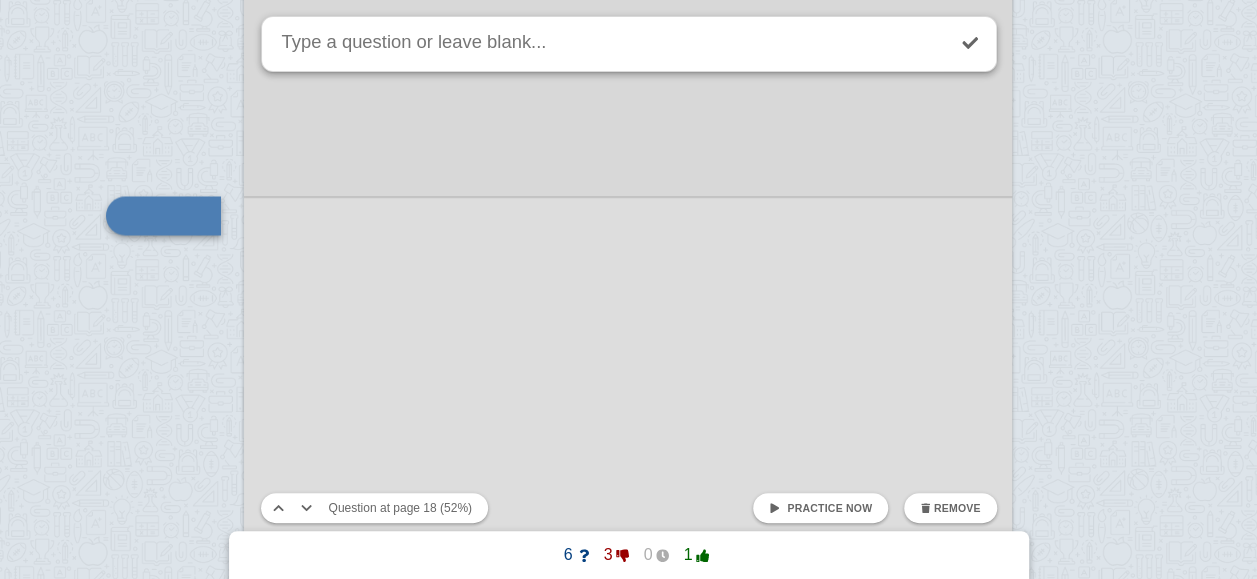 click at bounding box center [611, 44] 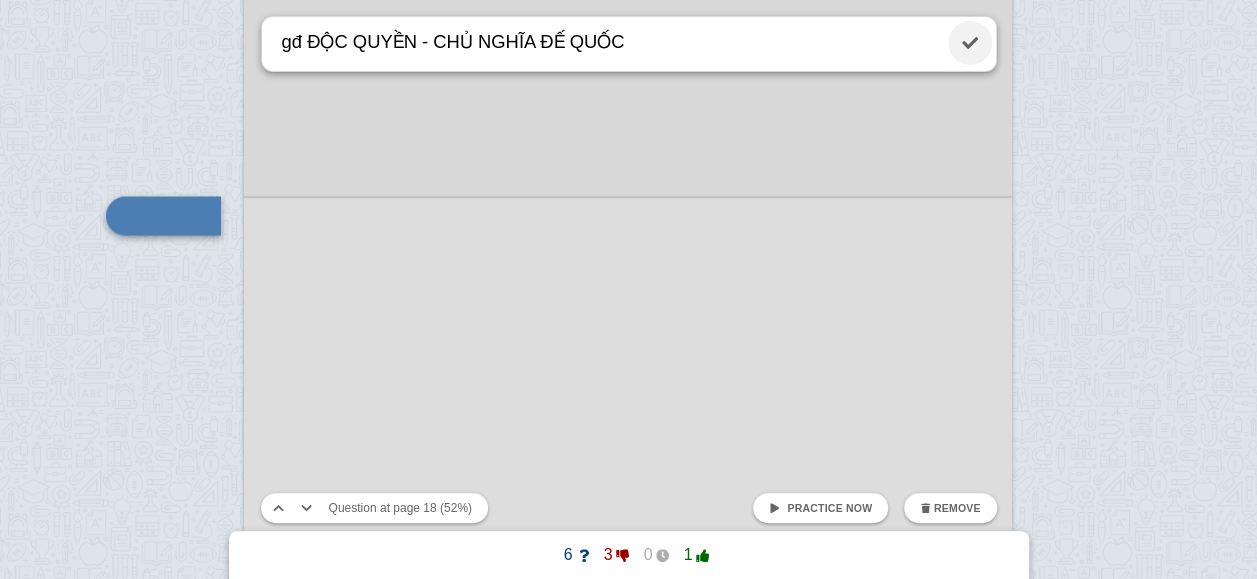 type on "gđ ĐỘC QUYỀN - CHỦ NGHĨA ĐẾ QUỐC" 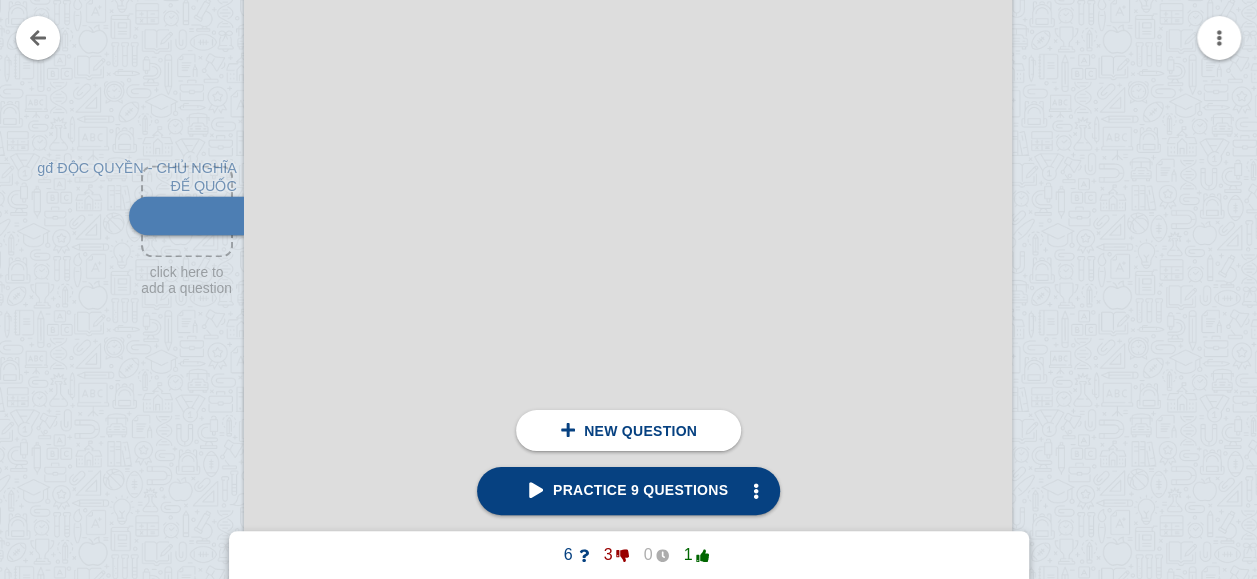 click at bounding box center (628, 172) 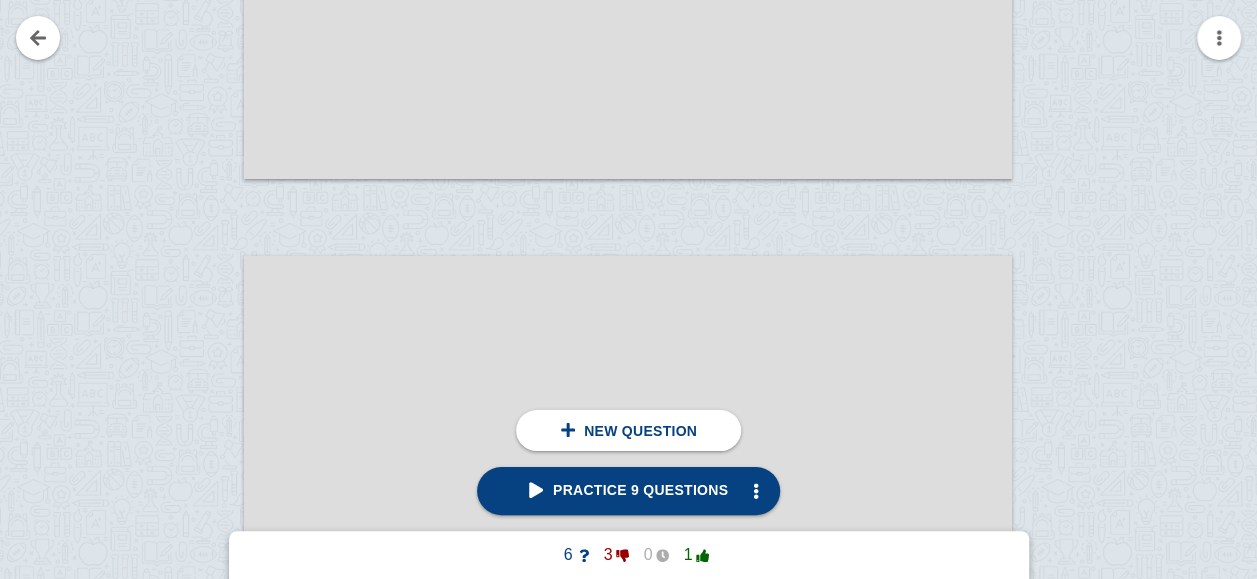 scroll, scrollTop: 15134, scrollLeft: 0, axis: vertical 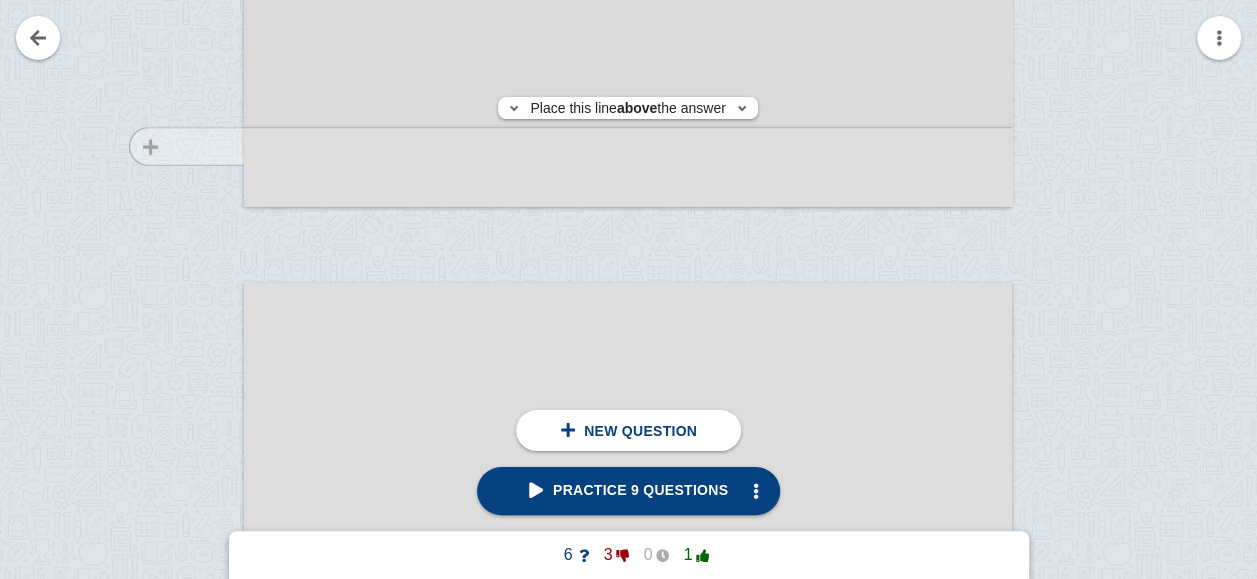 click at bounding box center [177, -318] 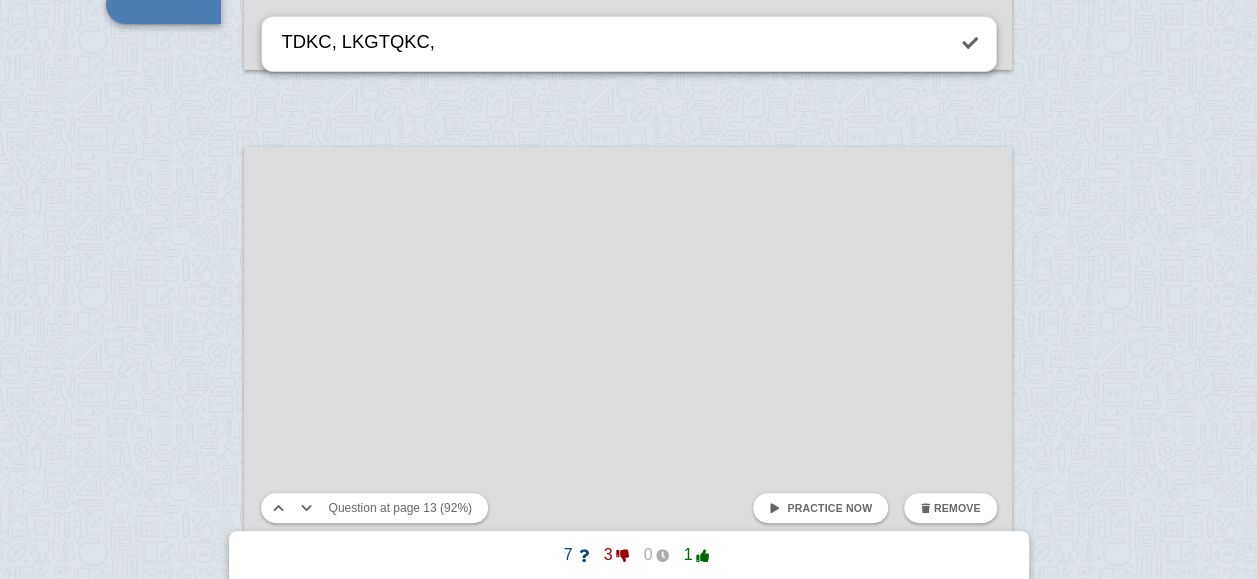 scroll, scrollTop: 15313, scrollLeft: 0, axis: vertical 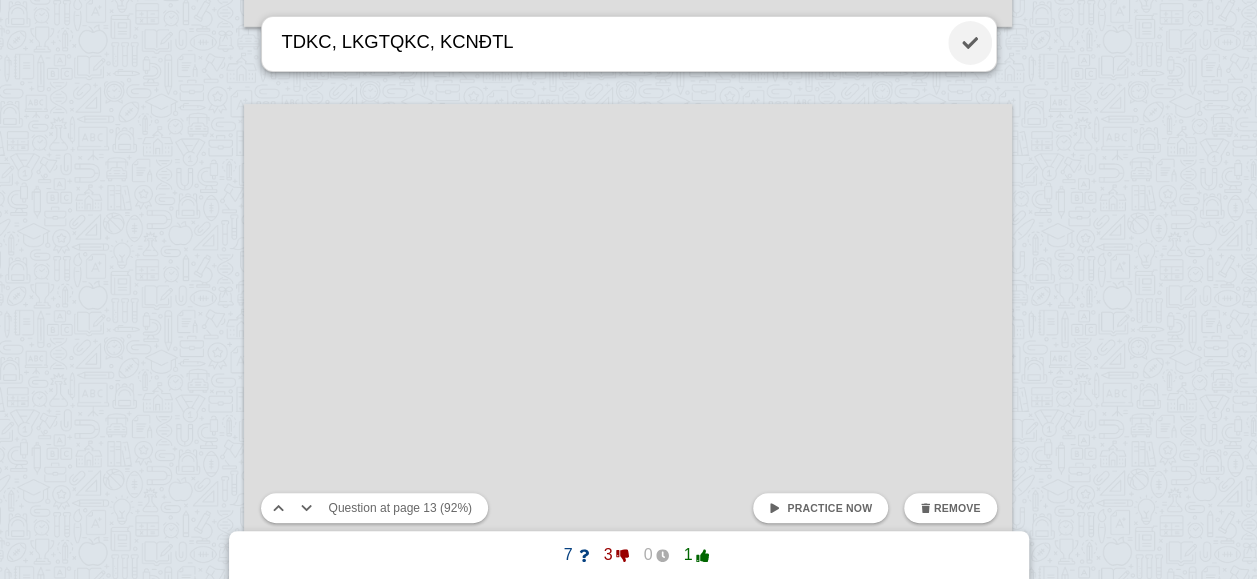 type on "TDKC, LKGTQKC, KCNĐTL" 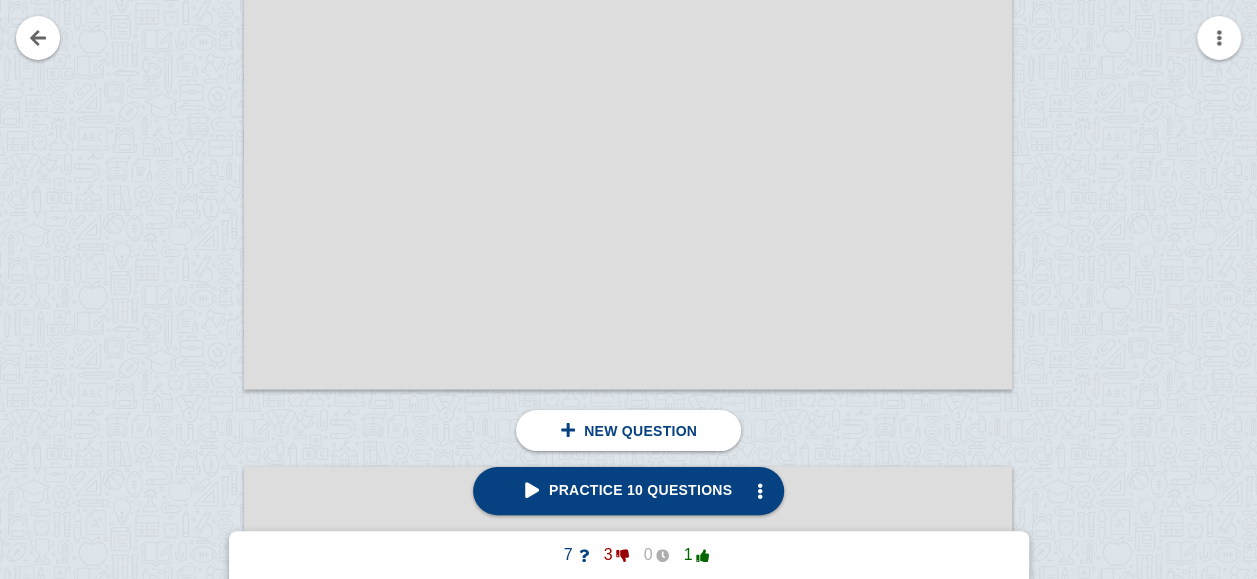 scroll, scrollTop: 13713, scrollLeft: 0, axis: vertical 